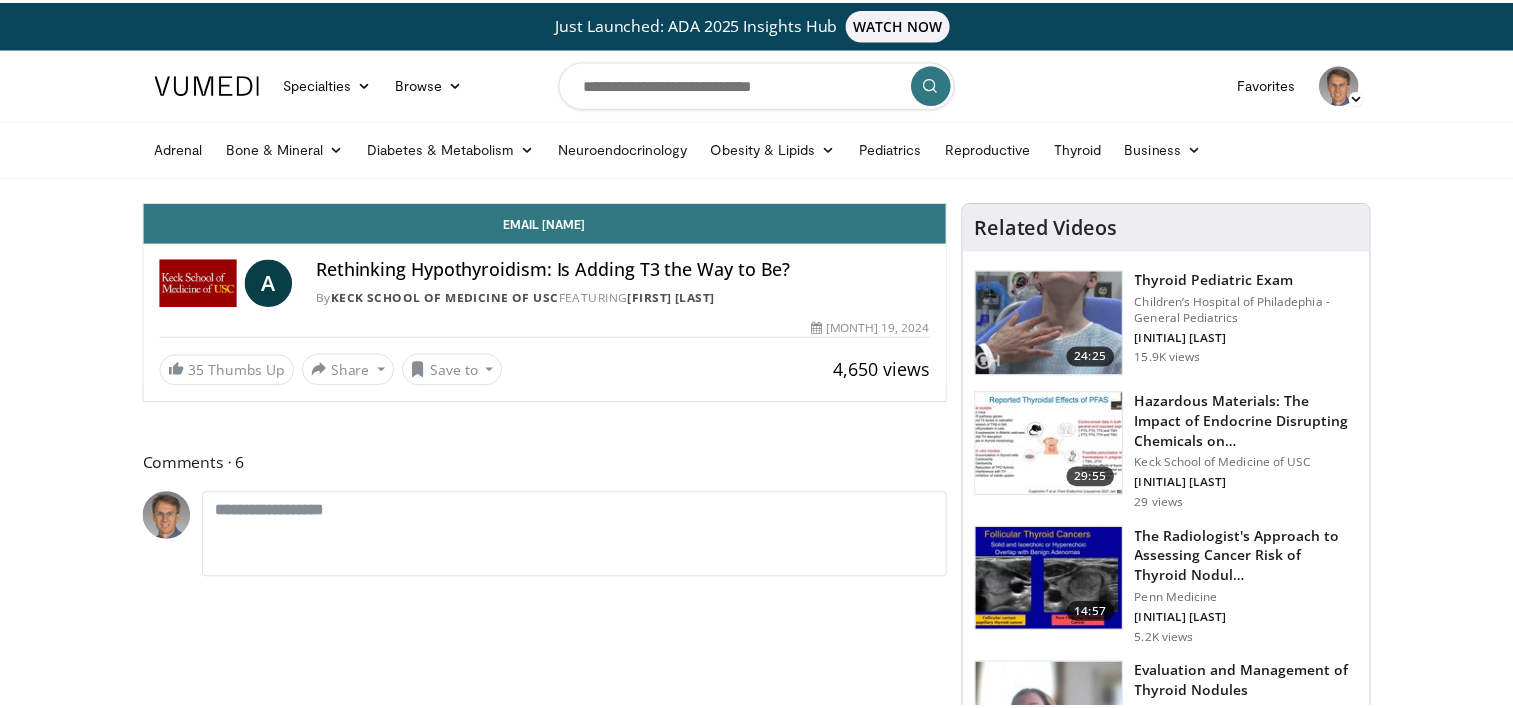 scroll, scrollTop: 0, scrollLeft: 0, axis: both 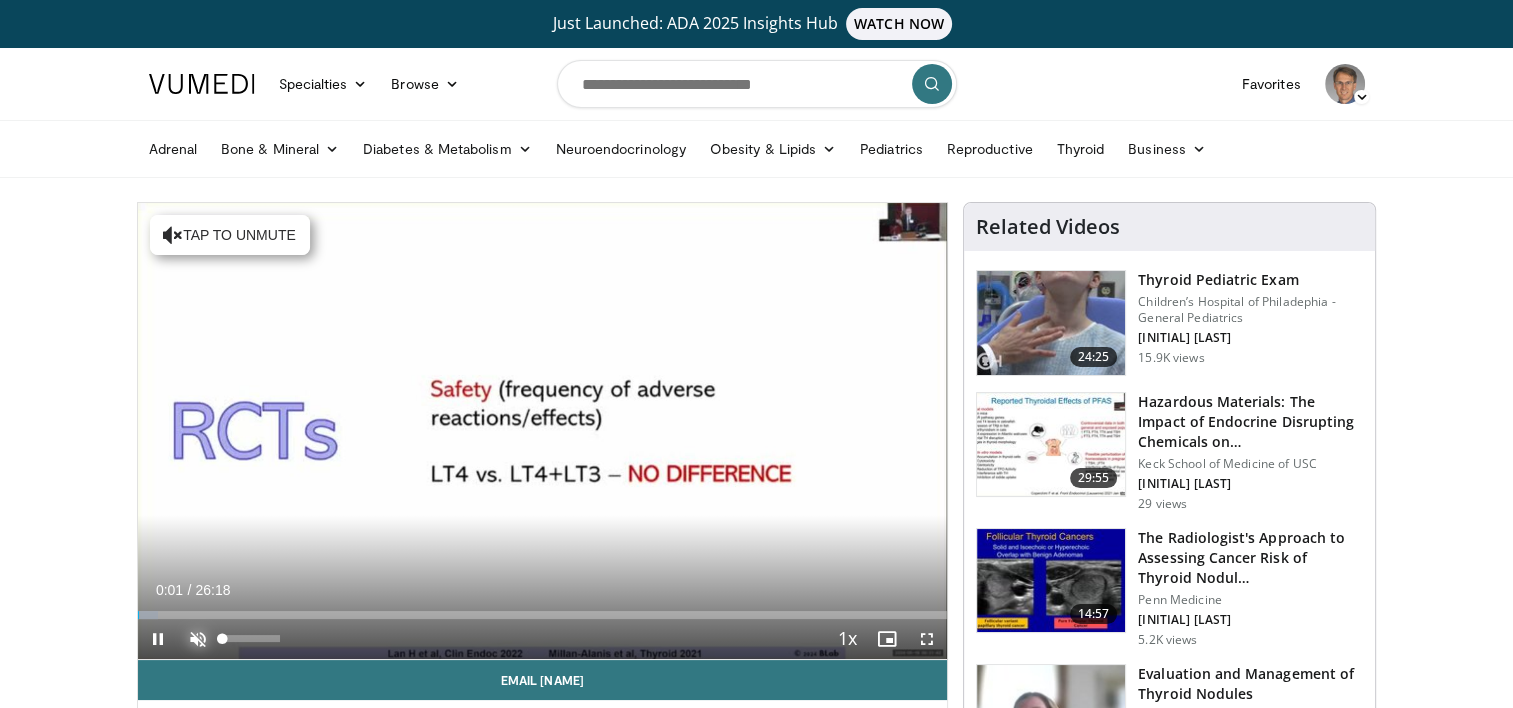 click at bounding box center (198, 639) 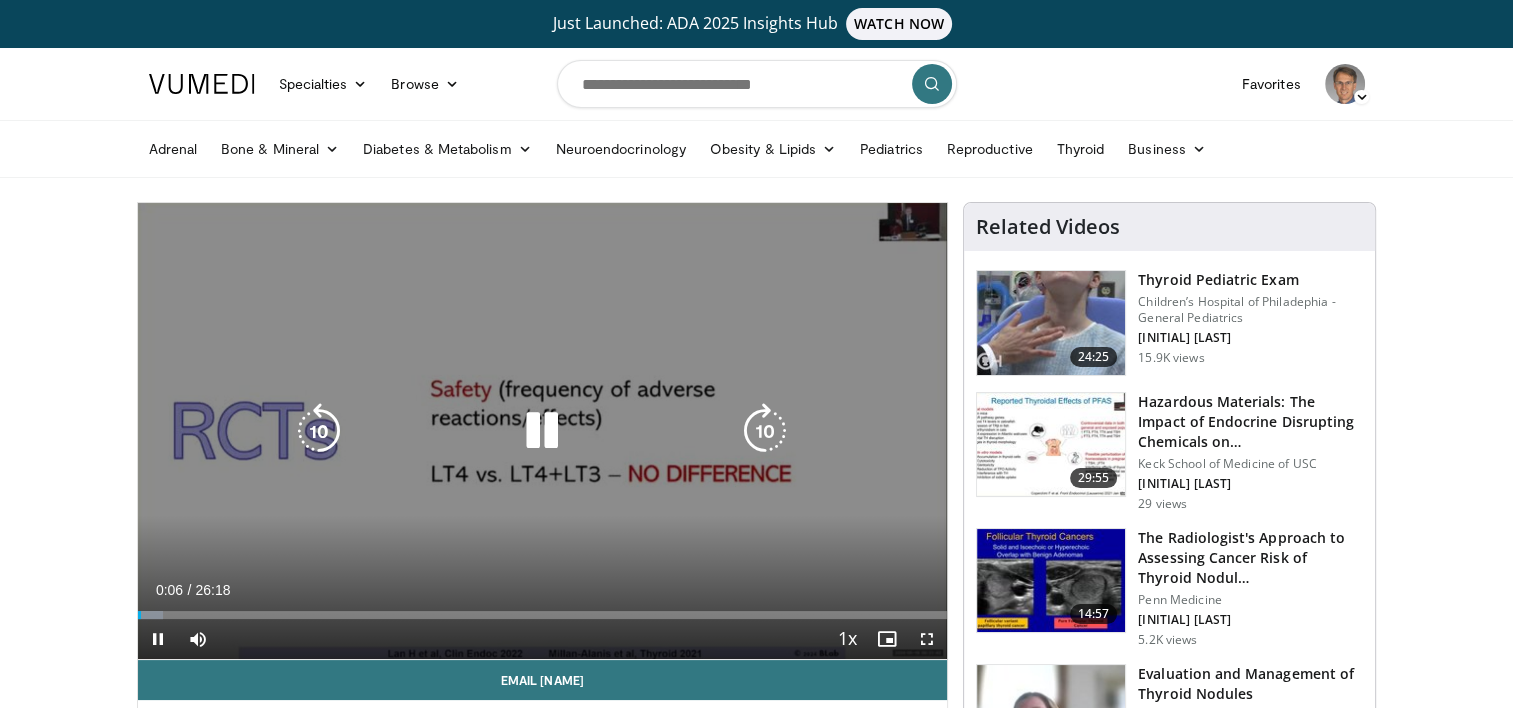 click at bounding box center (765, 431) 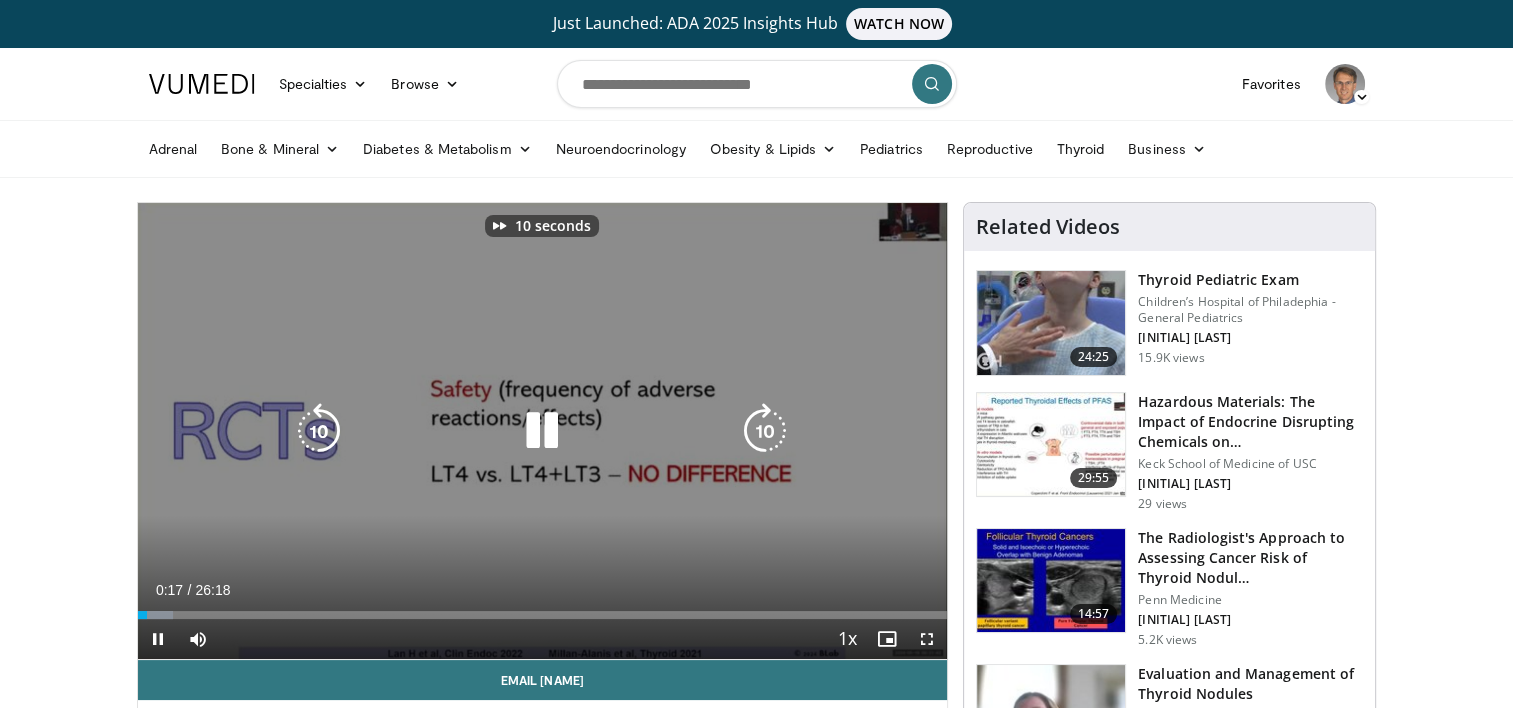 click at bounding box center [765, 431] 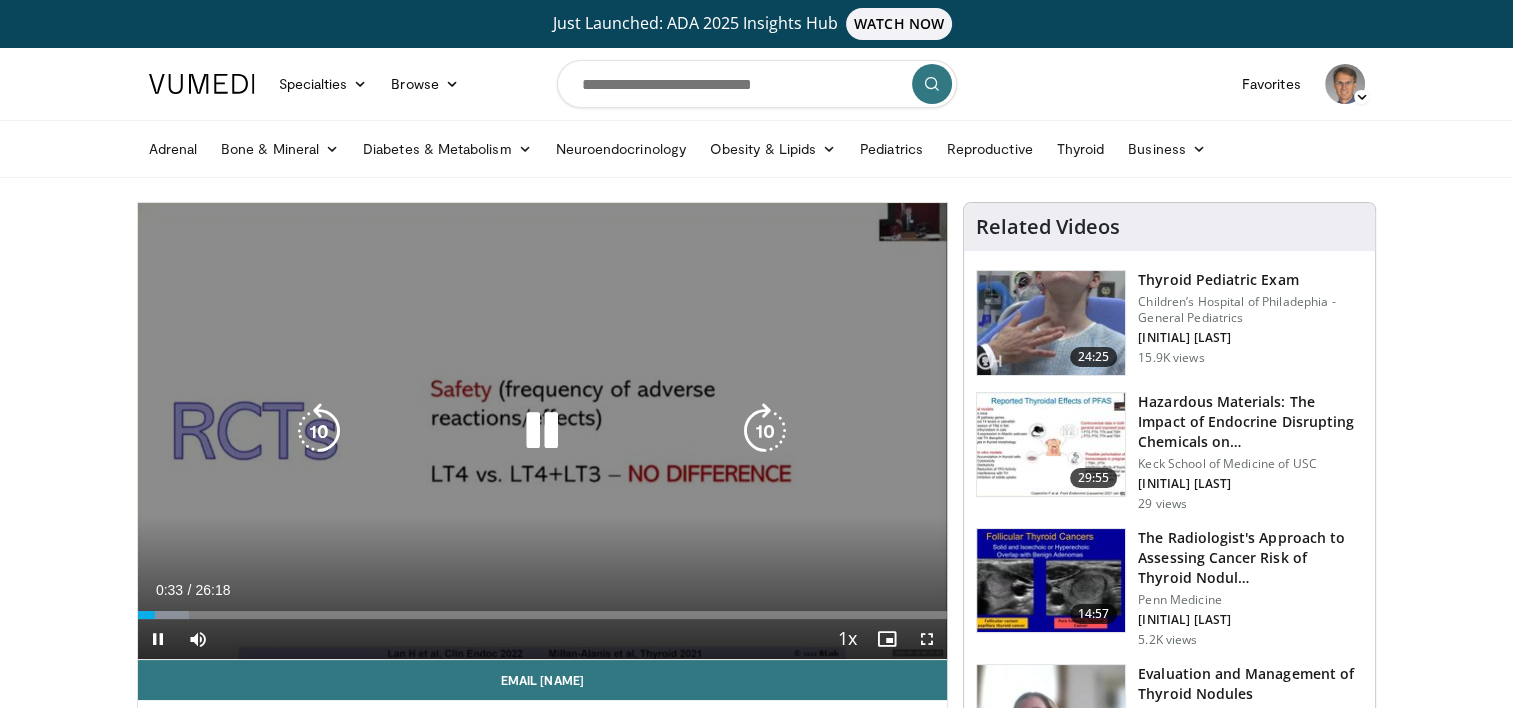 click at bounding box center [765, 431] 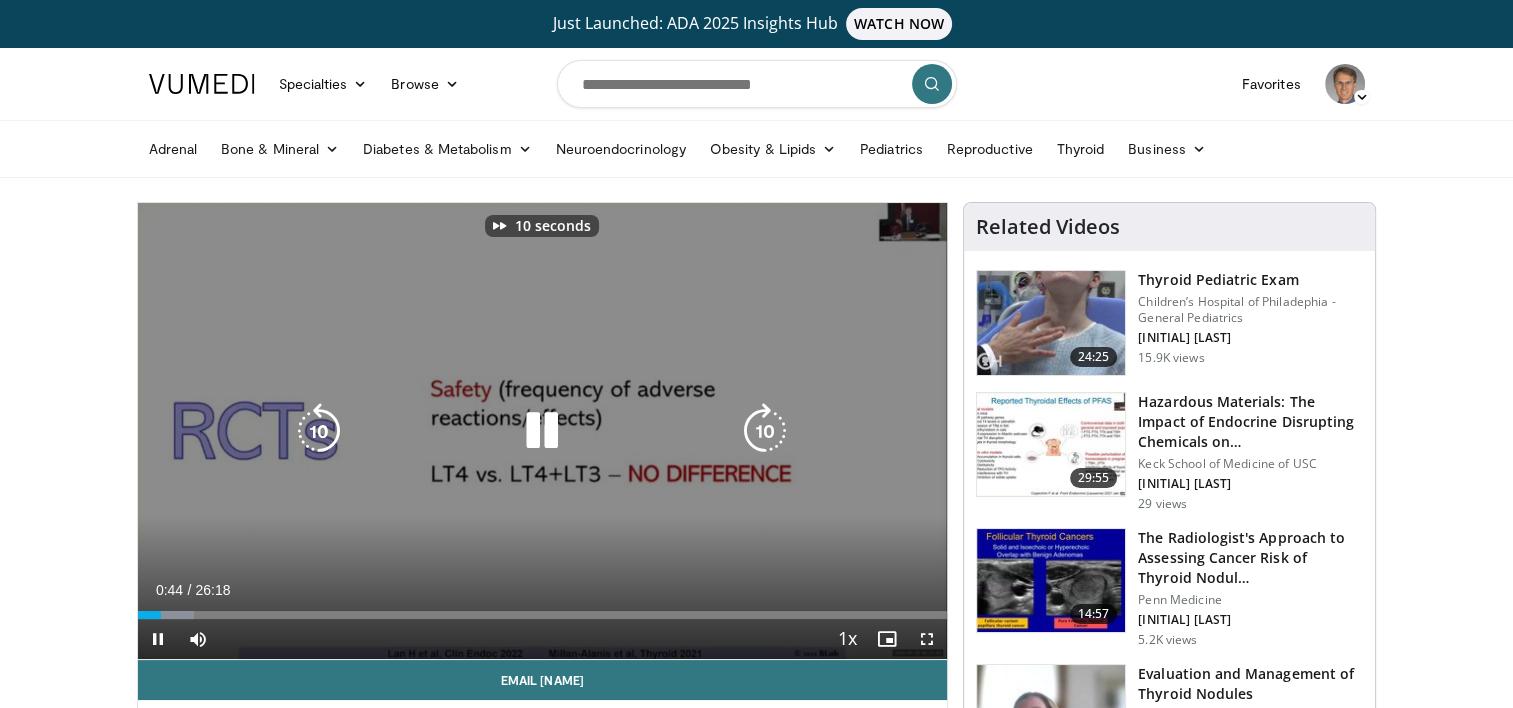 click at bounding box center [765, 431] 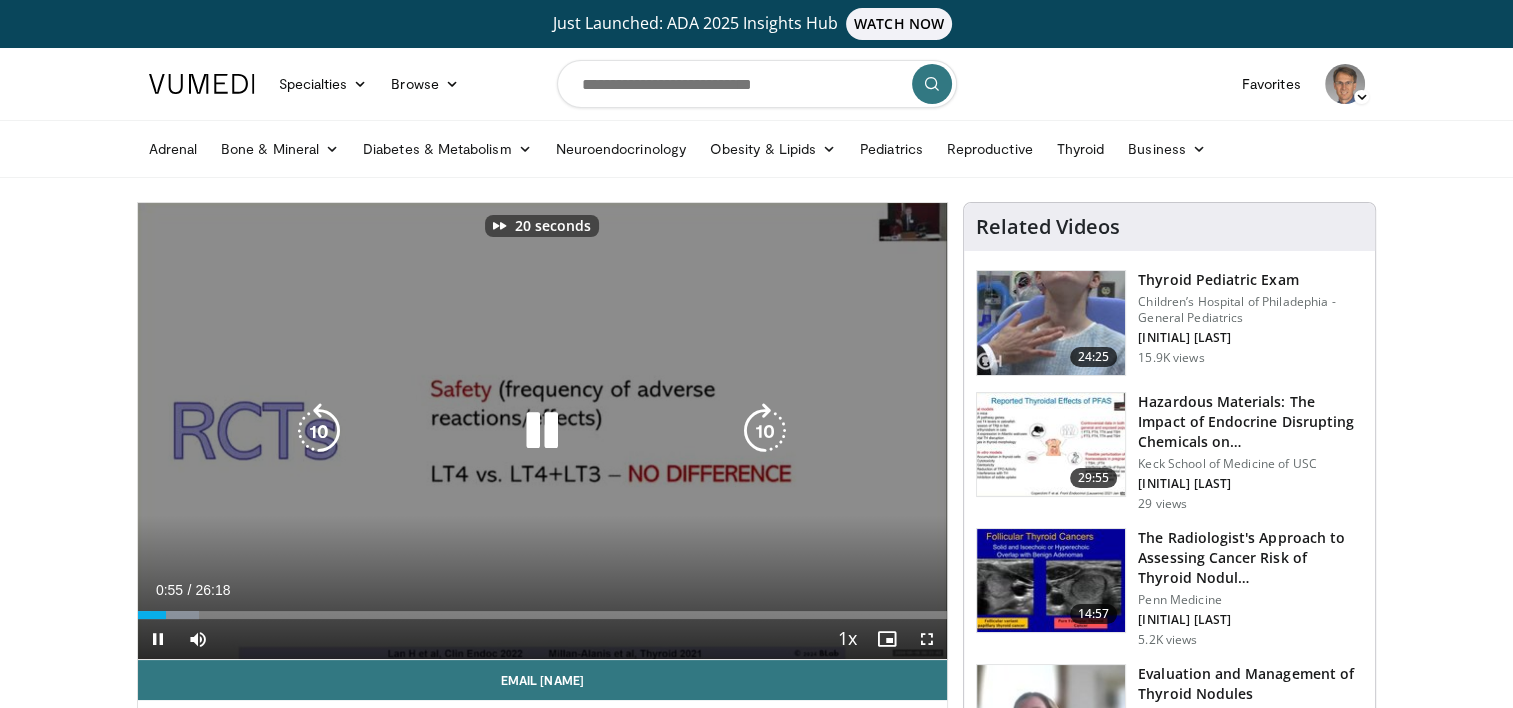 click at bounding box center (765, 431) 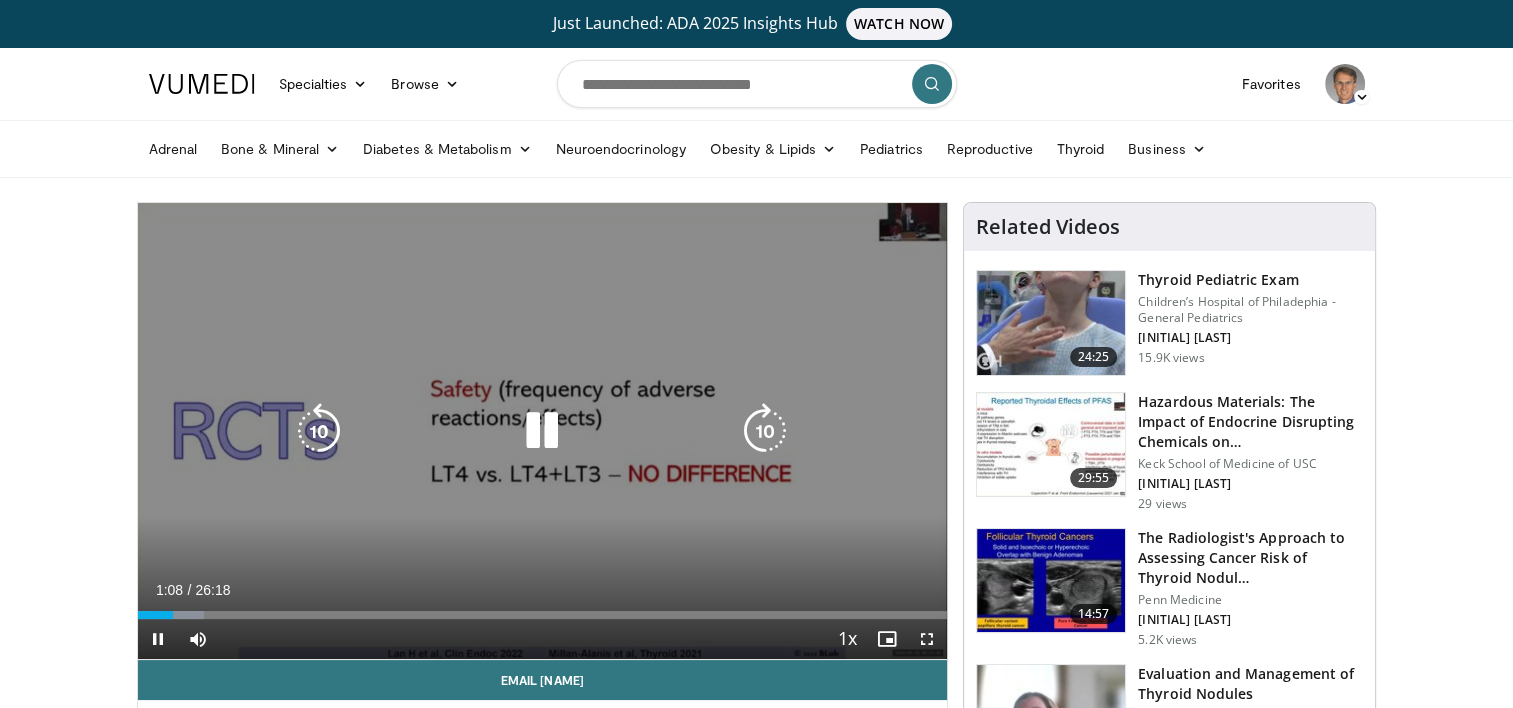 click at bounding box center [765, 431] 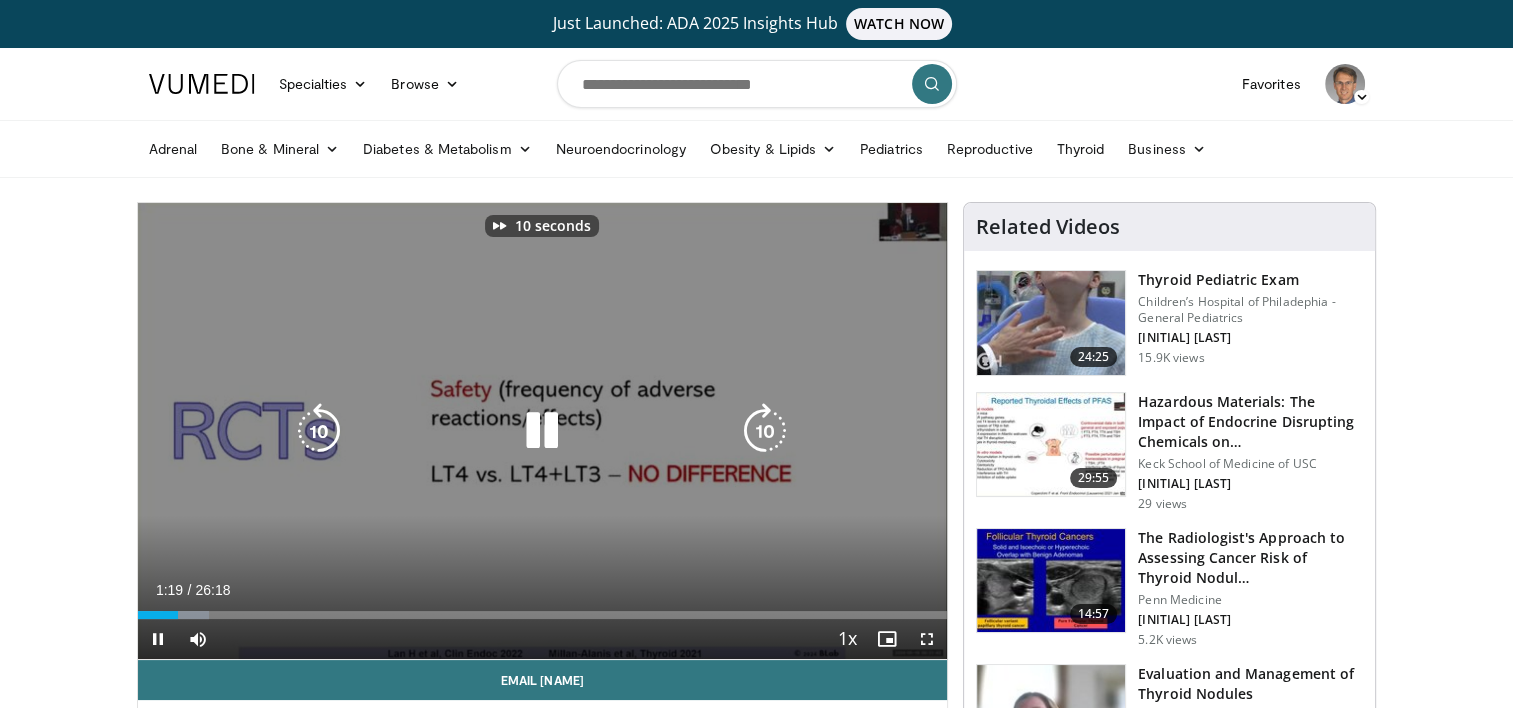 click at bounding box center [765, 431] 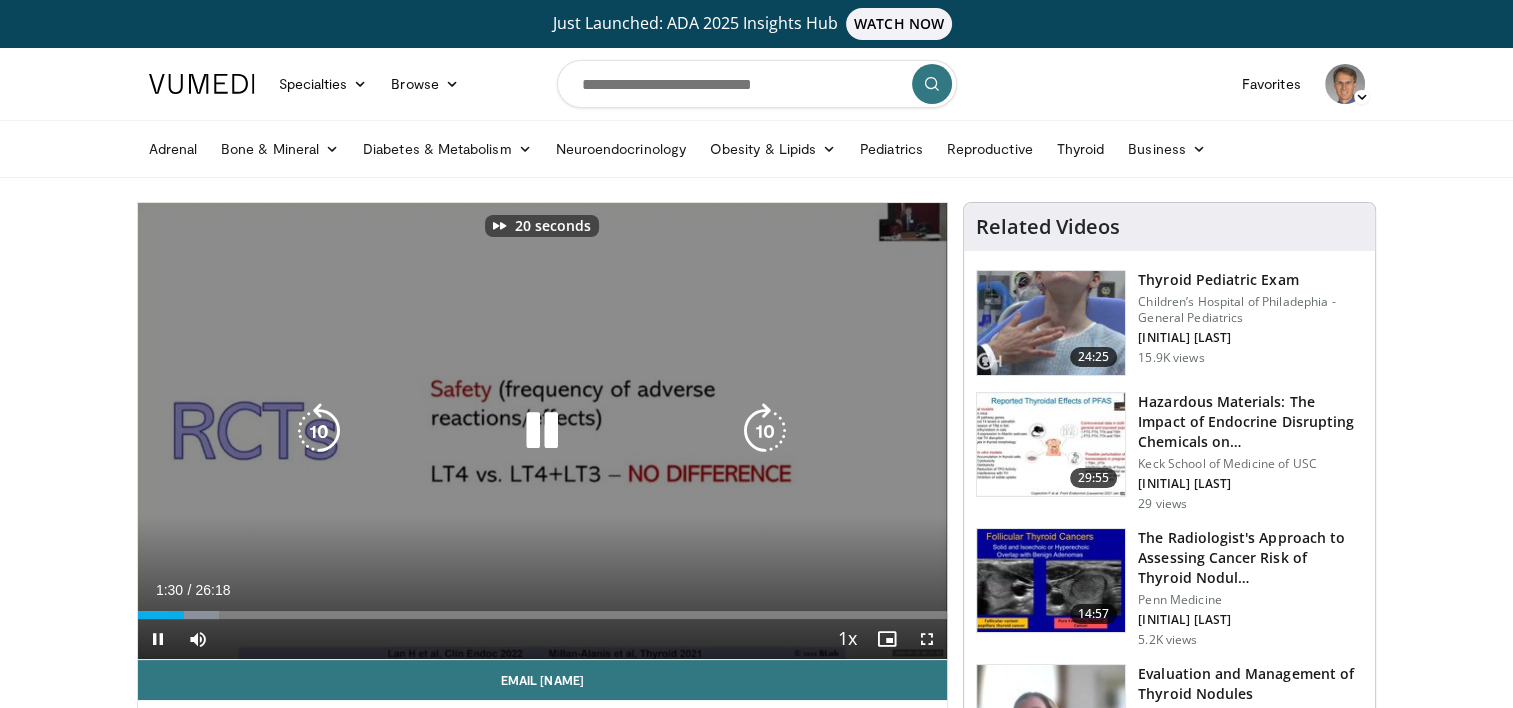 click at bounding box center (765, 431) 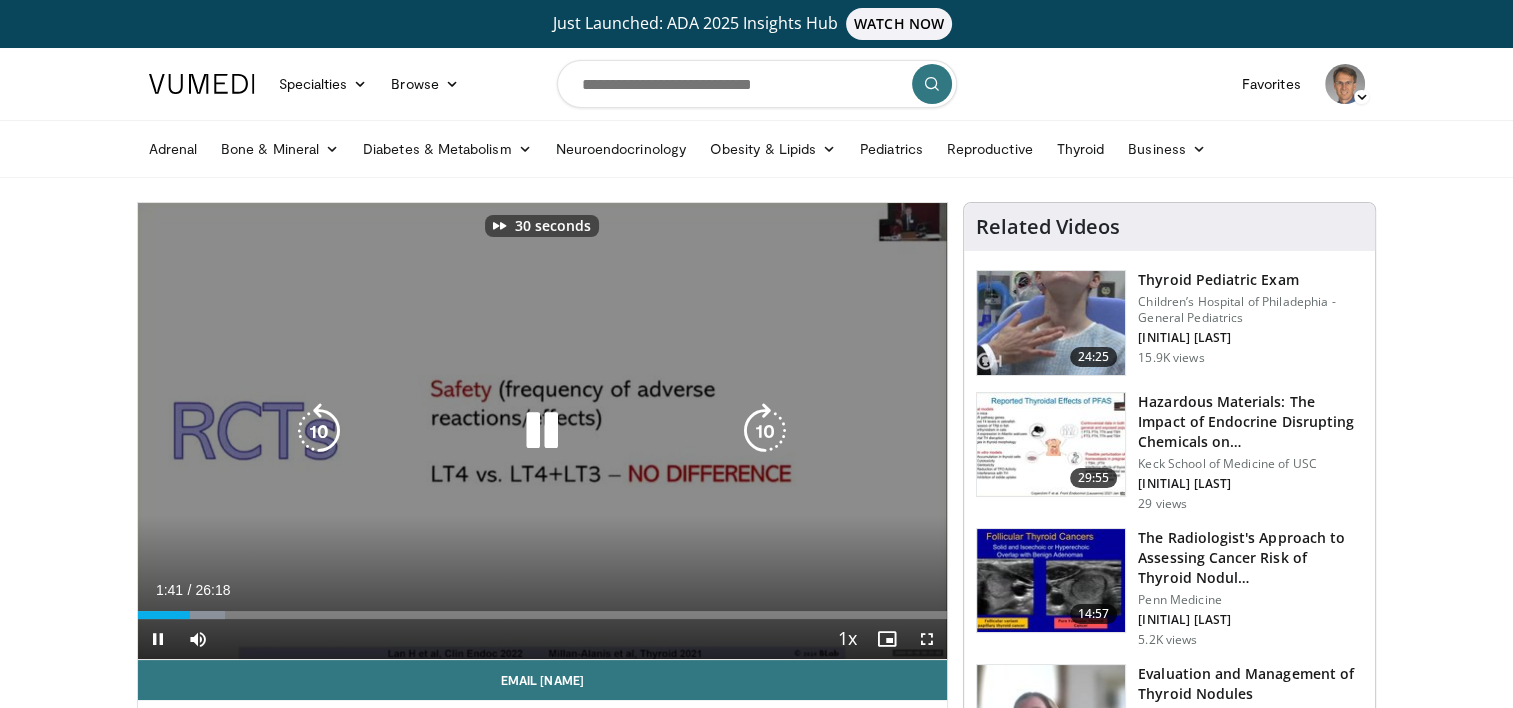 click at bounding box center [765, 431] 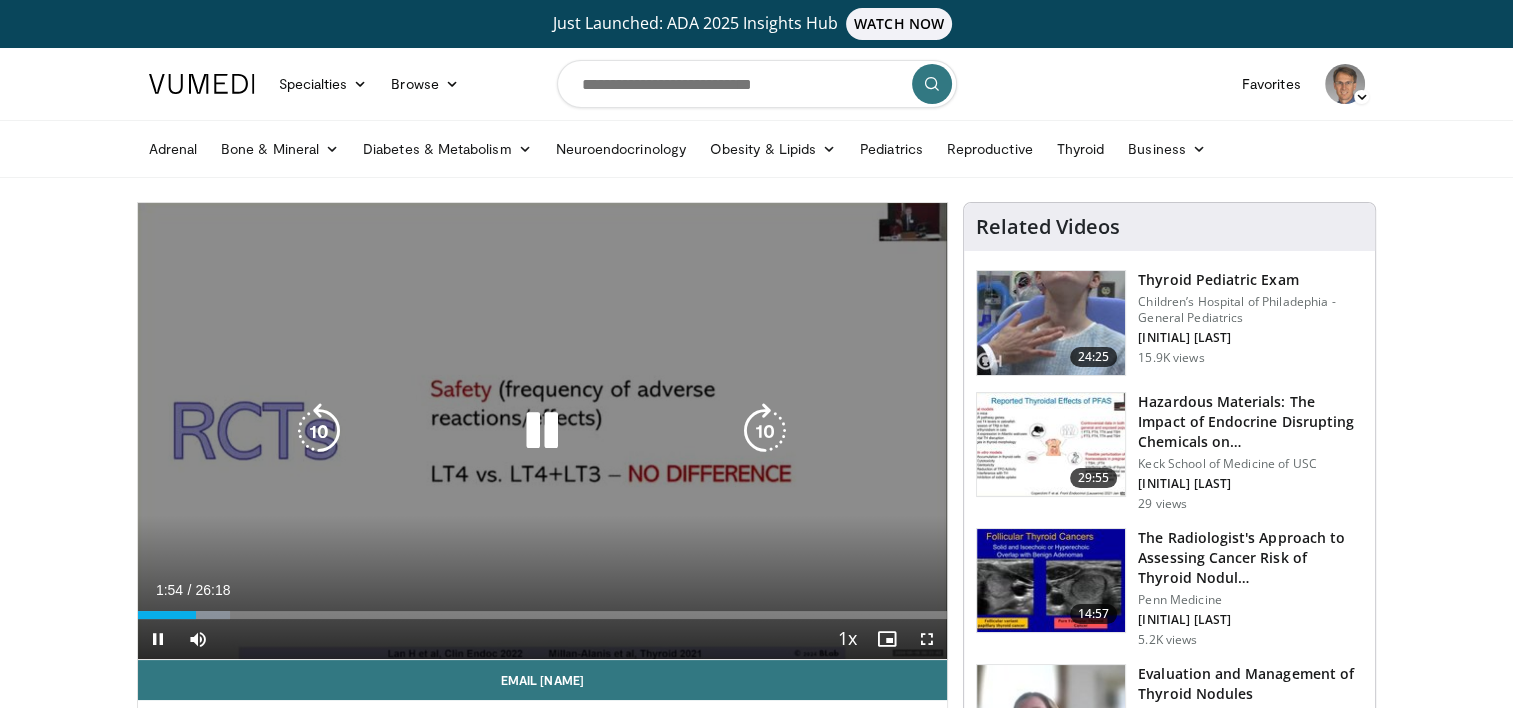click at bounding box center (765, 431) 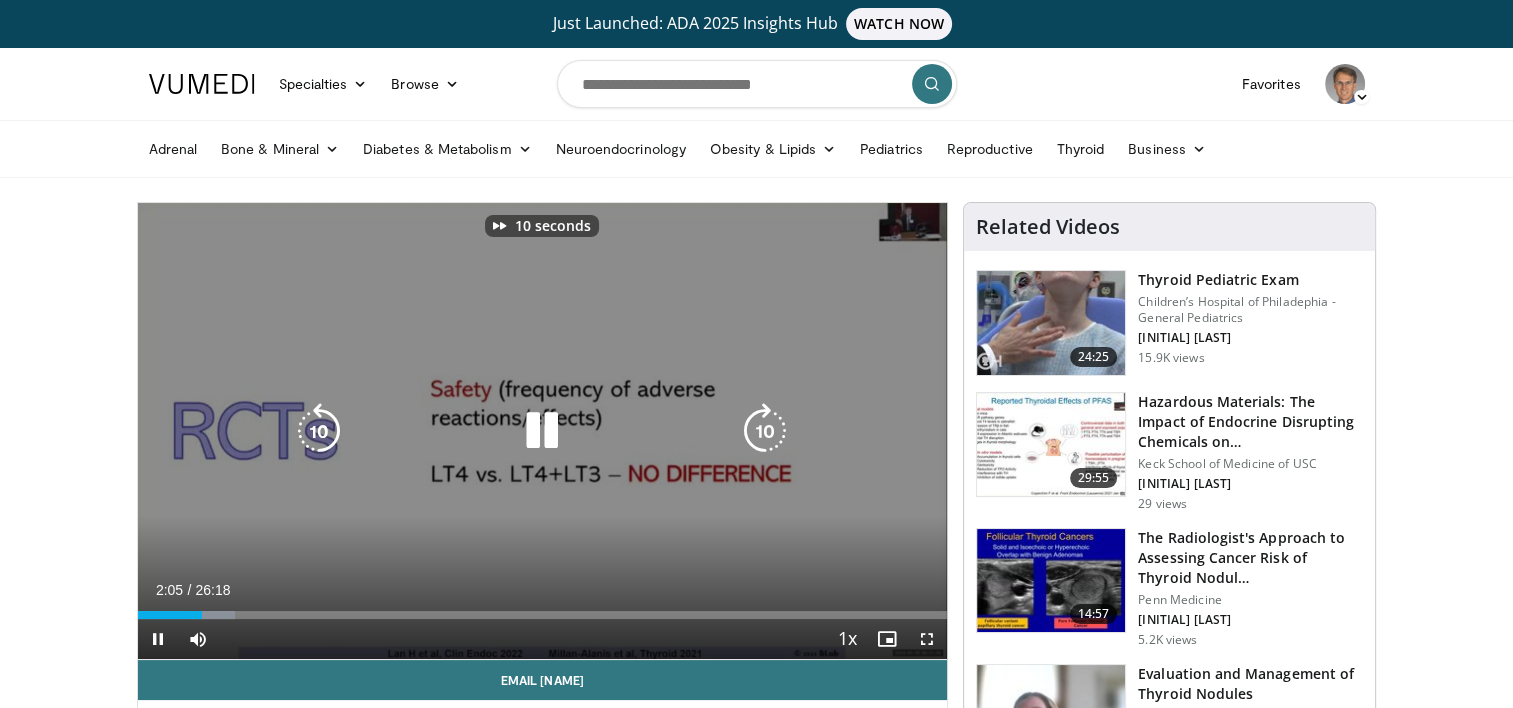 click at bounding box center (765, 431) 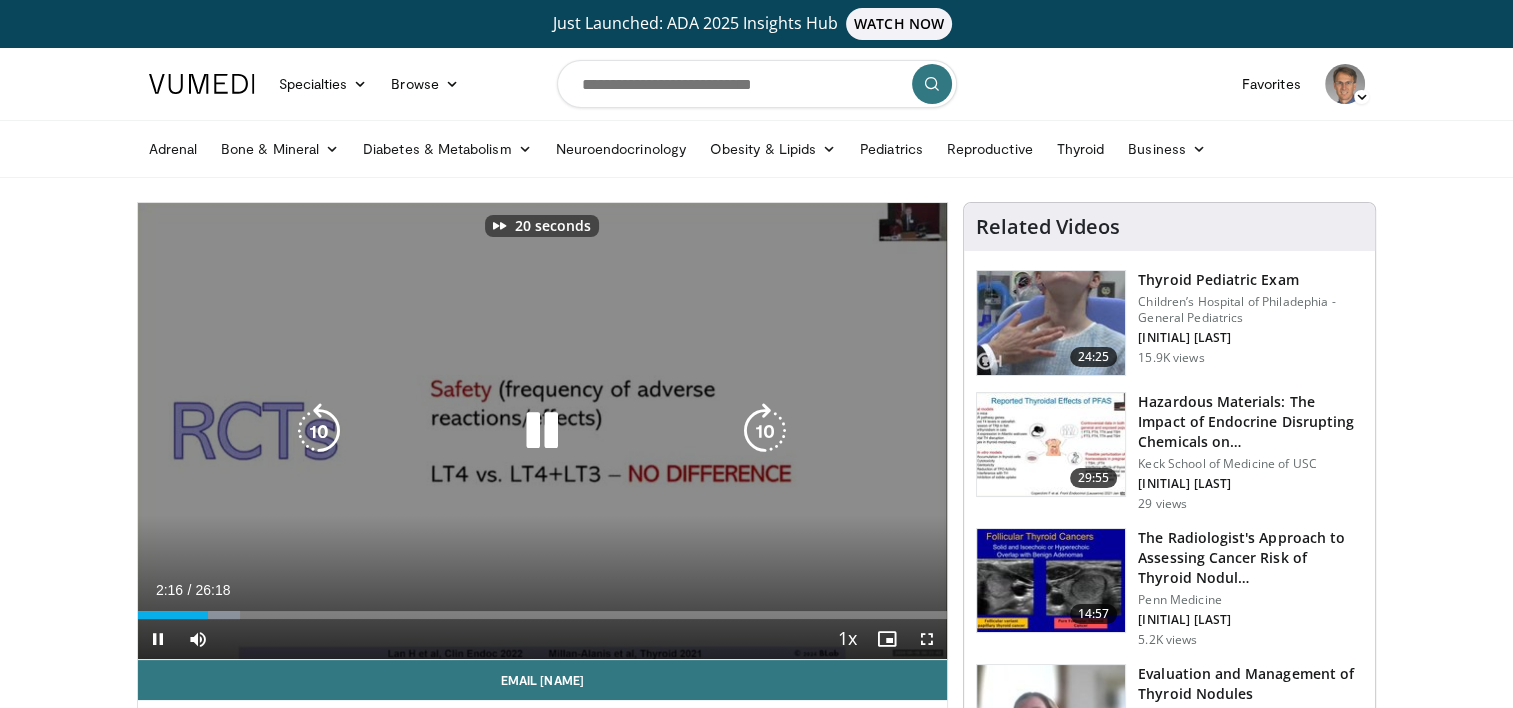 click at bounding box center [765, 431] 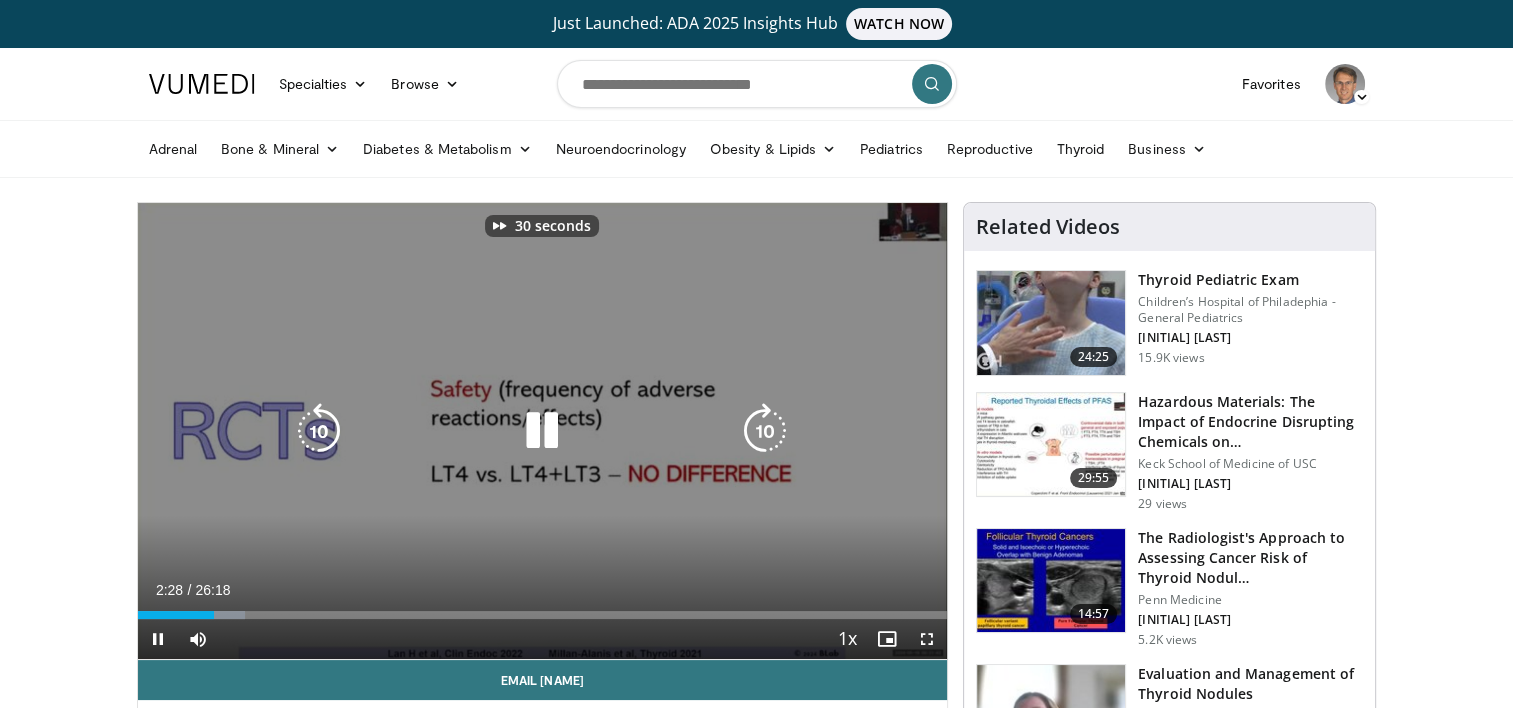 click at bounding box center (765, 431) 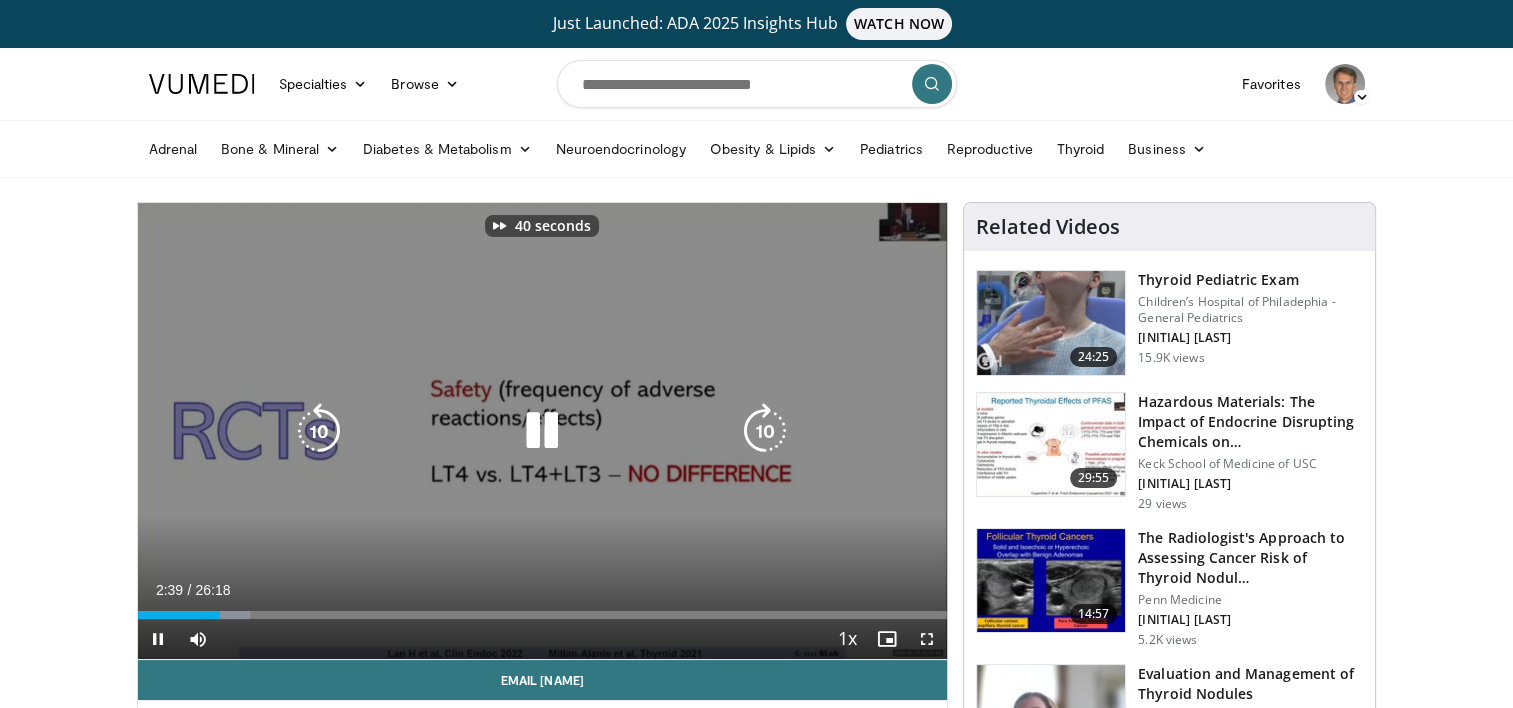 click at bounding box center (765, 431) 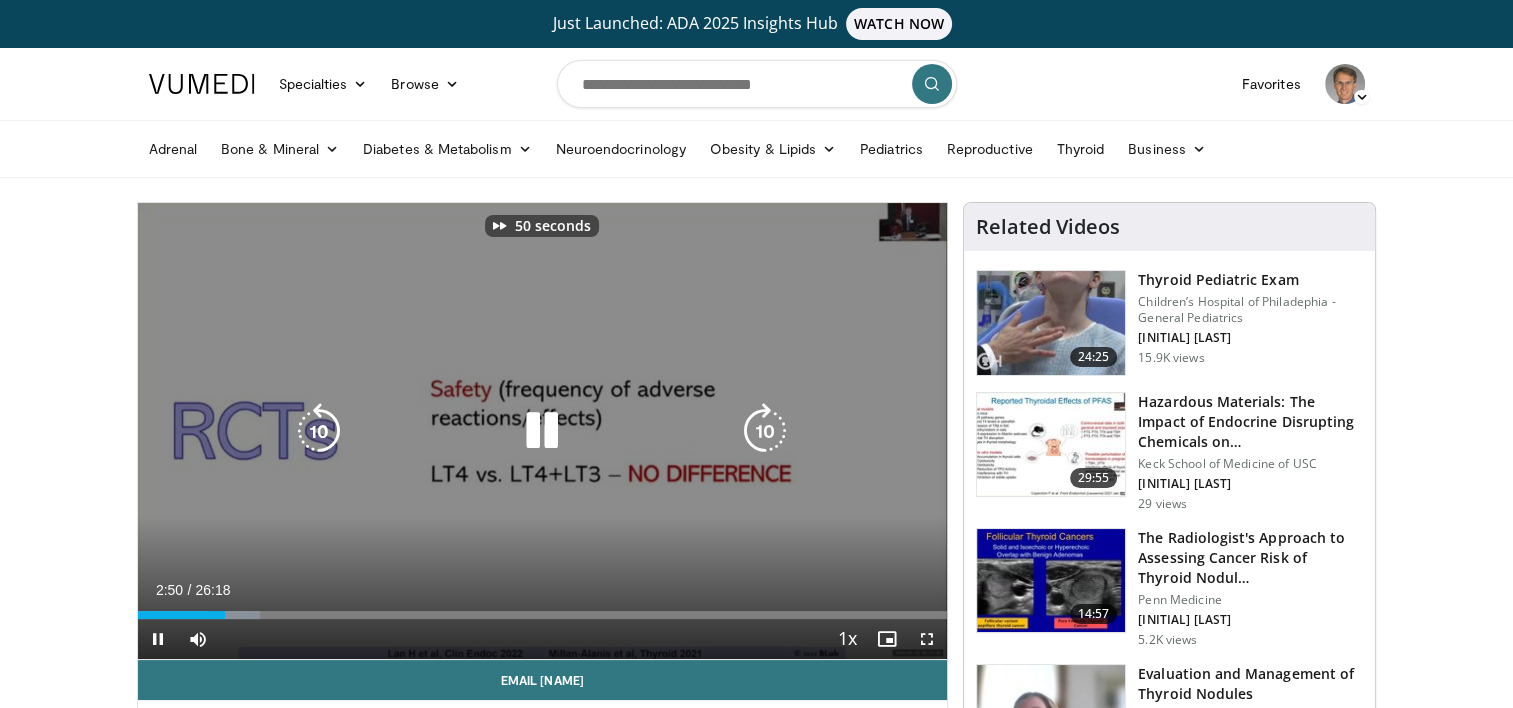 click at bounding box center (765, 431) 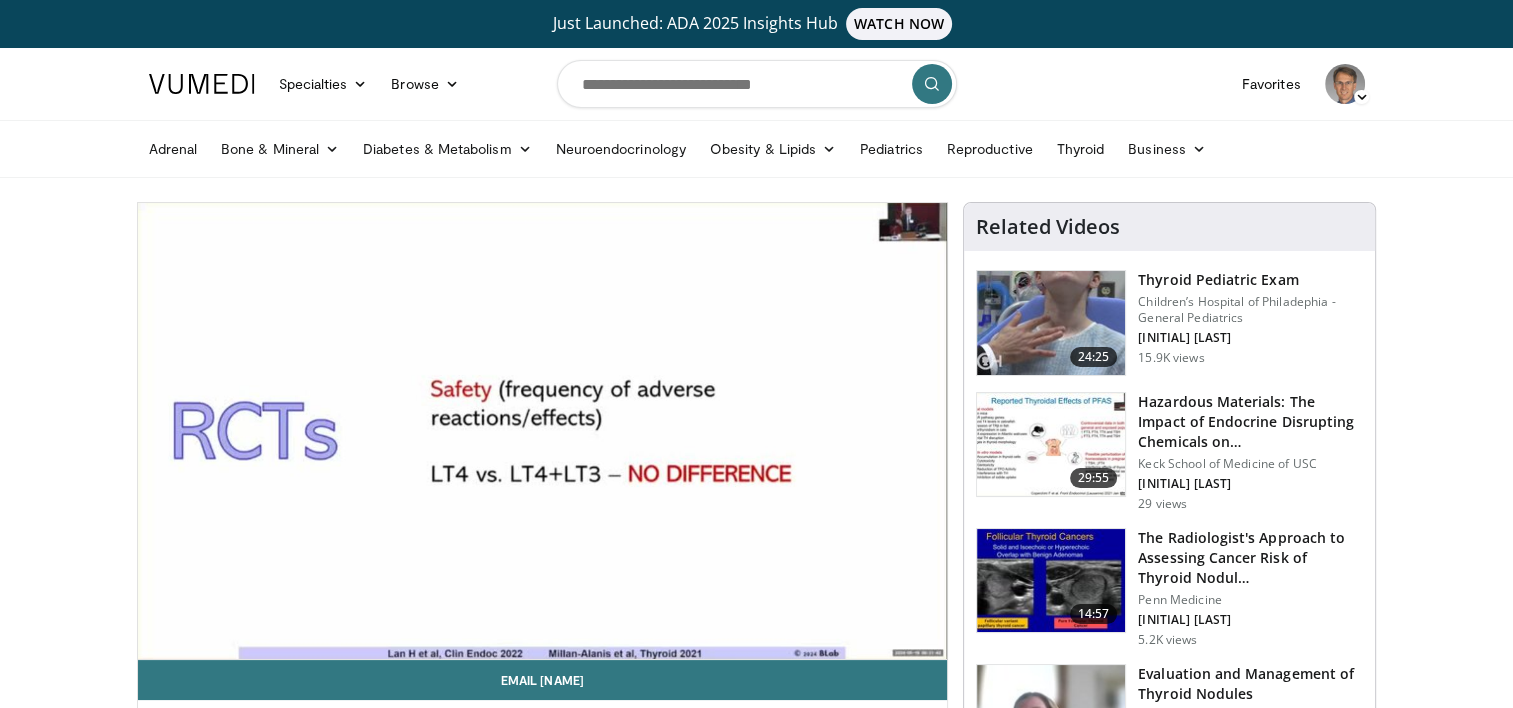 click on "60 seconds
Tap to unmute" at bounding box center (543, 431) 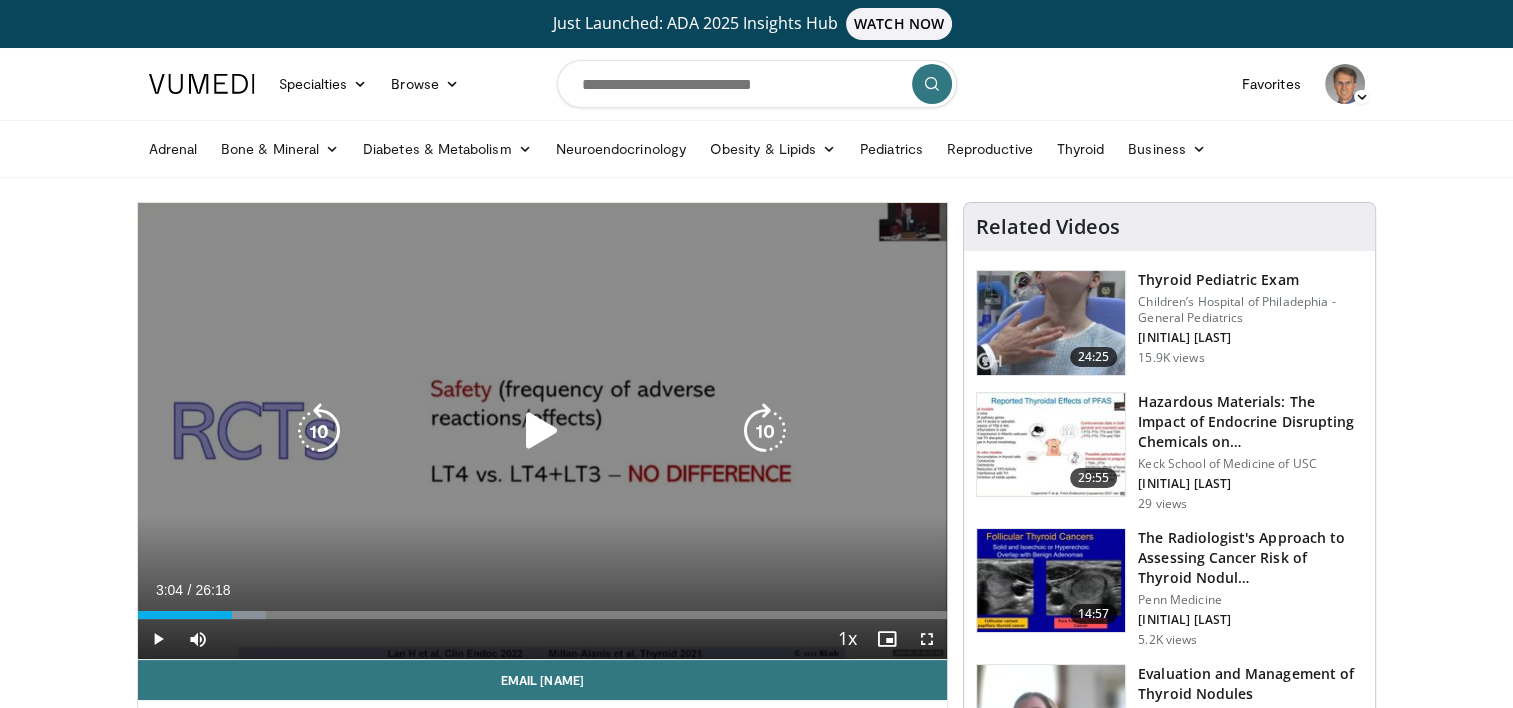 click at bounding box center [542, 431] 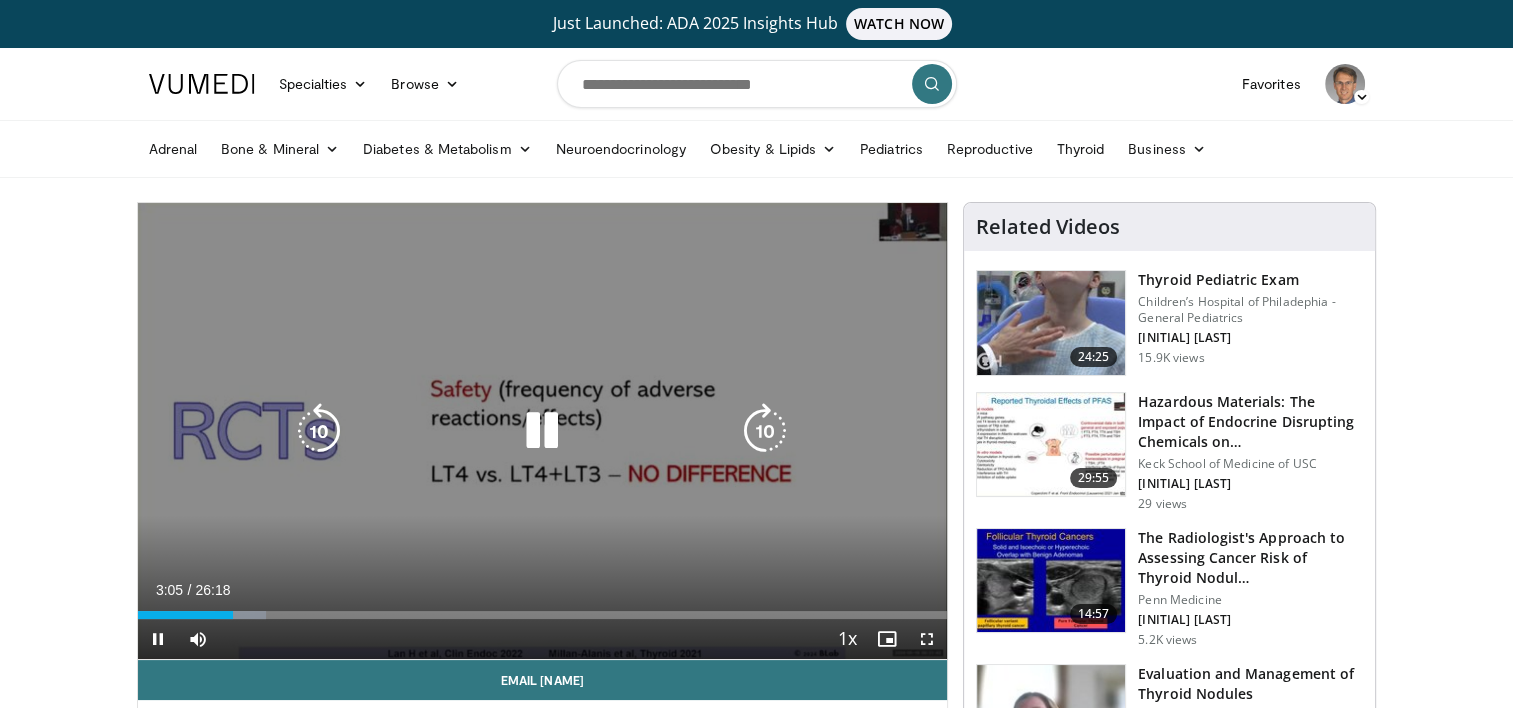 click at bounding box center (765, 431) 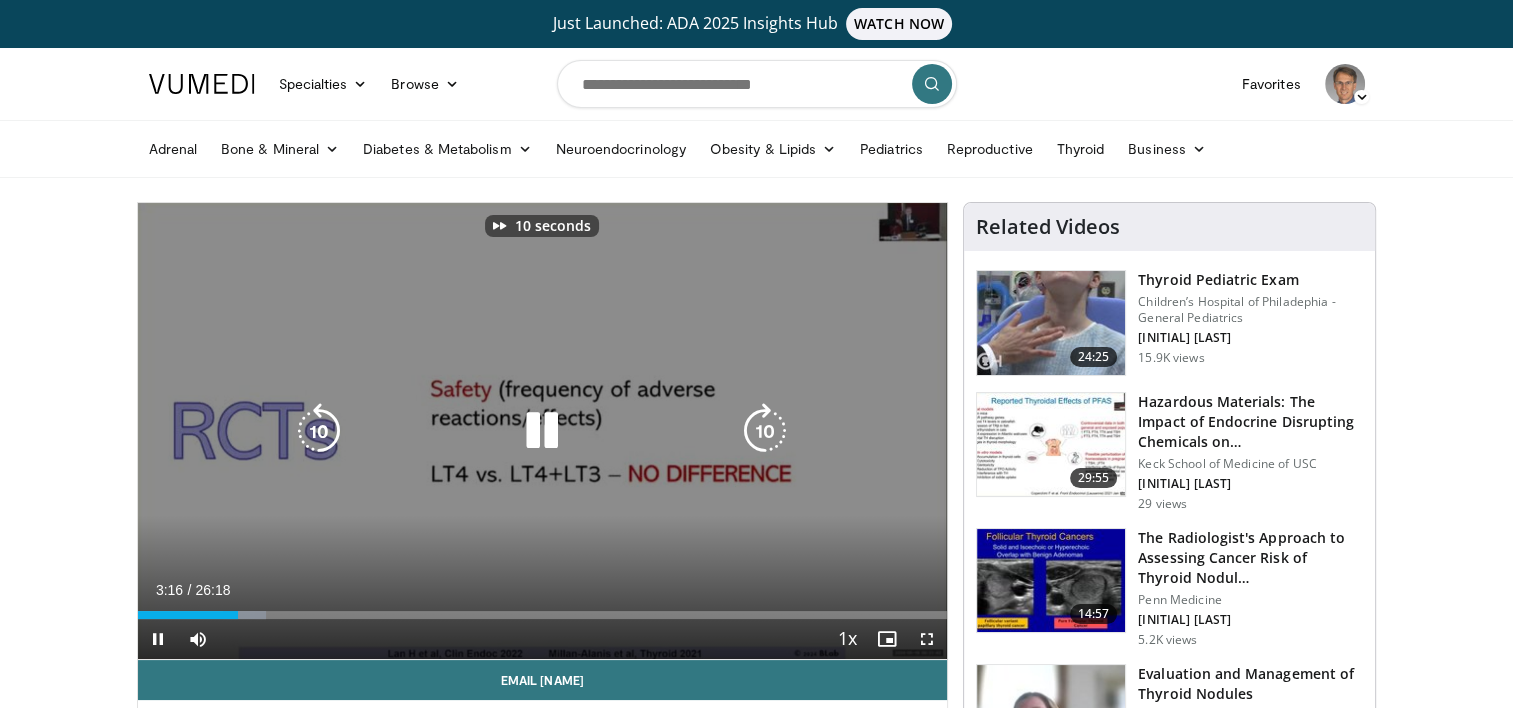 click at bounding box center (765, 431) 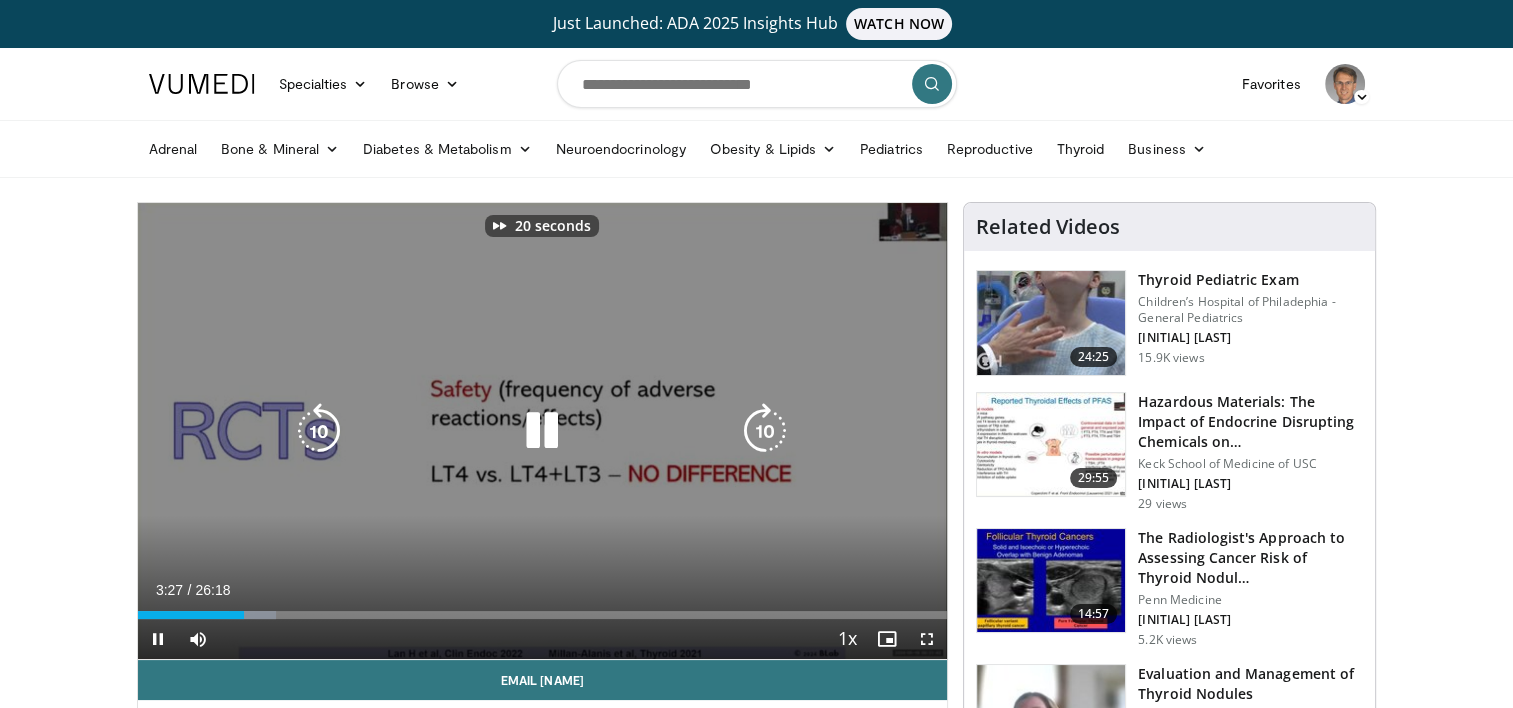 click at bounding box center [765, 431] 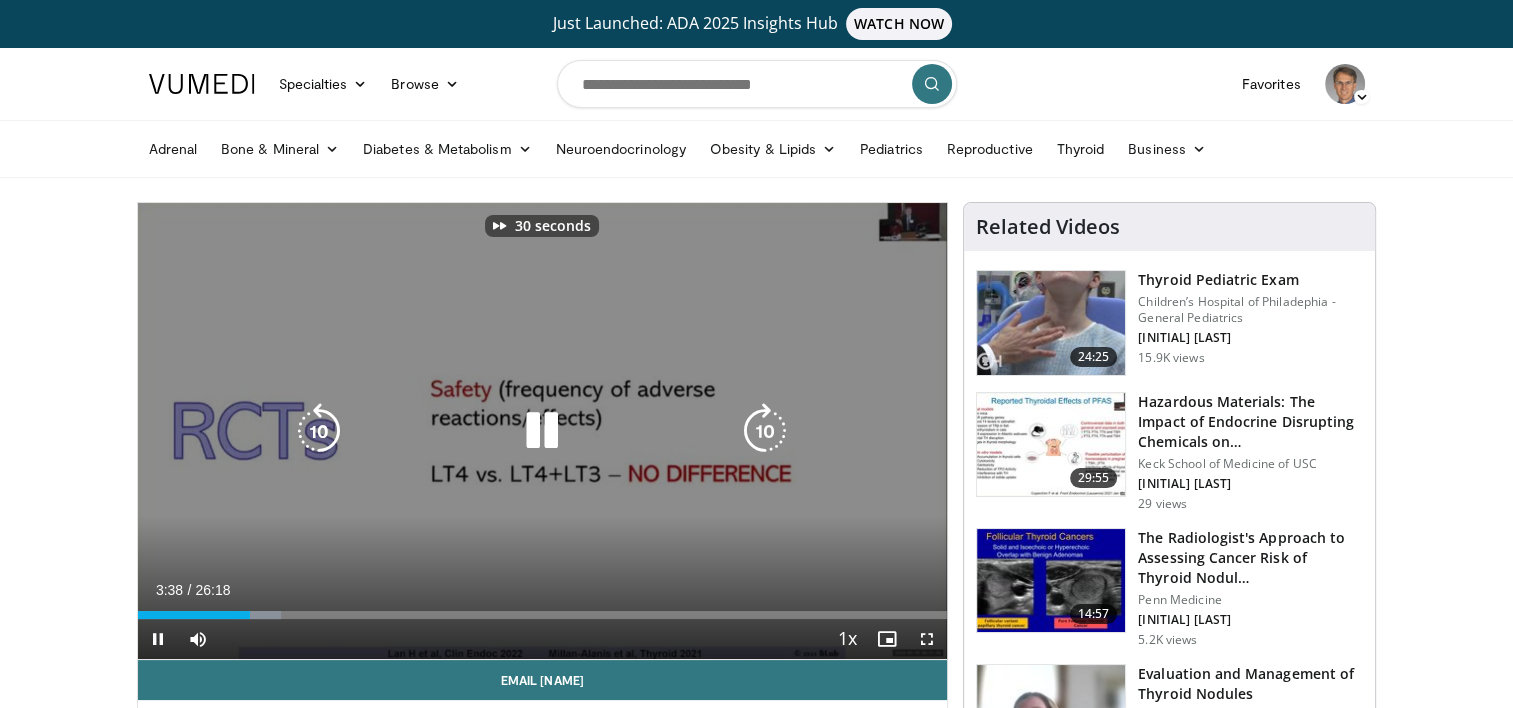 click at bounding box center [765, 431] 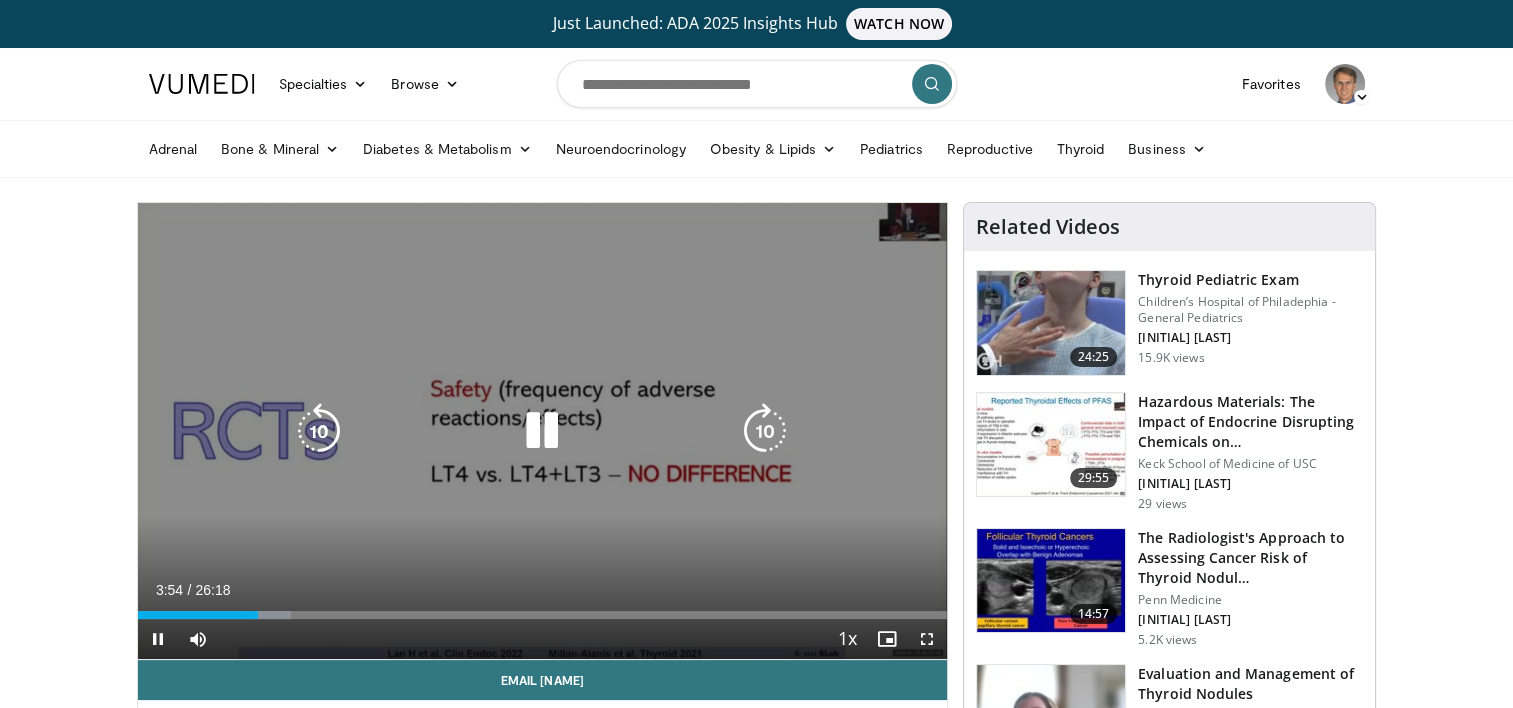 click at bounding box center [765, 431] 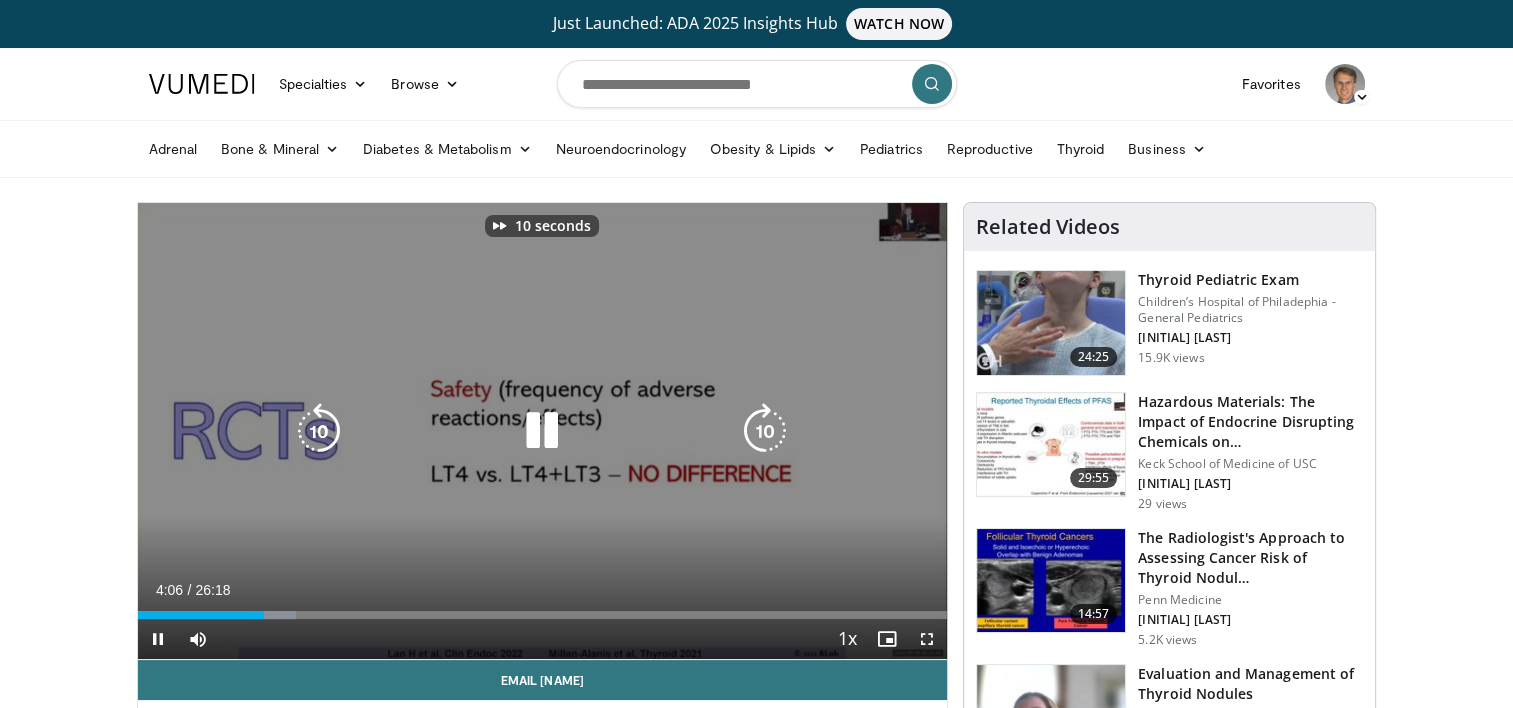 click at bounding box center [765, 431] 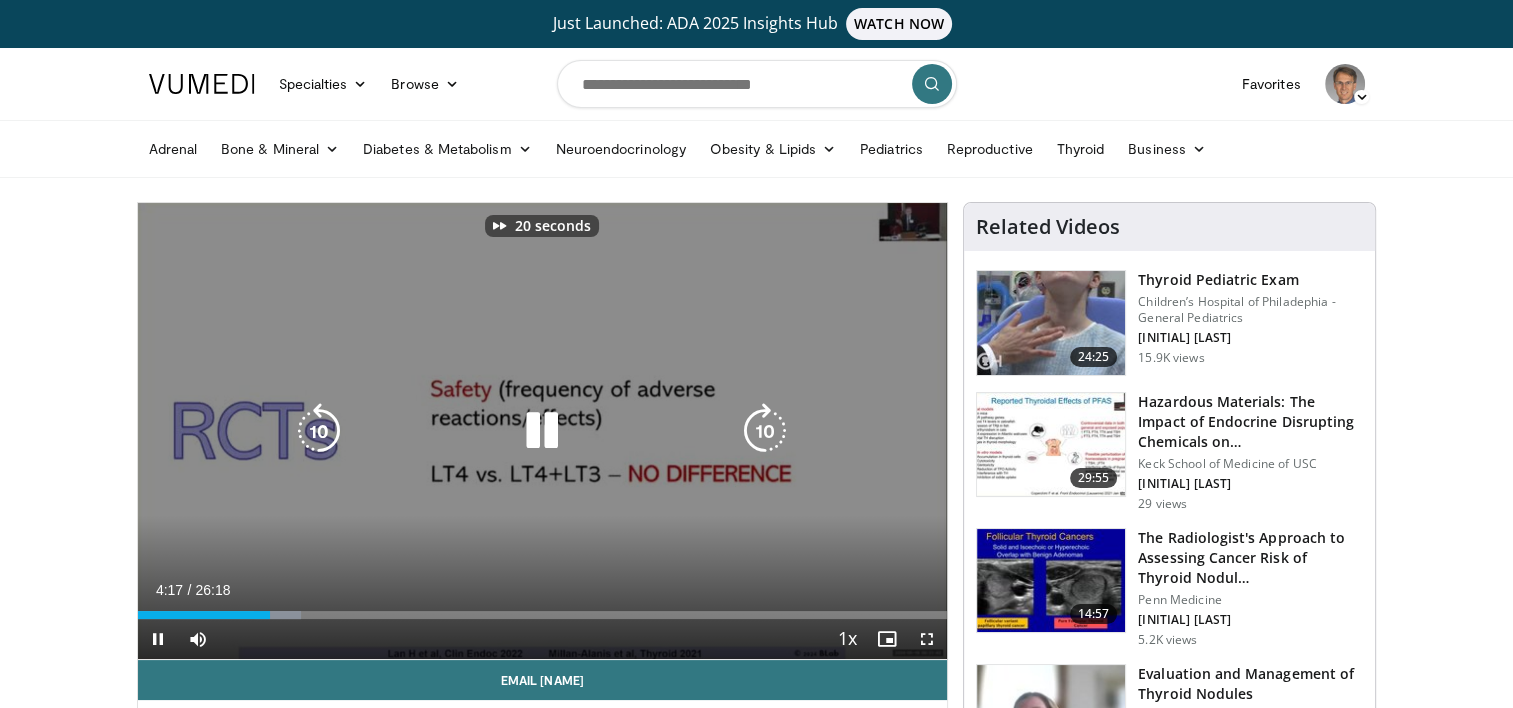 click at bounding box center (765, 431) 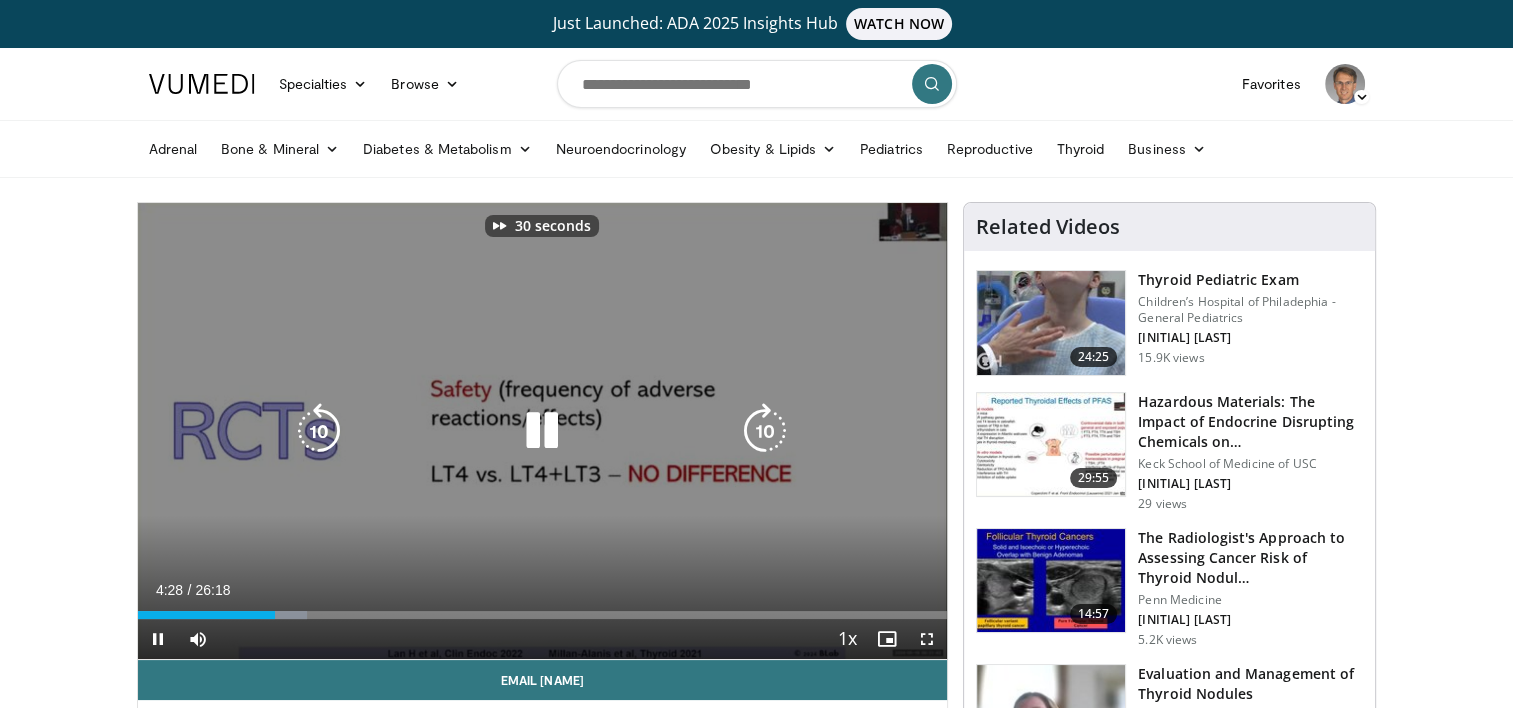click at bounding box center [765, 431] 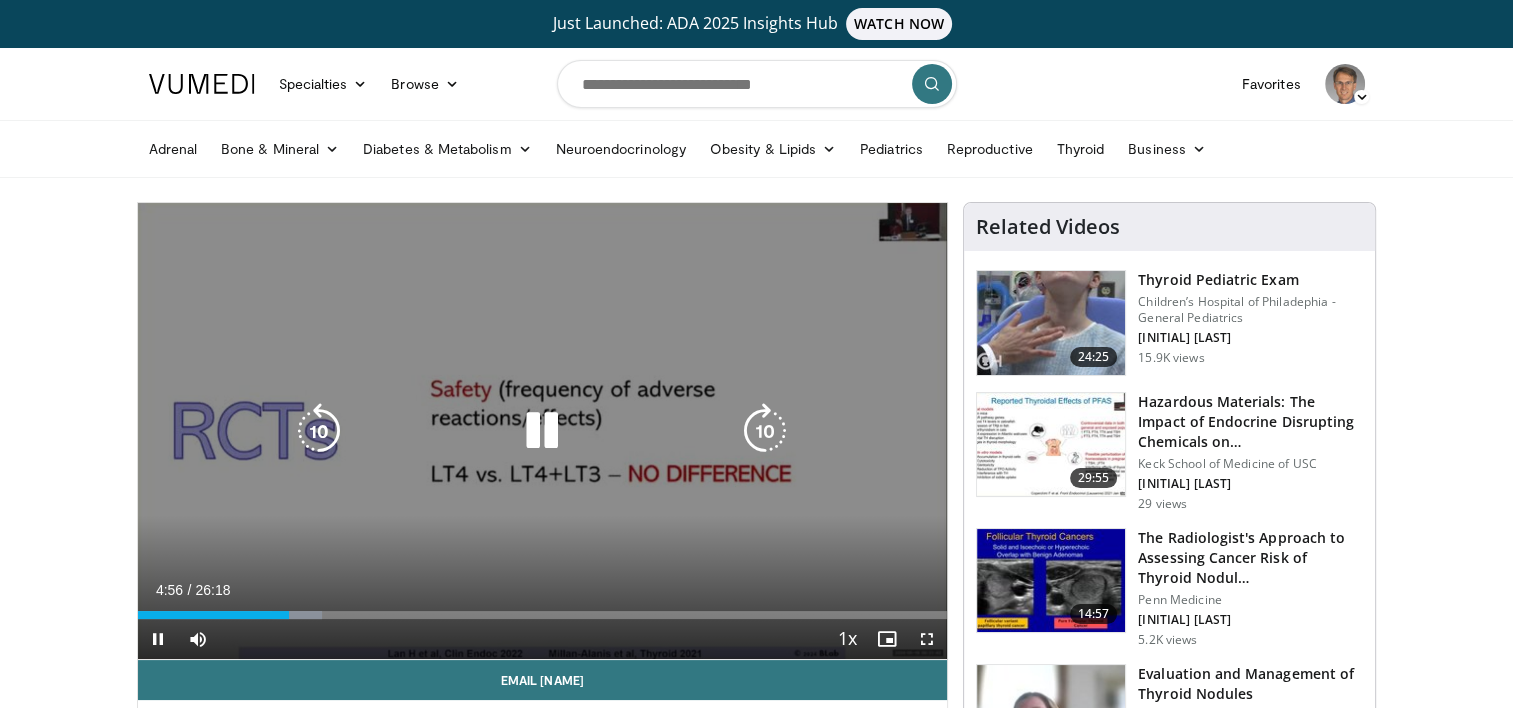 click at bounding box center (765, 431) 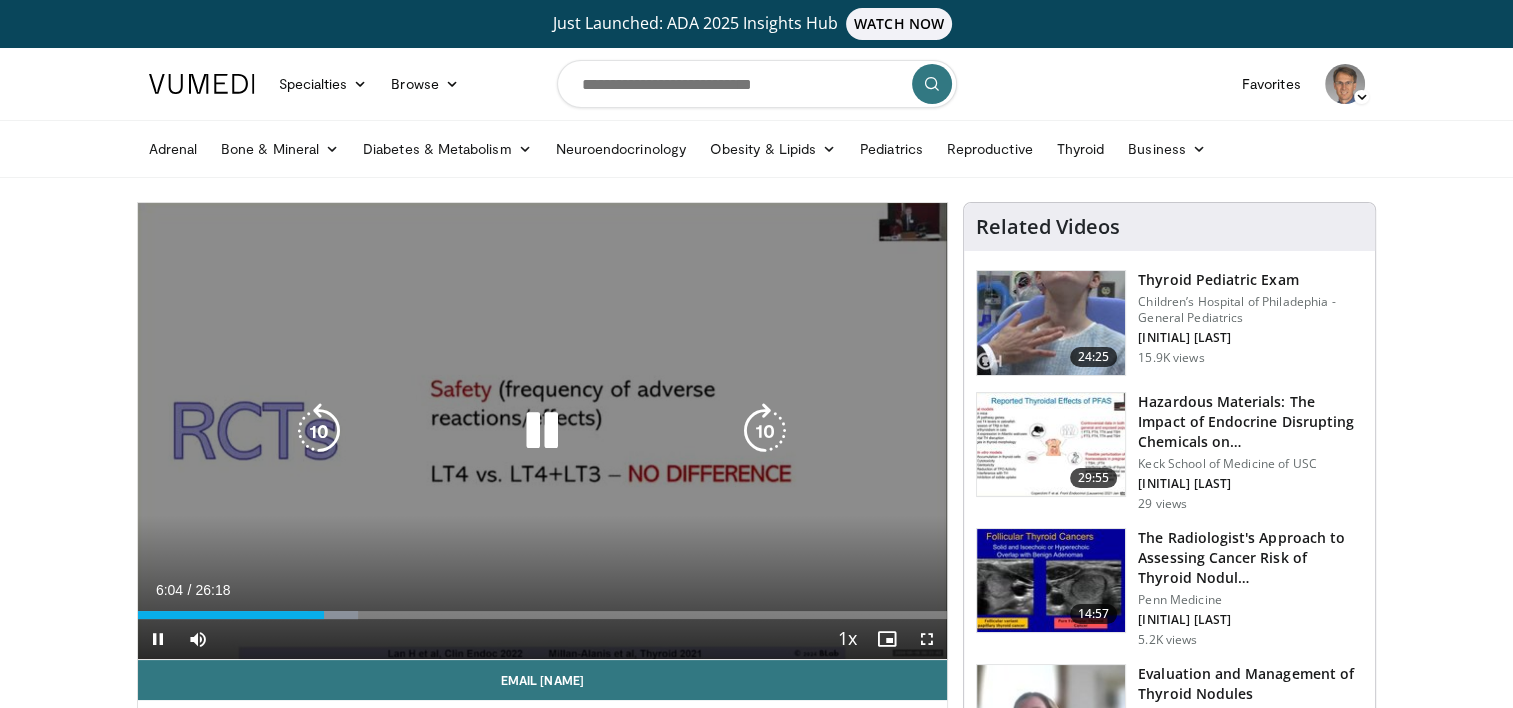 click at bounding box center [765, 431] 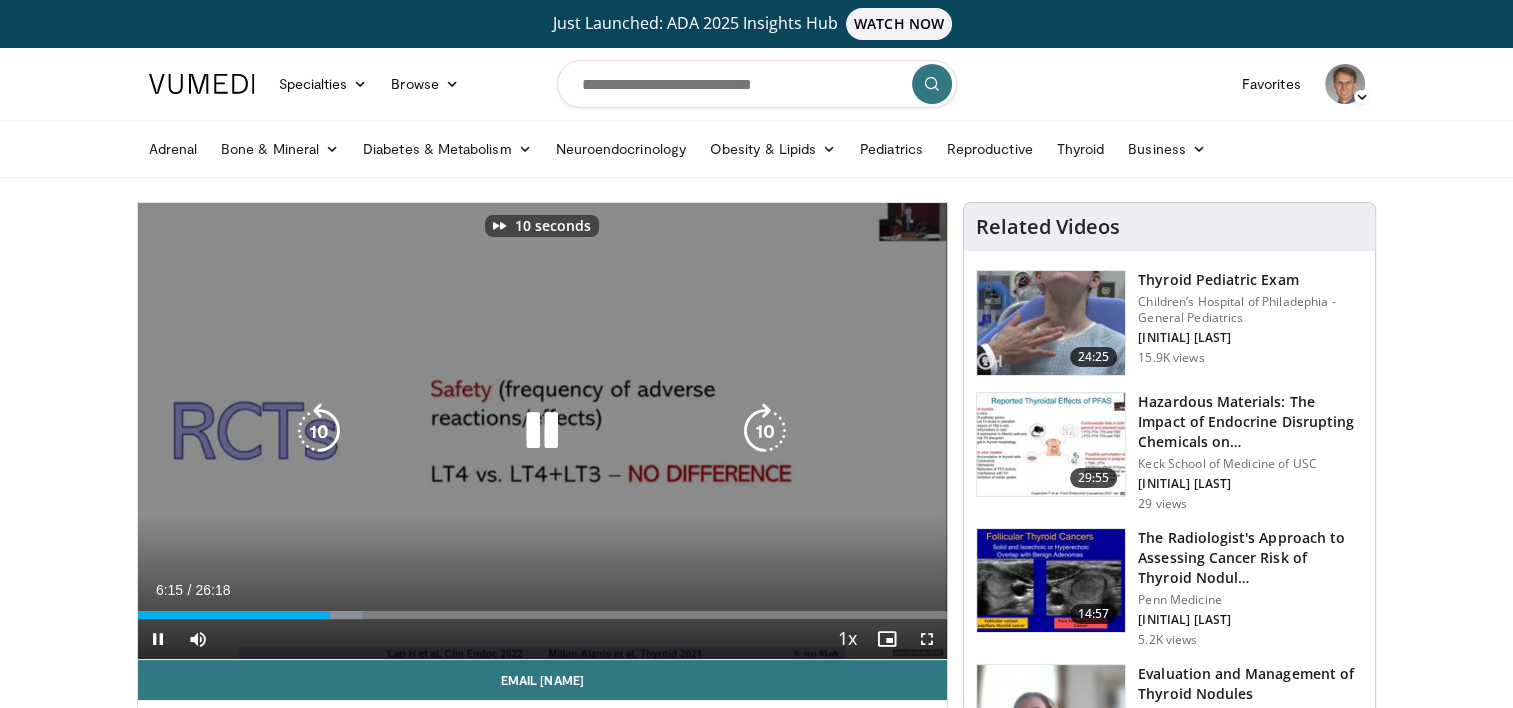 click at bounding box center (765, 431) 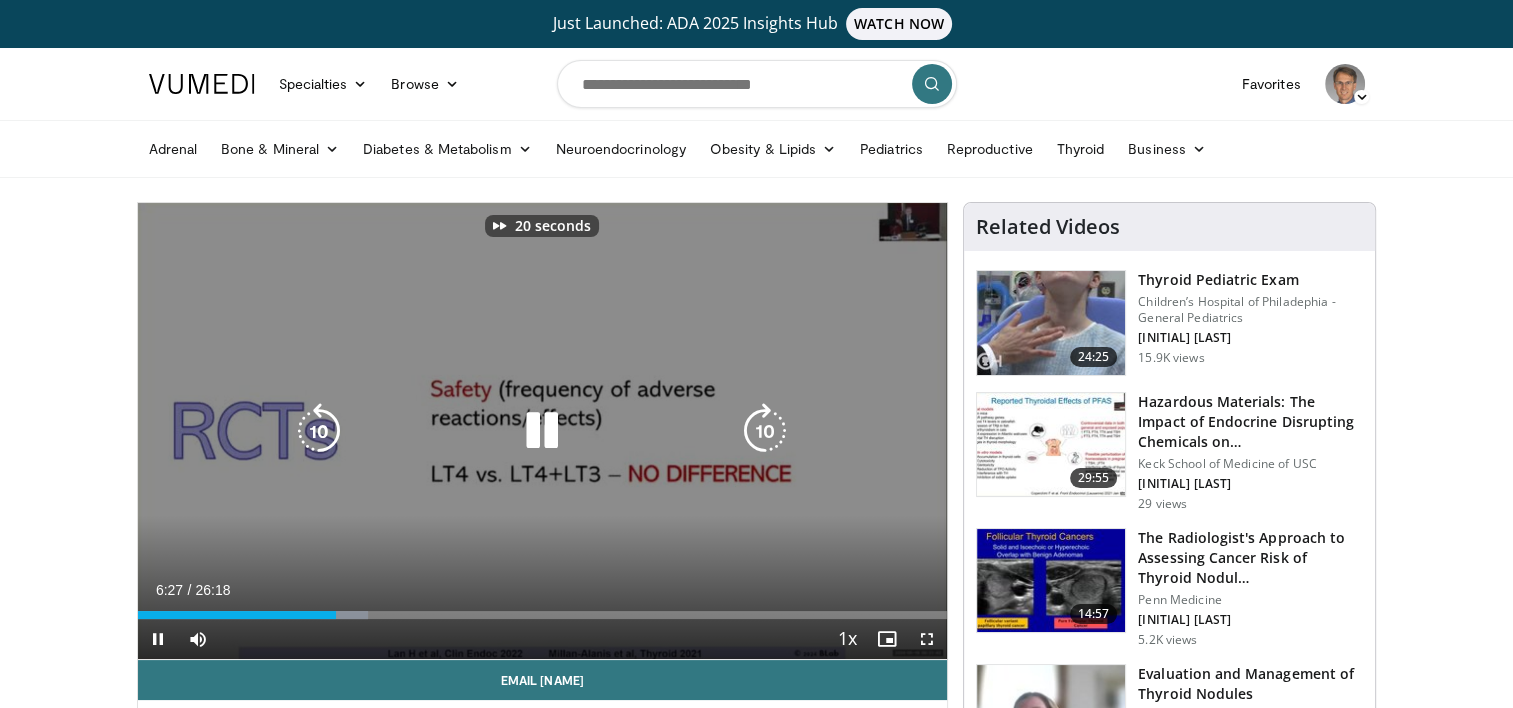 click at bounding box center (765, 431) 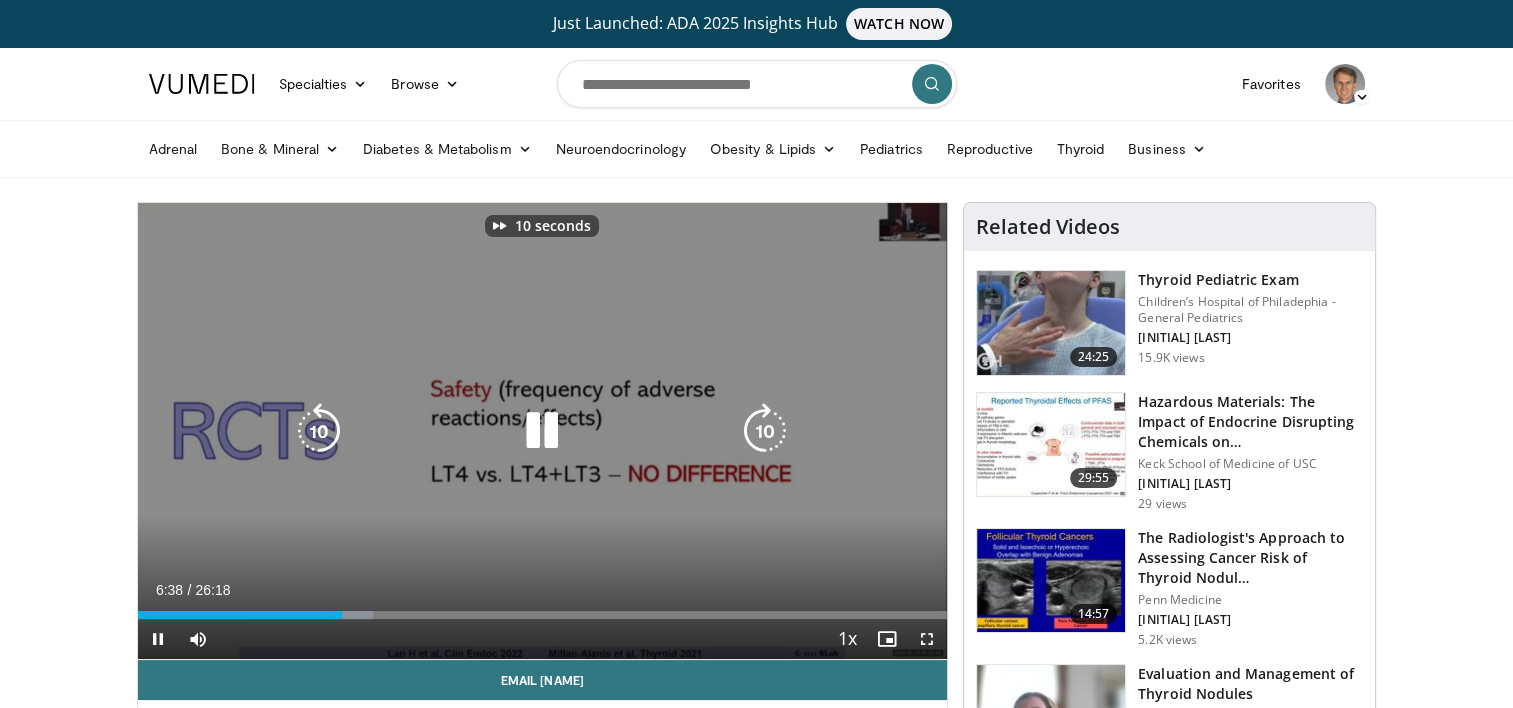 click at bounding box center (765, 431) 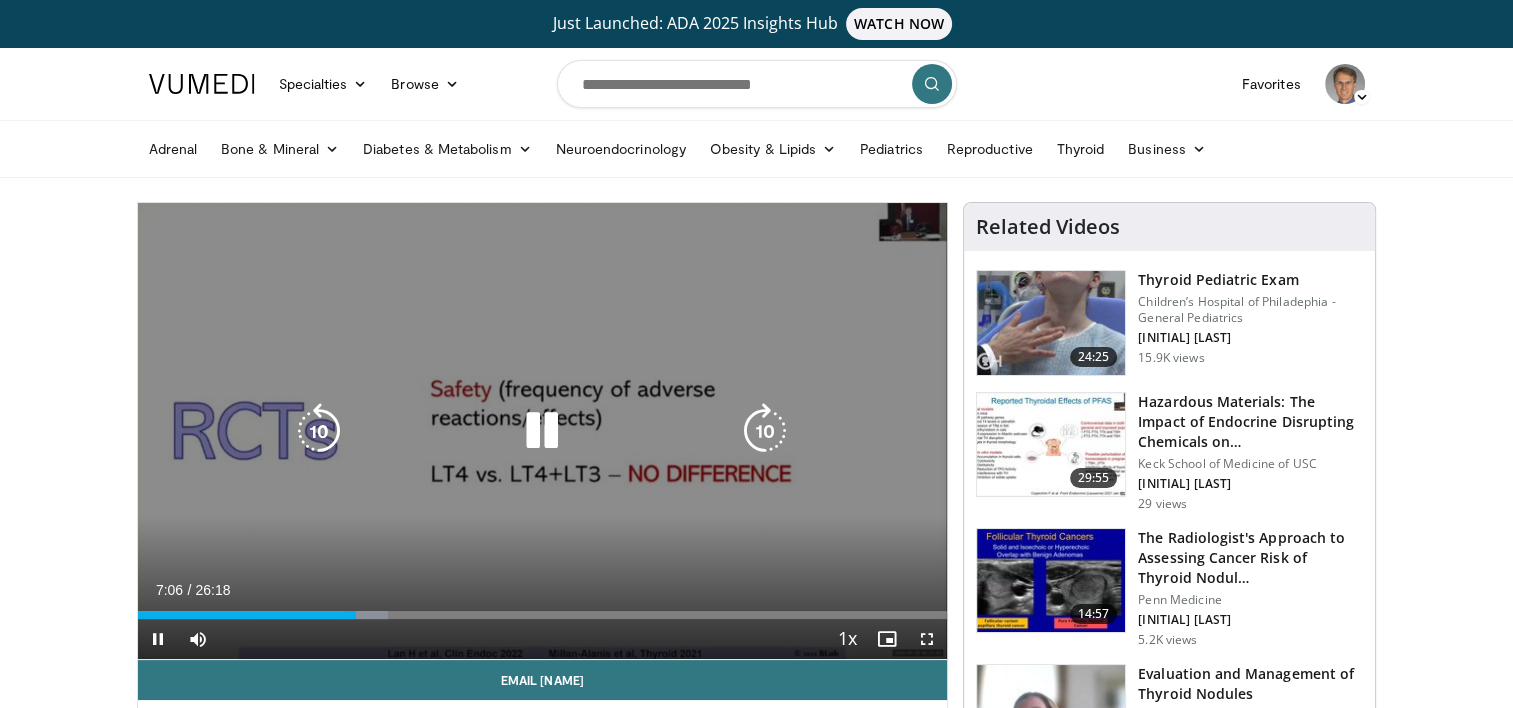 click at bounding box center [765, 431] 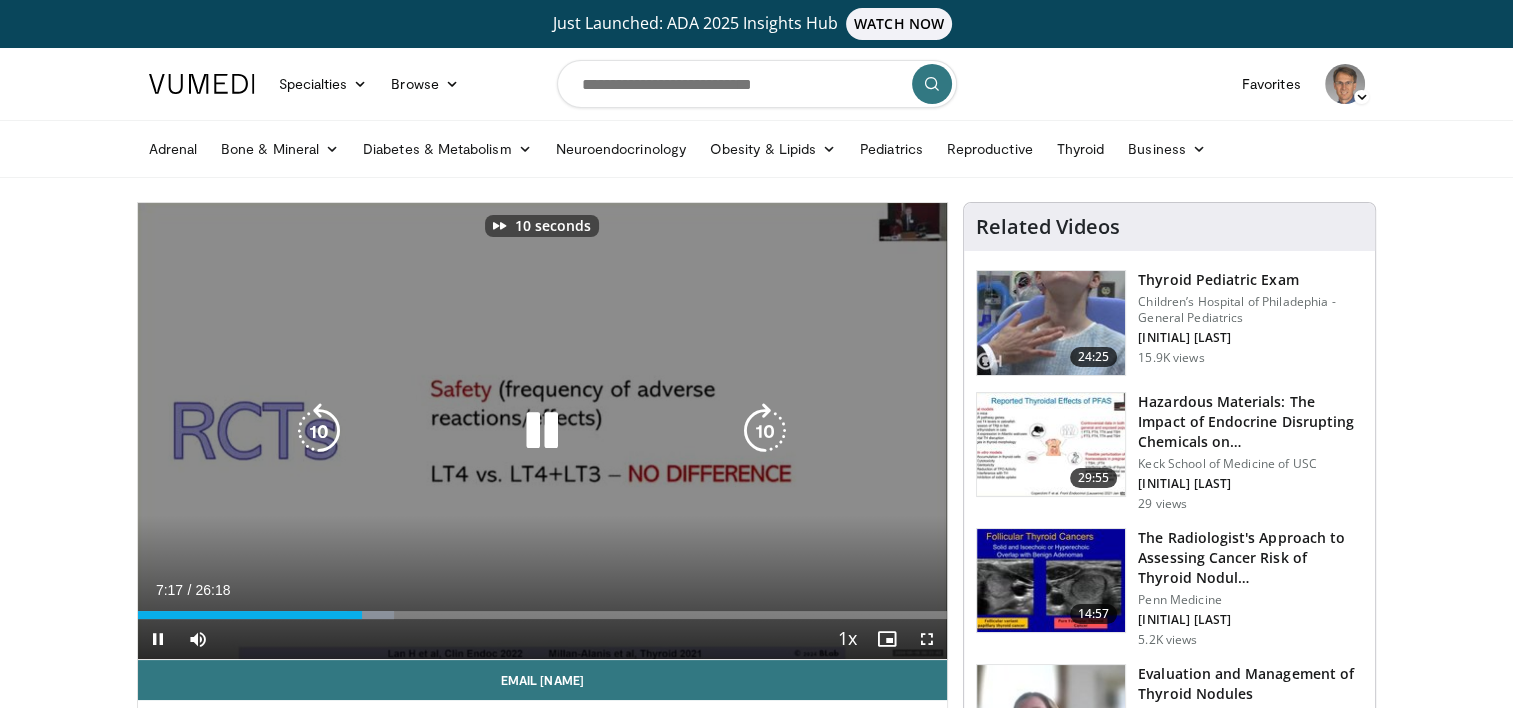 click at bounding box center (765, 431) 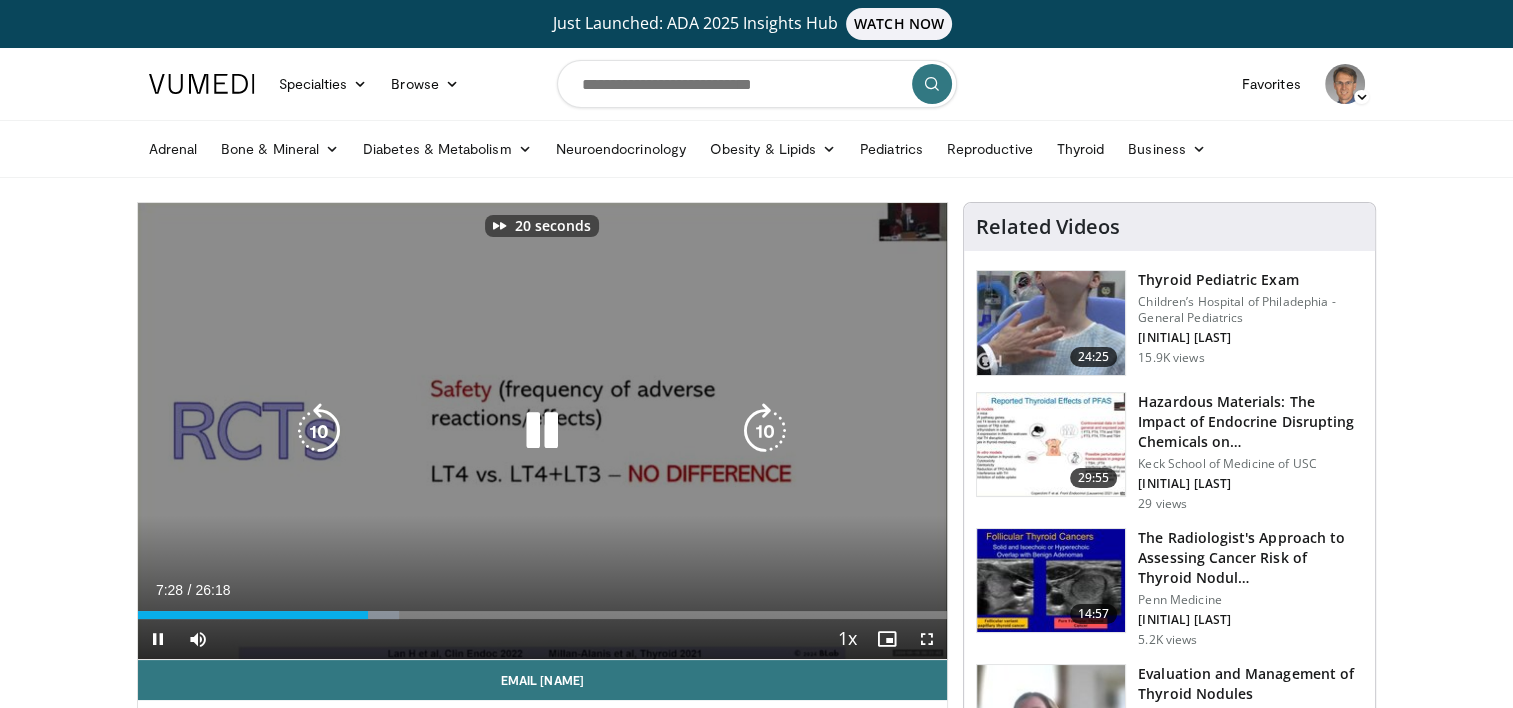 click at bounding box center (765, 431) 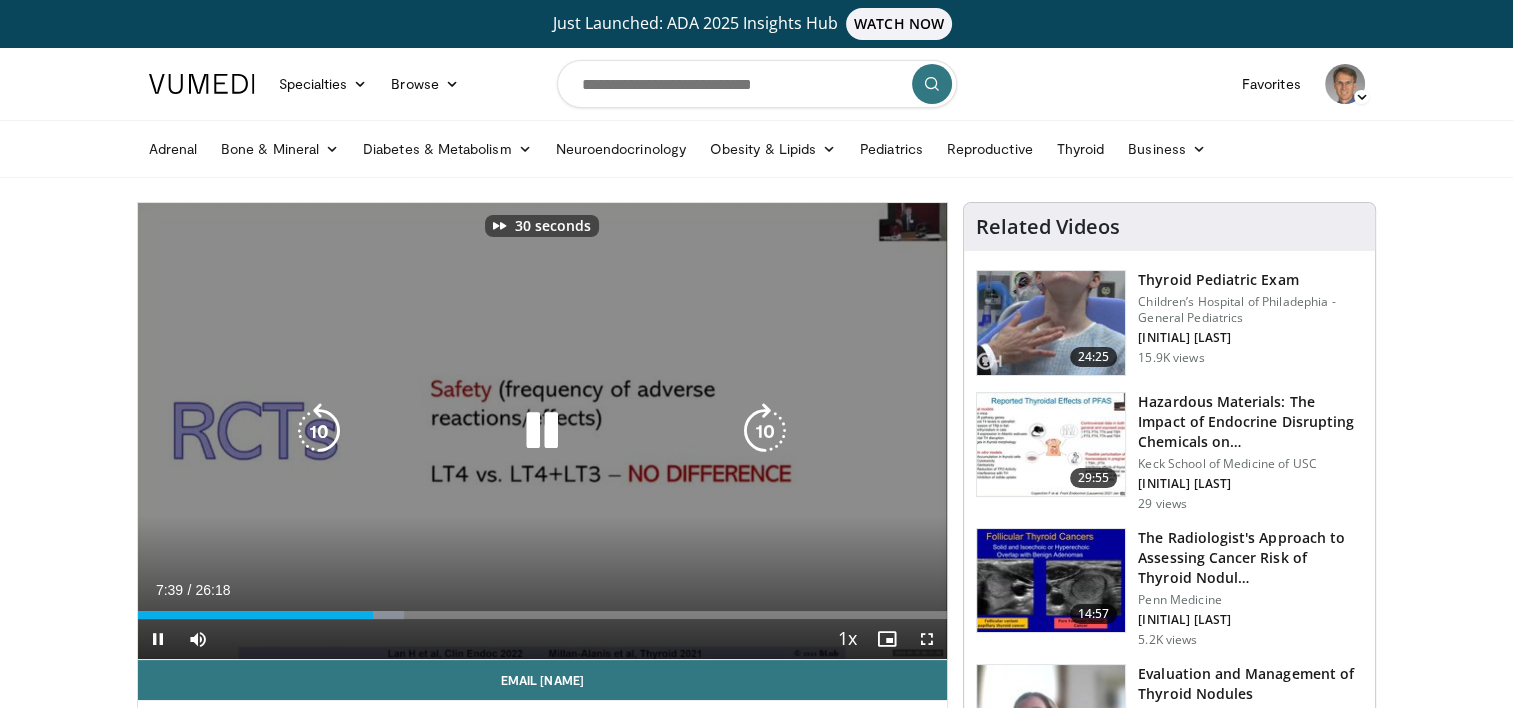 click at bounding box center [765, 431] 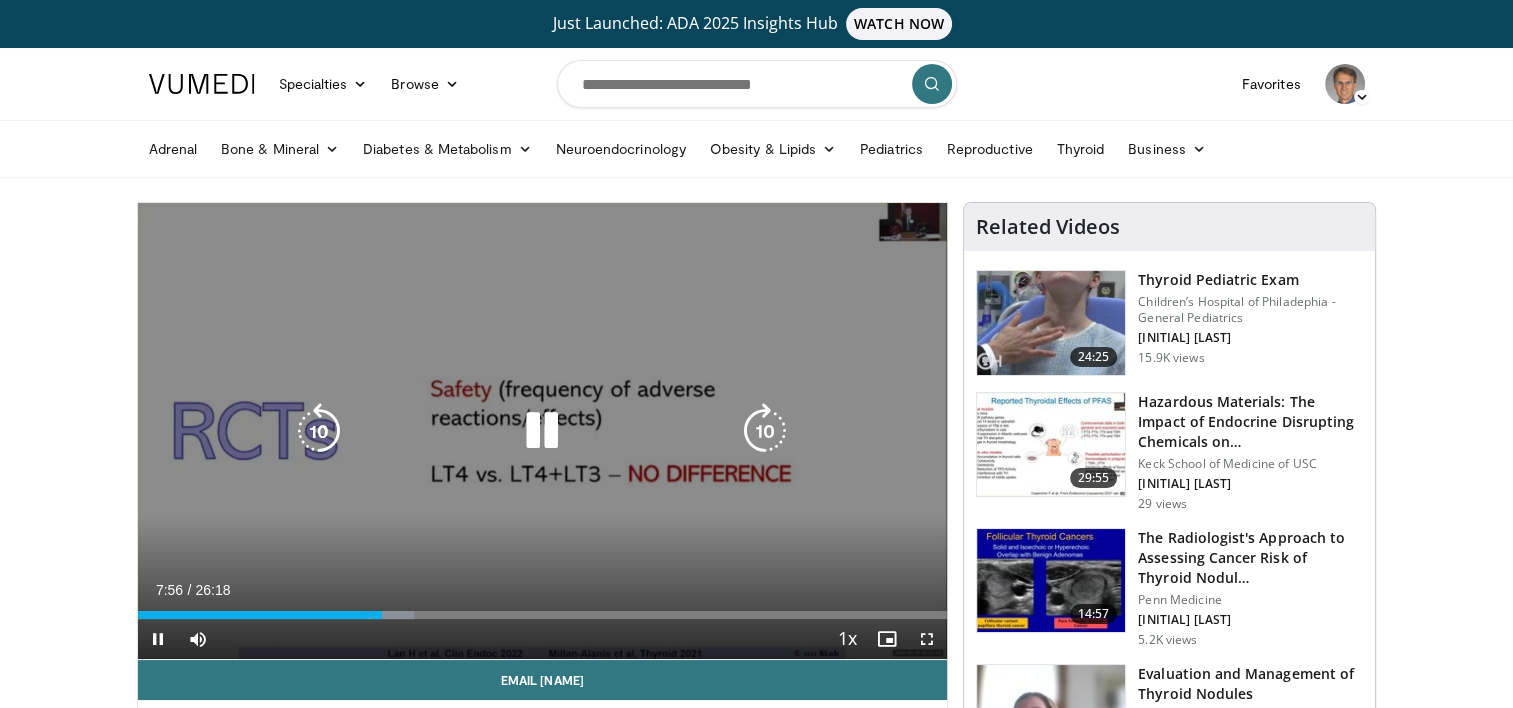 click at bounding box center [765, 431] 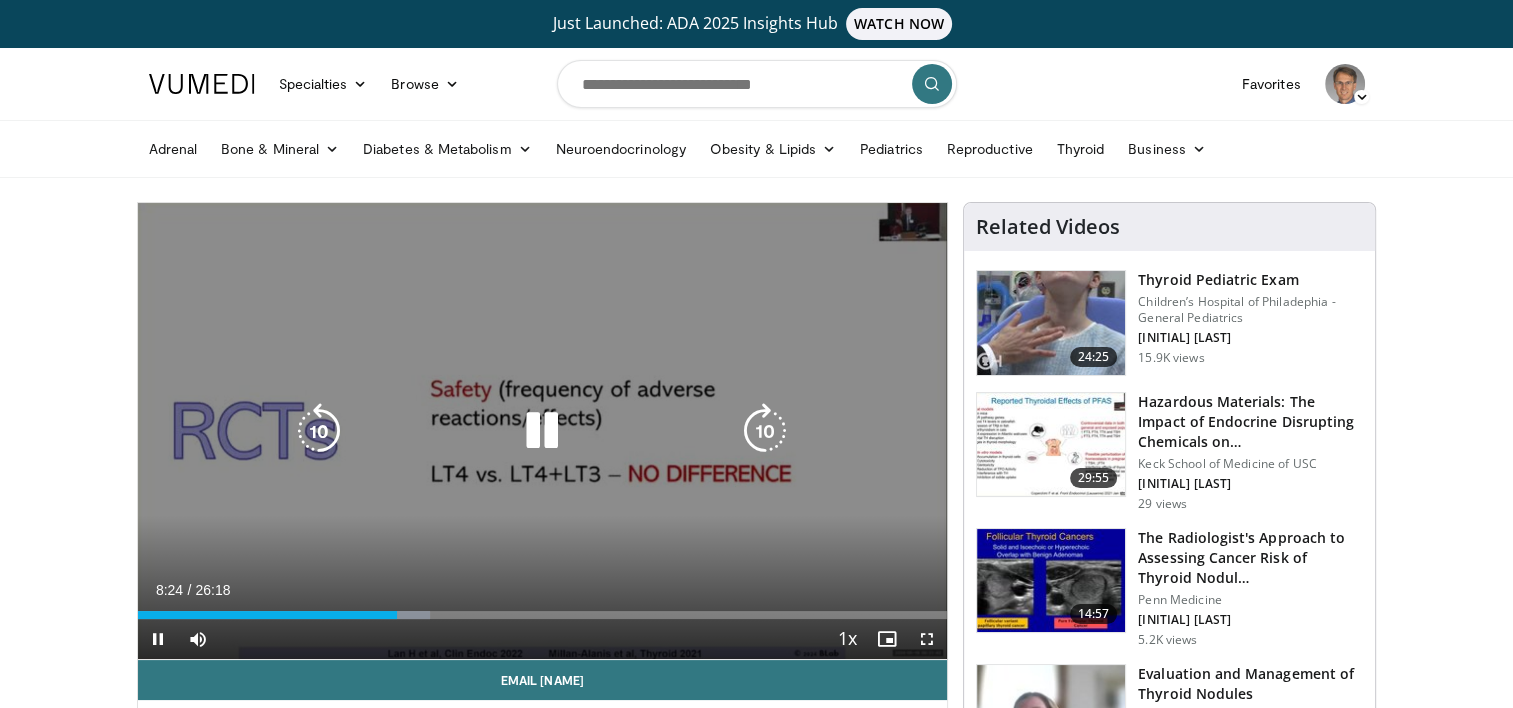 click at bounding box center [765, 431] 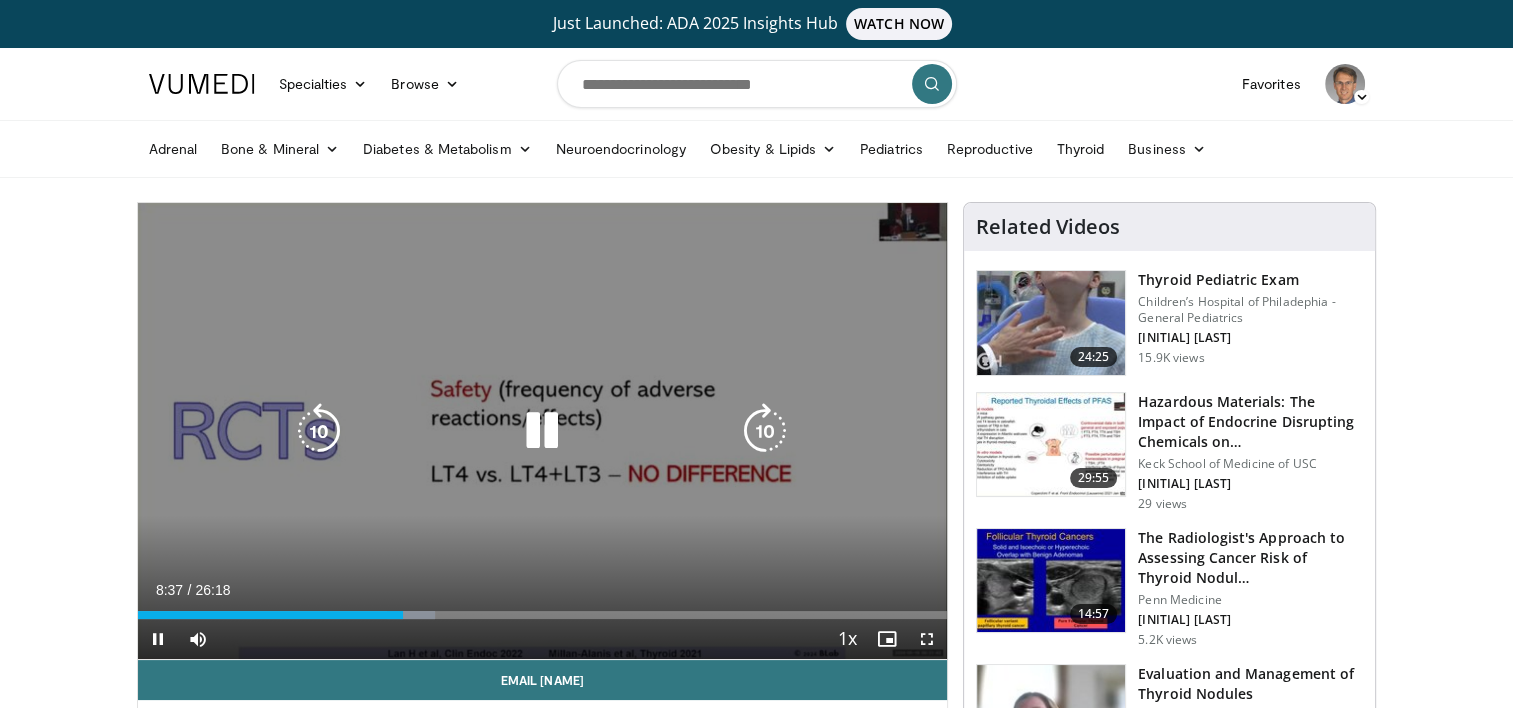 click at bounding box center [765, 431] 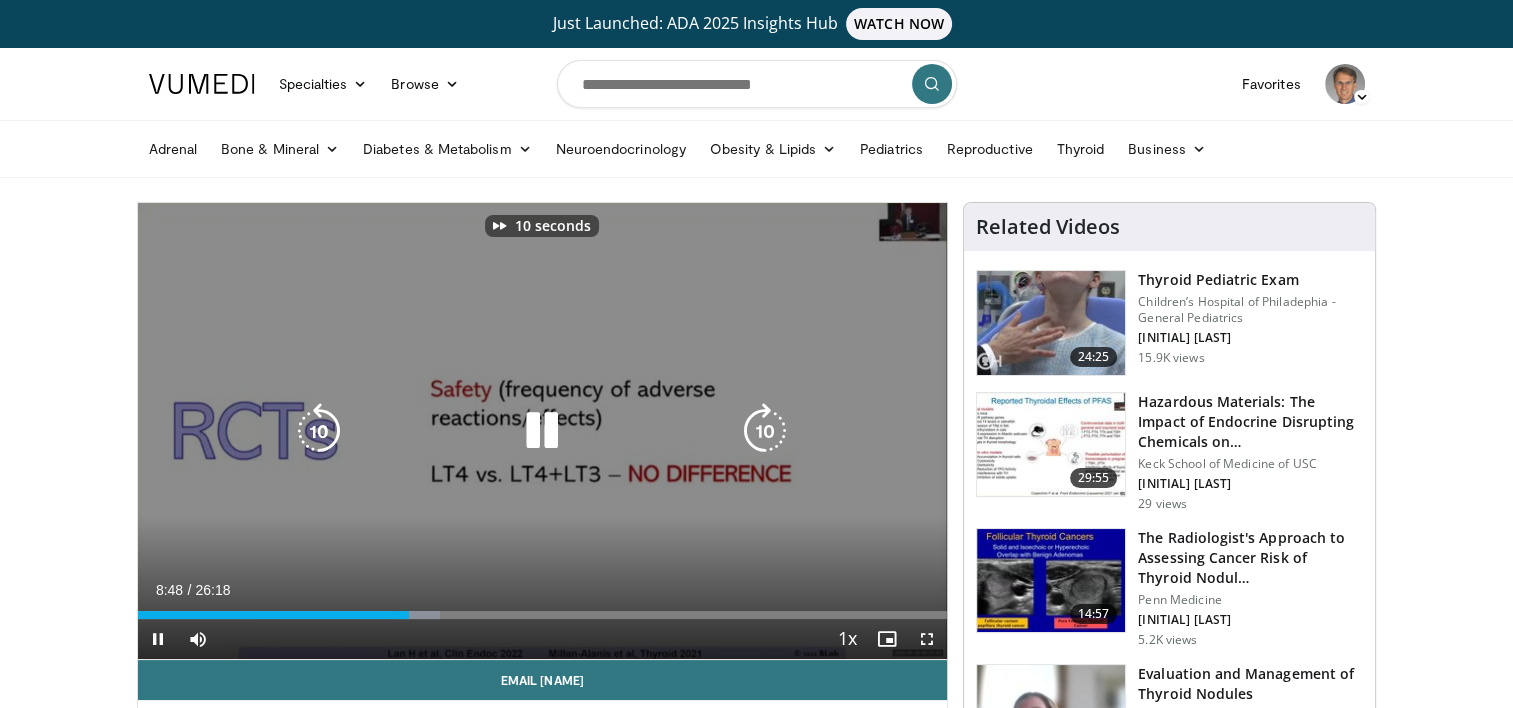 click at bounding box center (765, 431) 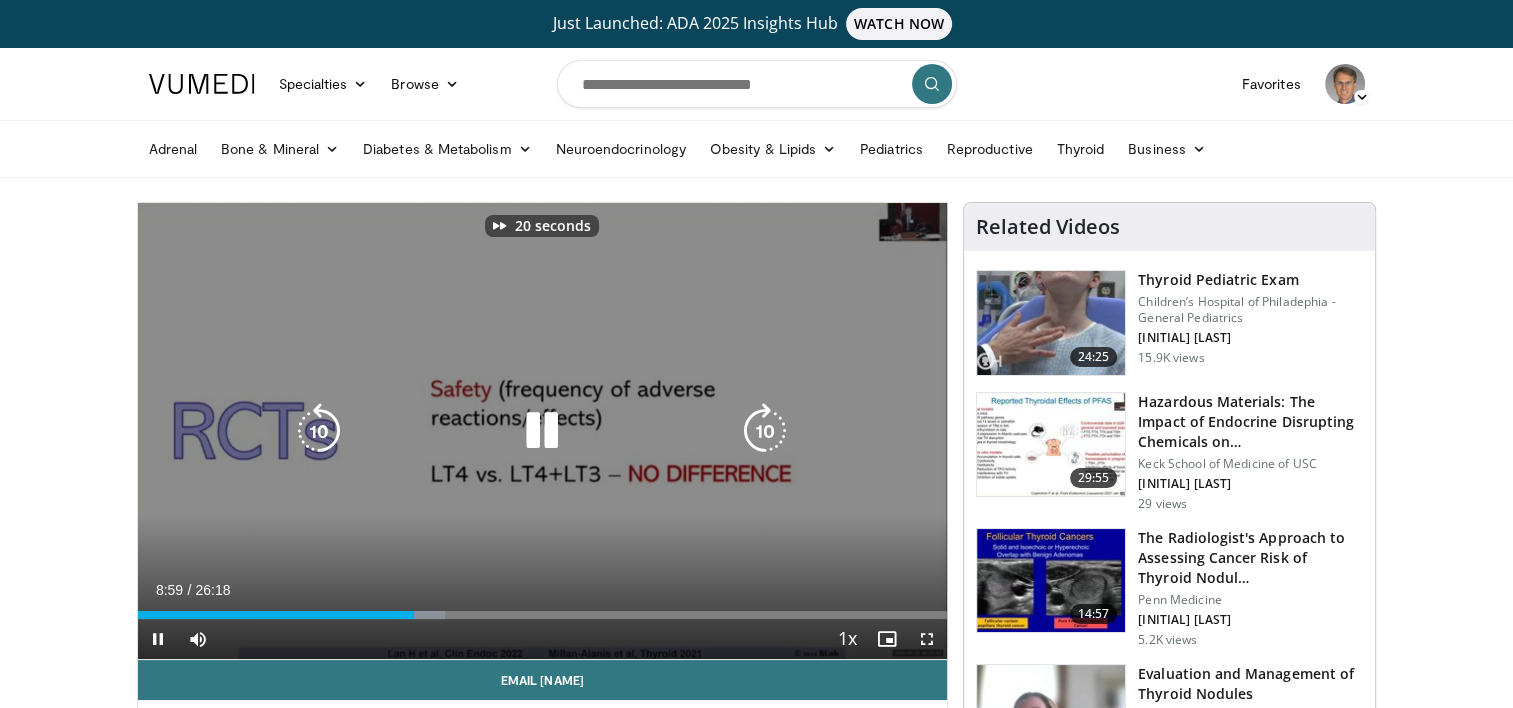 click at bounding box center (765, 431) 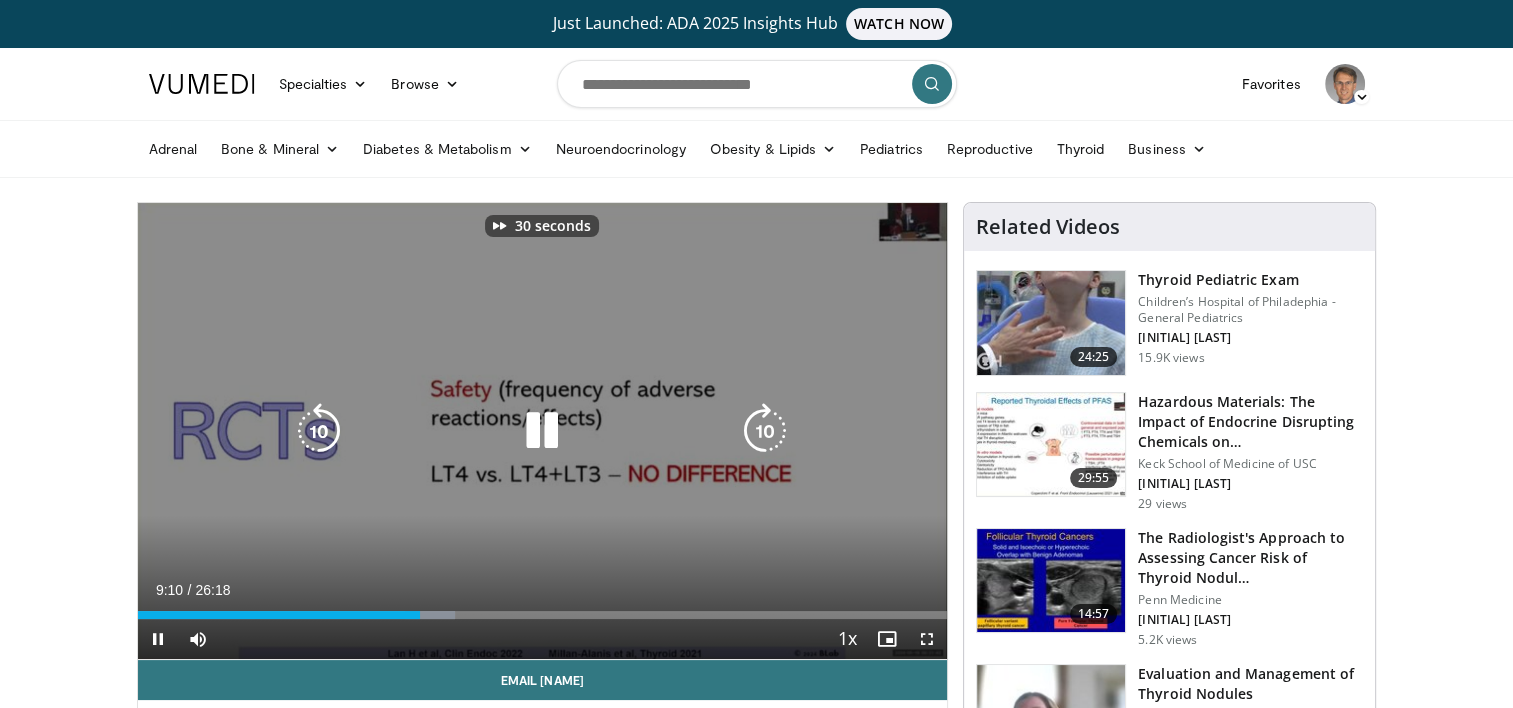 click at bounding box center (765, 431) 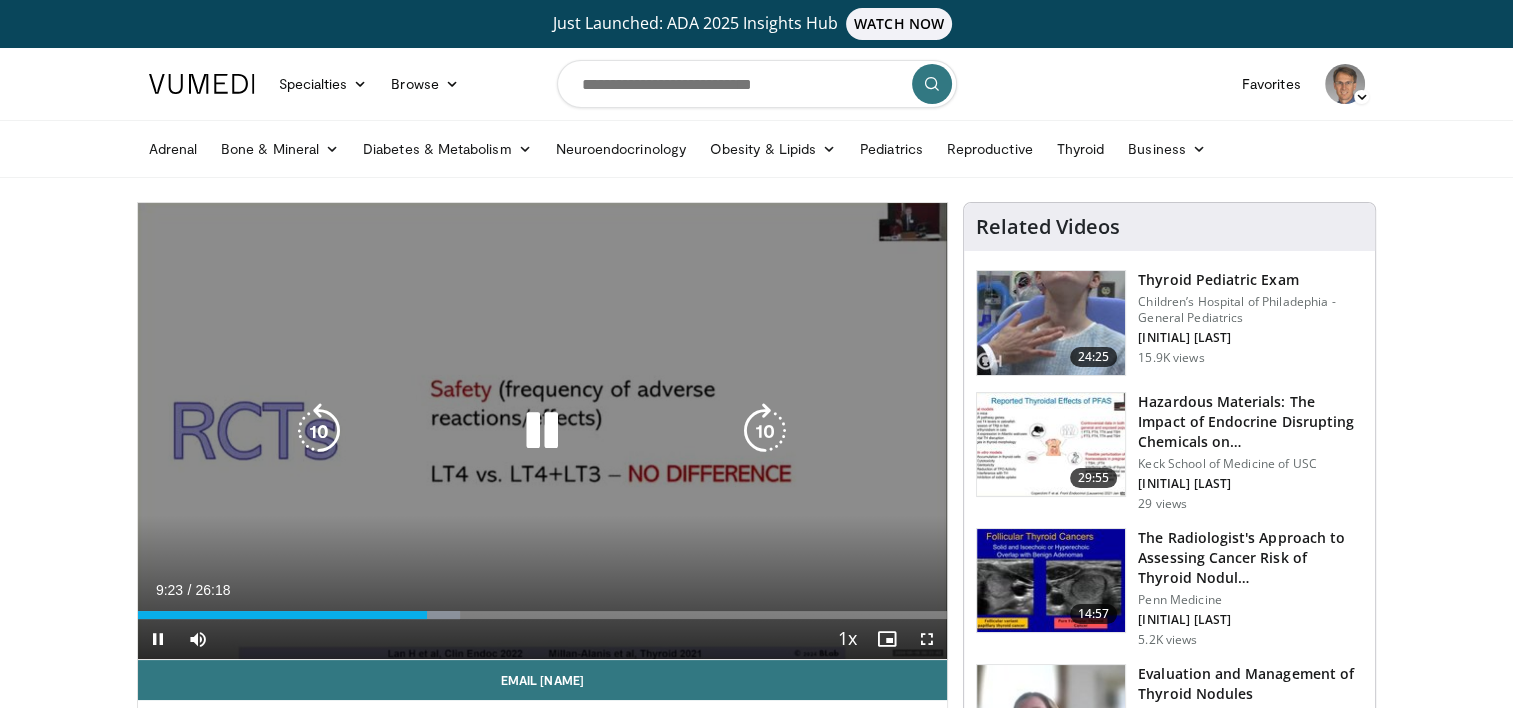 click at bounding box center (765, 431) 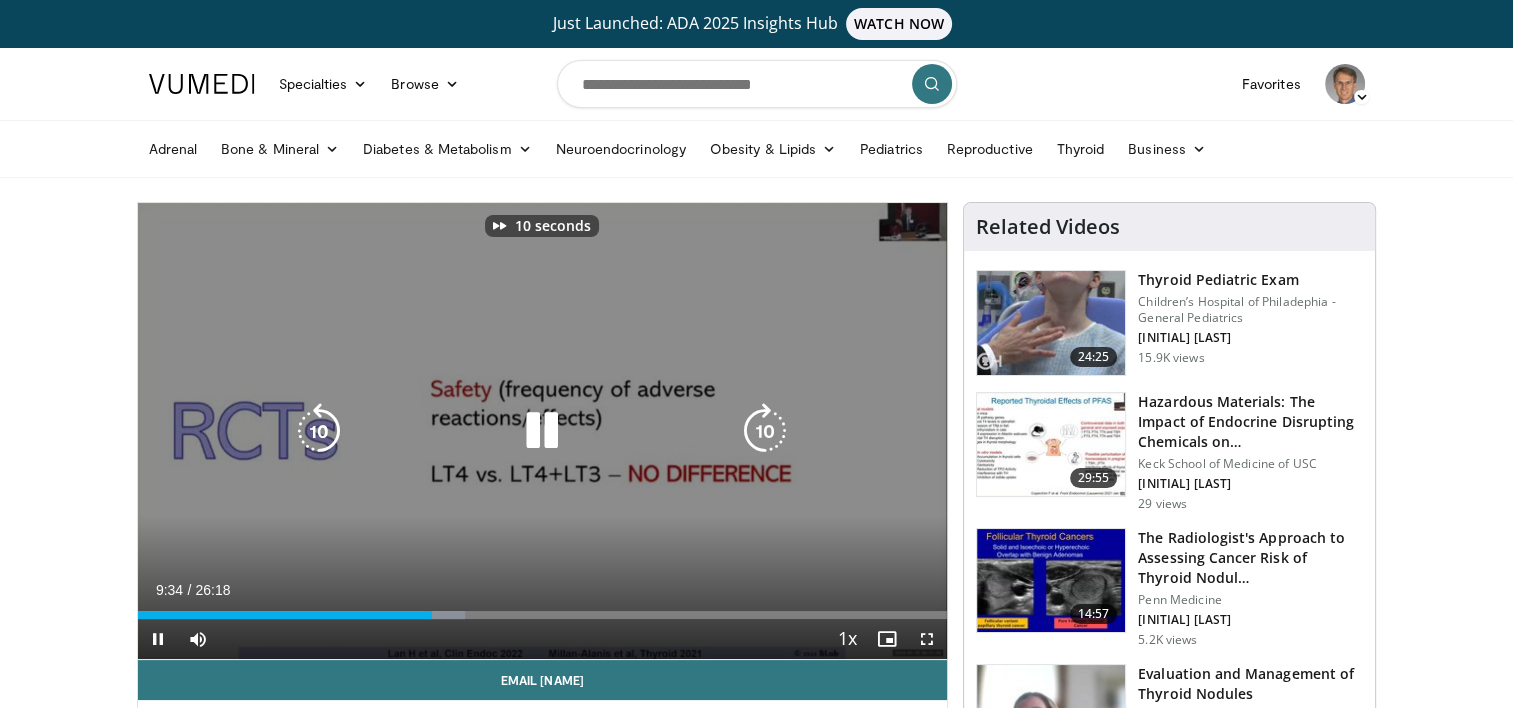 click at bounding box center [765, 431] 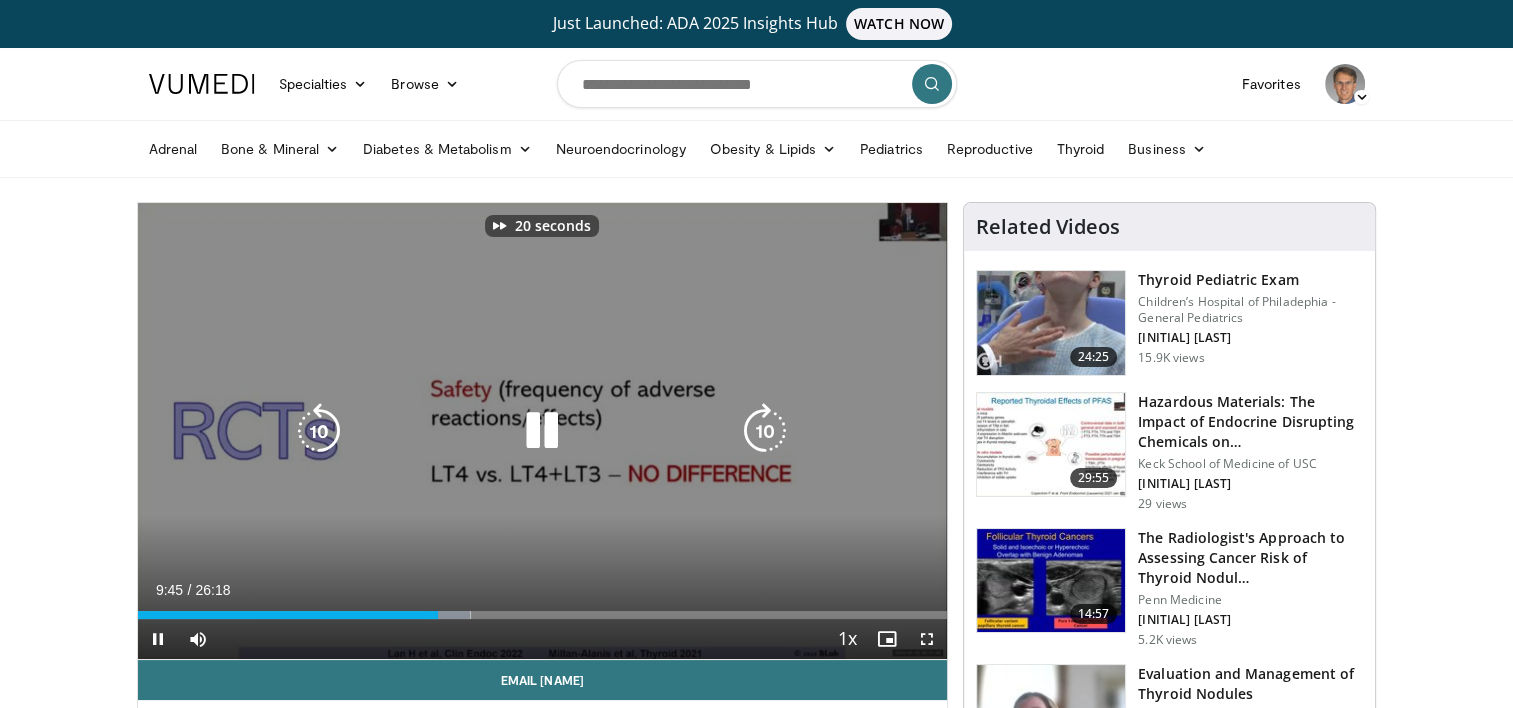 click at bounding box center (765, 431) 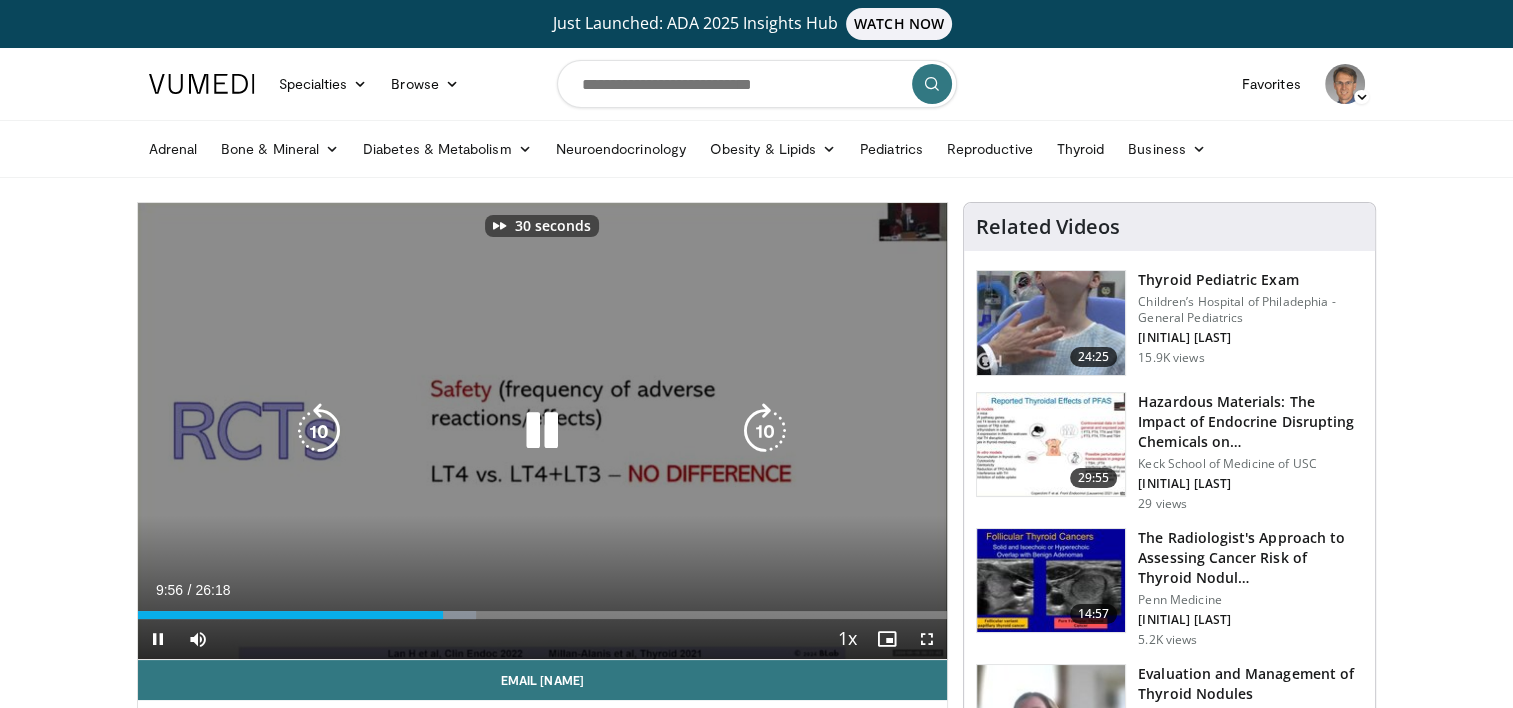 click at bounding box center (765, 431) 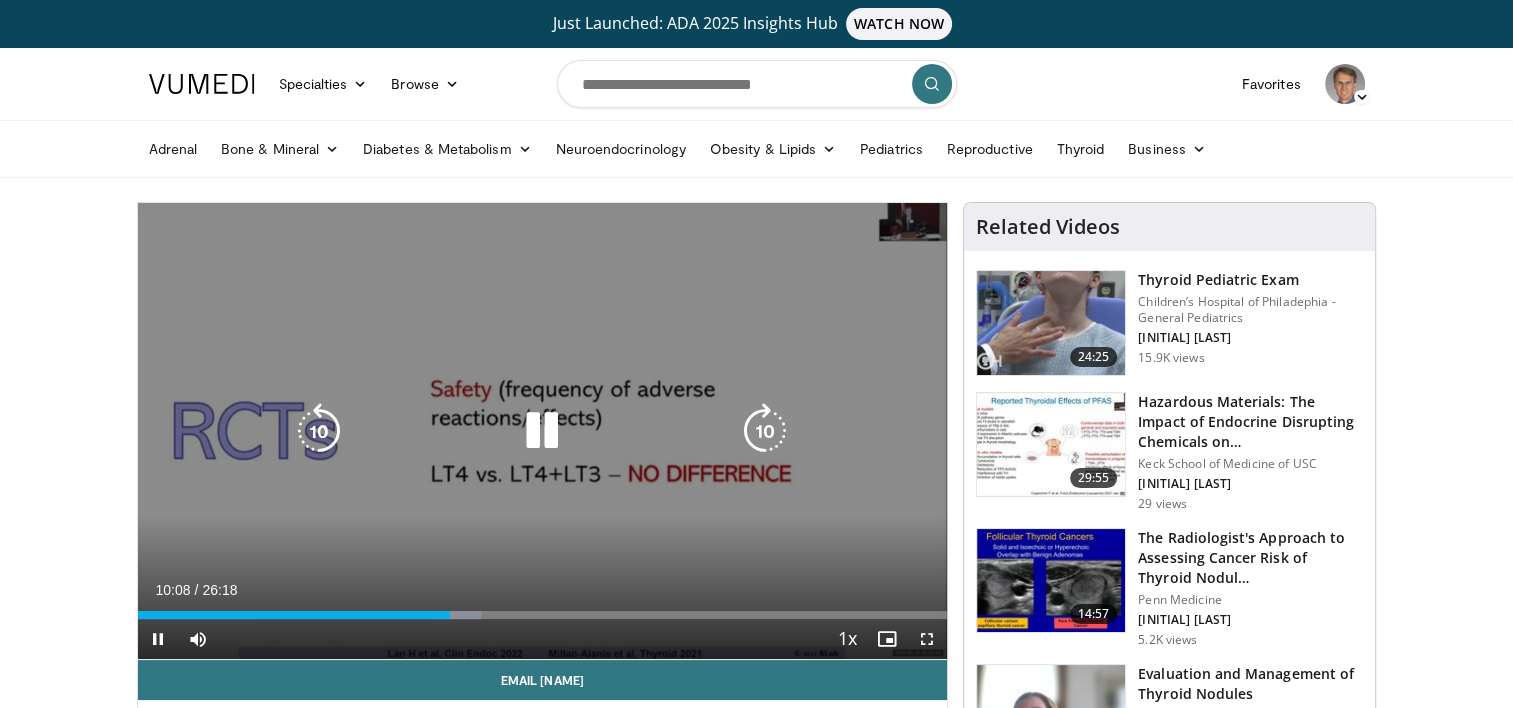 click at bounding box center (765, 431) 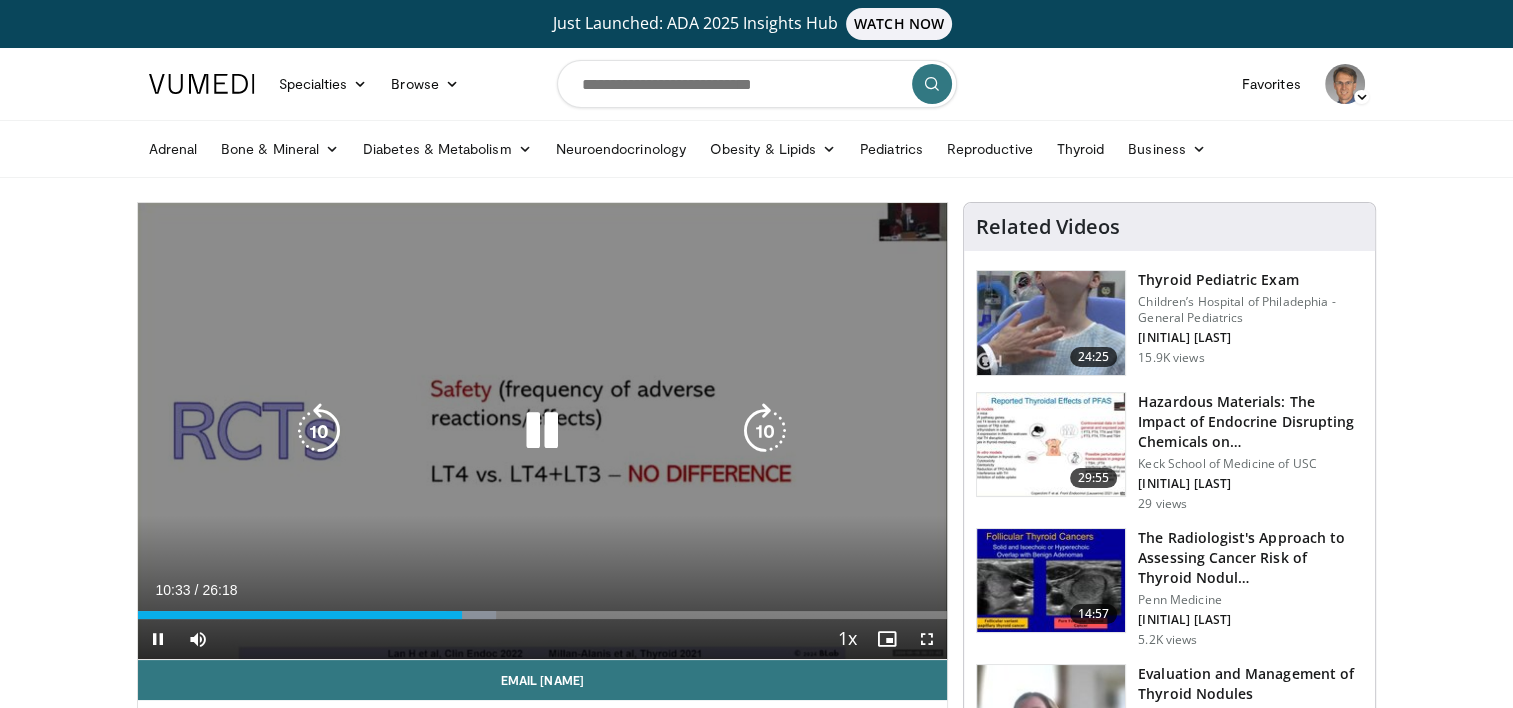 click at bounding box center (765, 431) 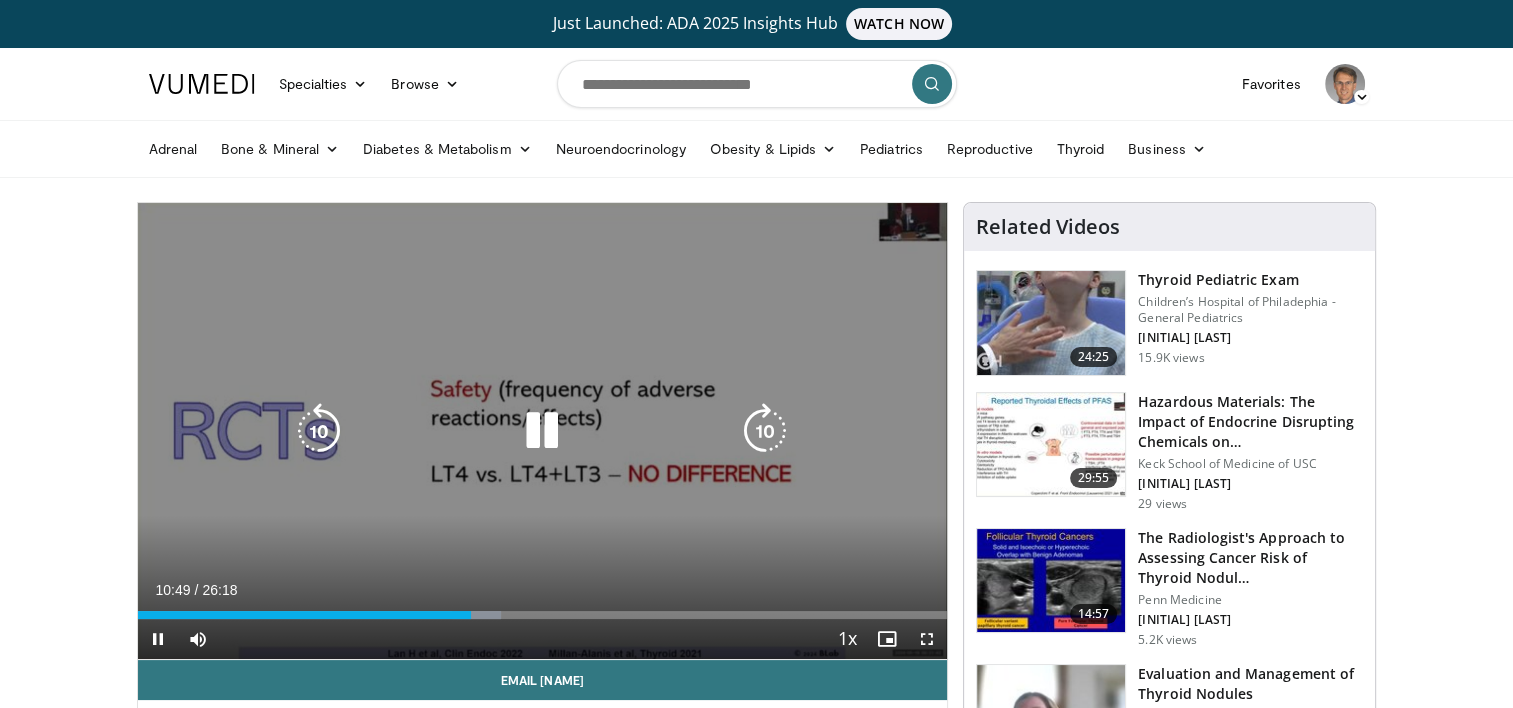 click at bounding box center [765, 431] 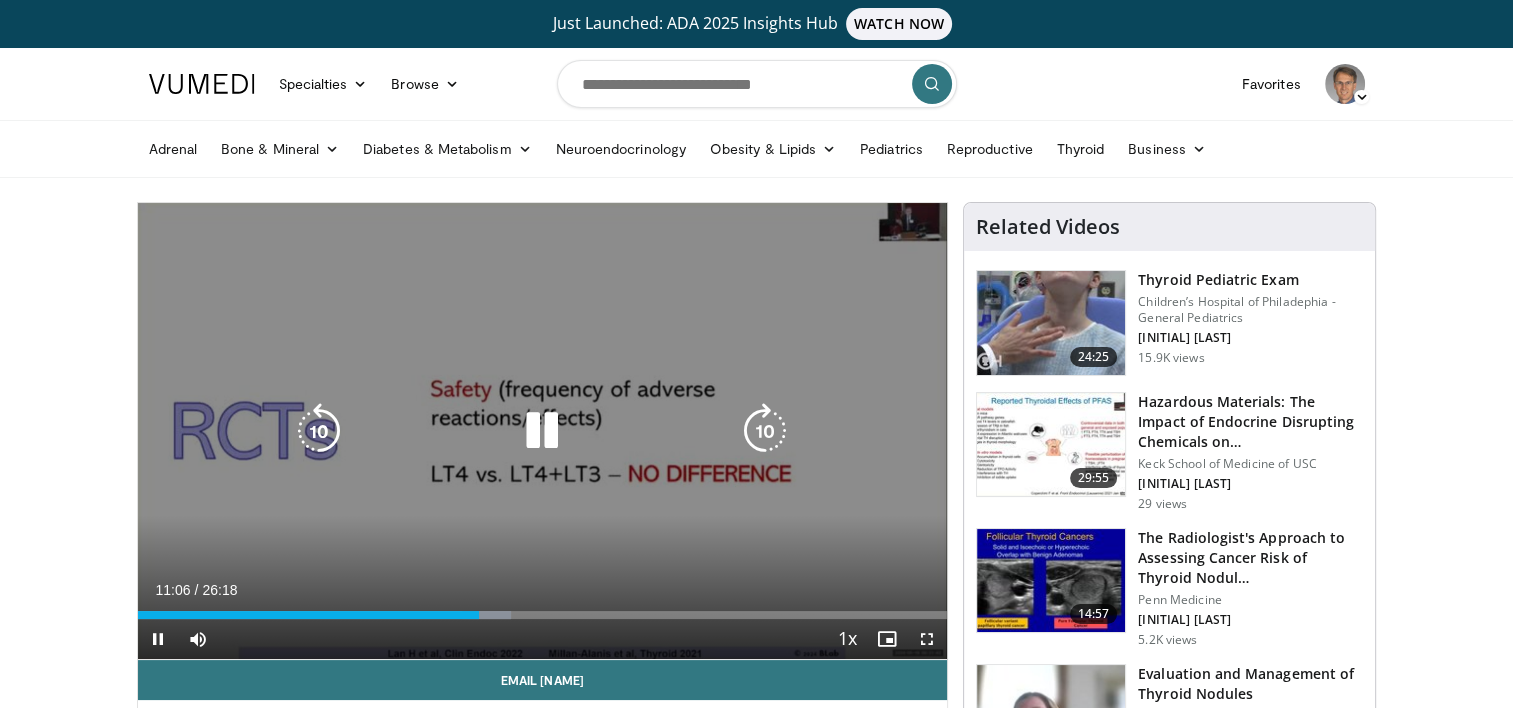 click at bounding box center (765, 431) 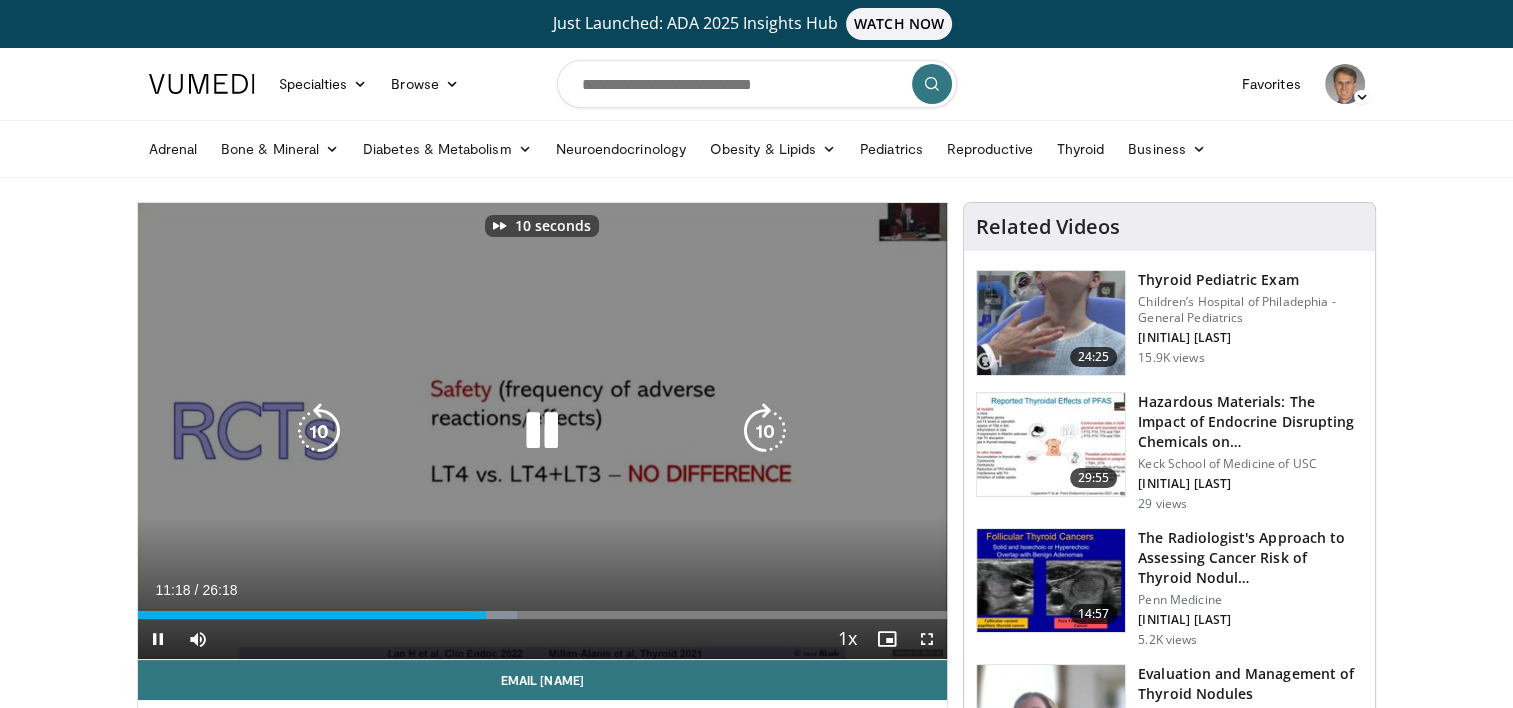 click at bounding box center [765, 431] 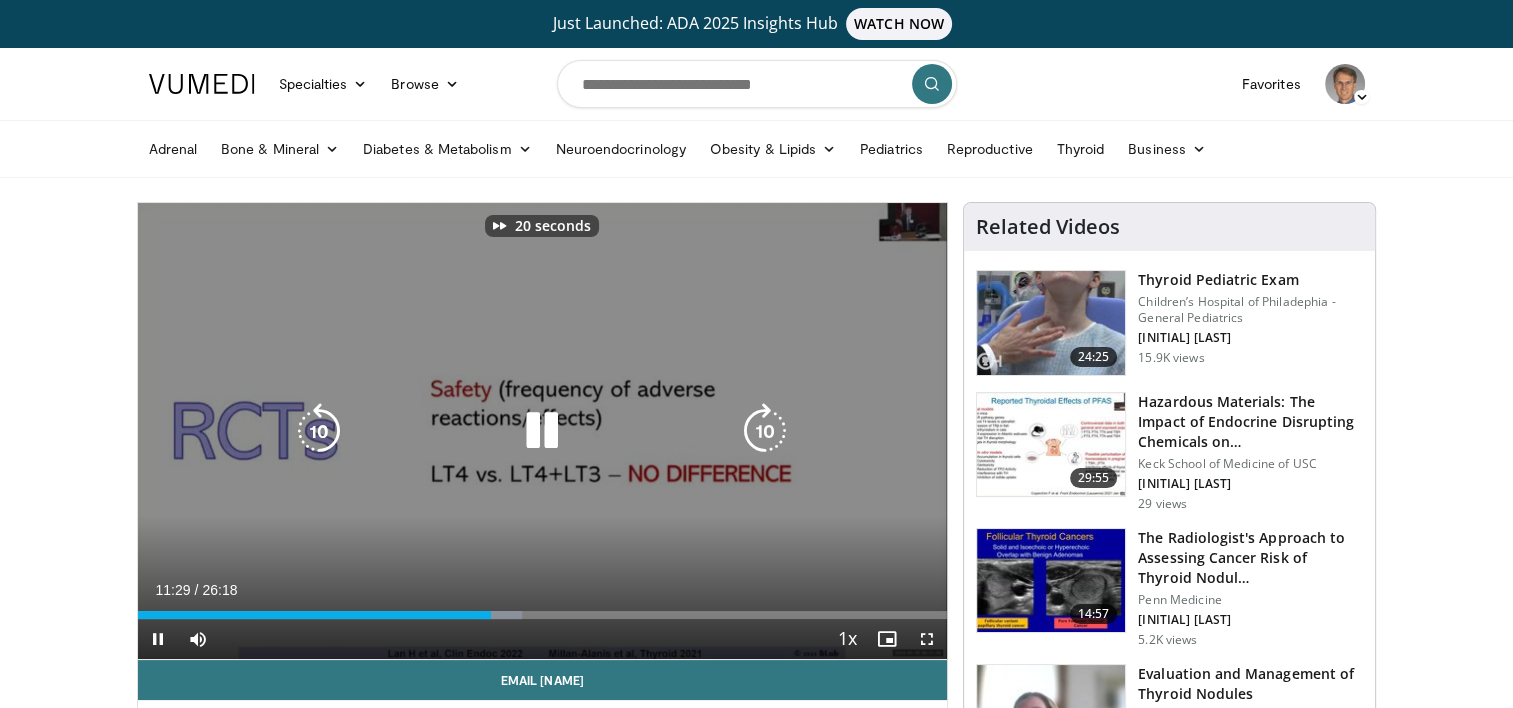 click at bounding box center [765, 431] 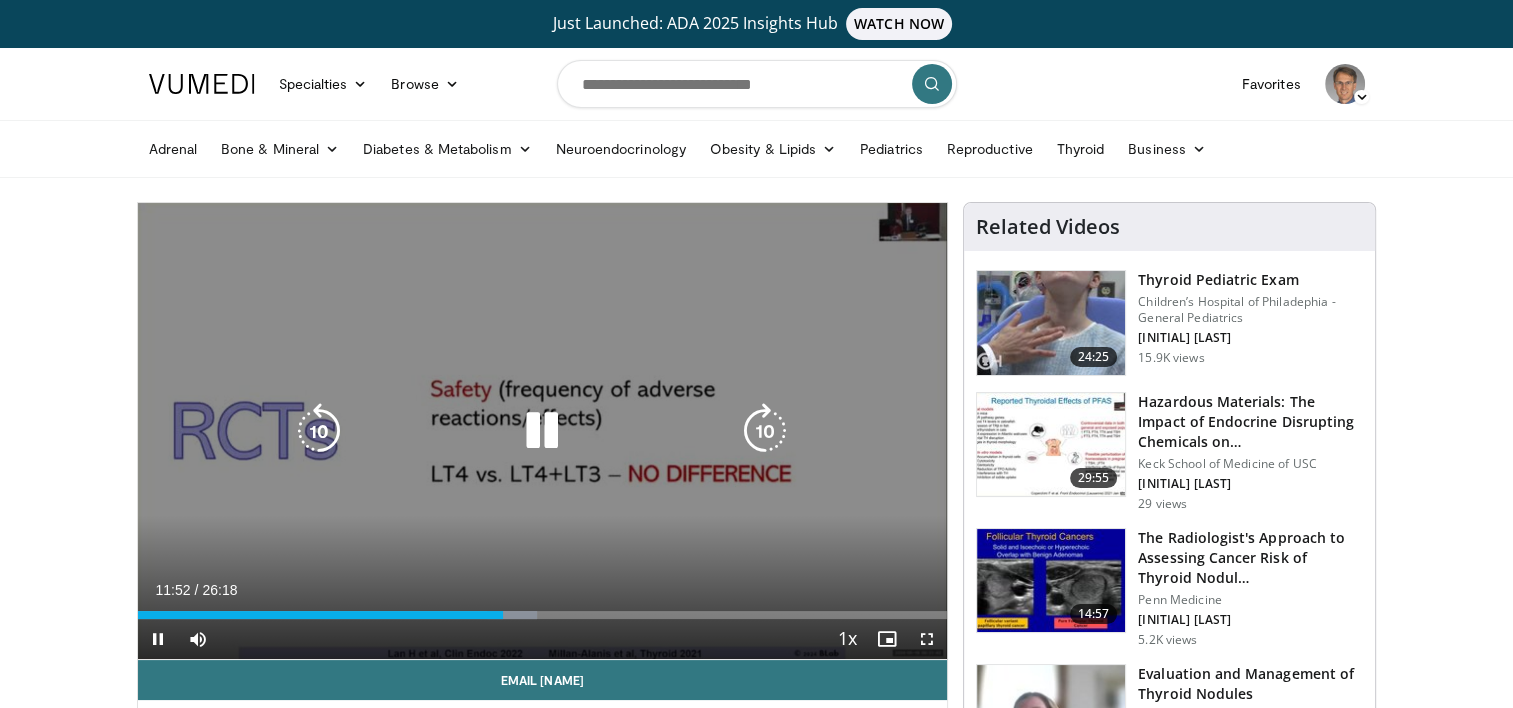 click at bounding box center (765, 431) 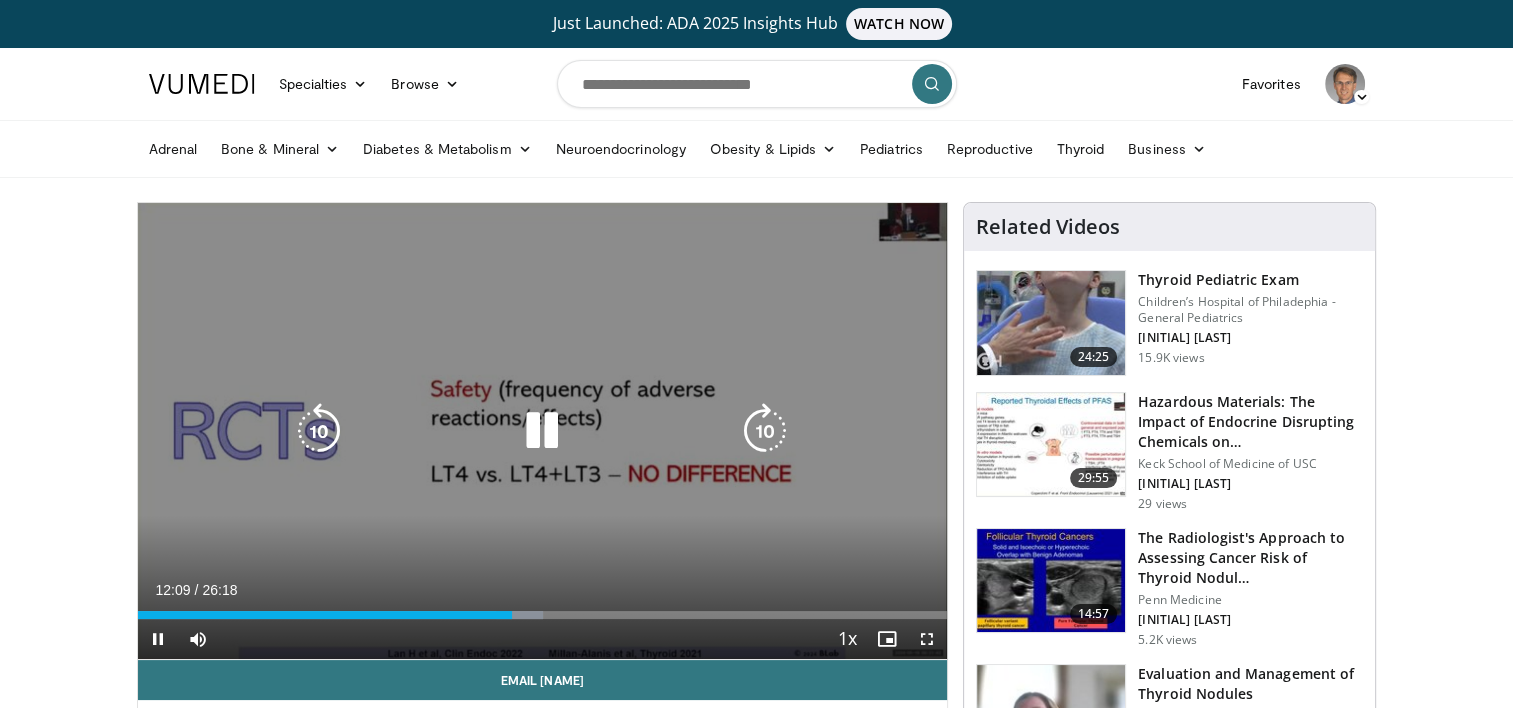 click at bounding box center (765, 431) 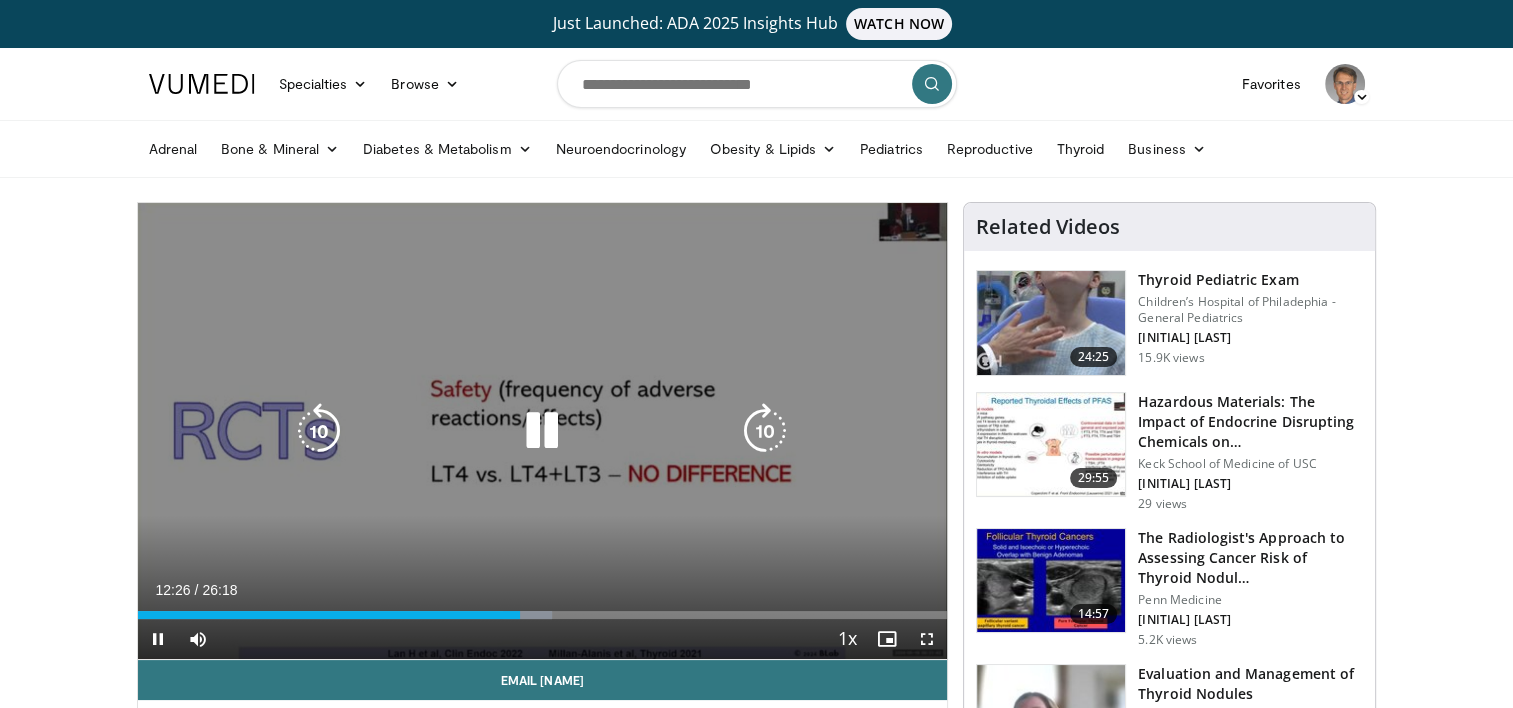 click at bounding box center (765, 431) 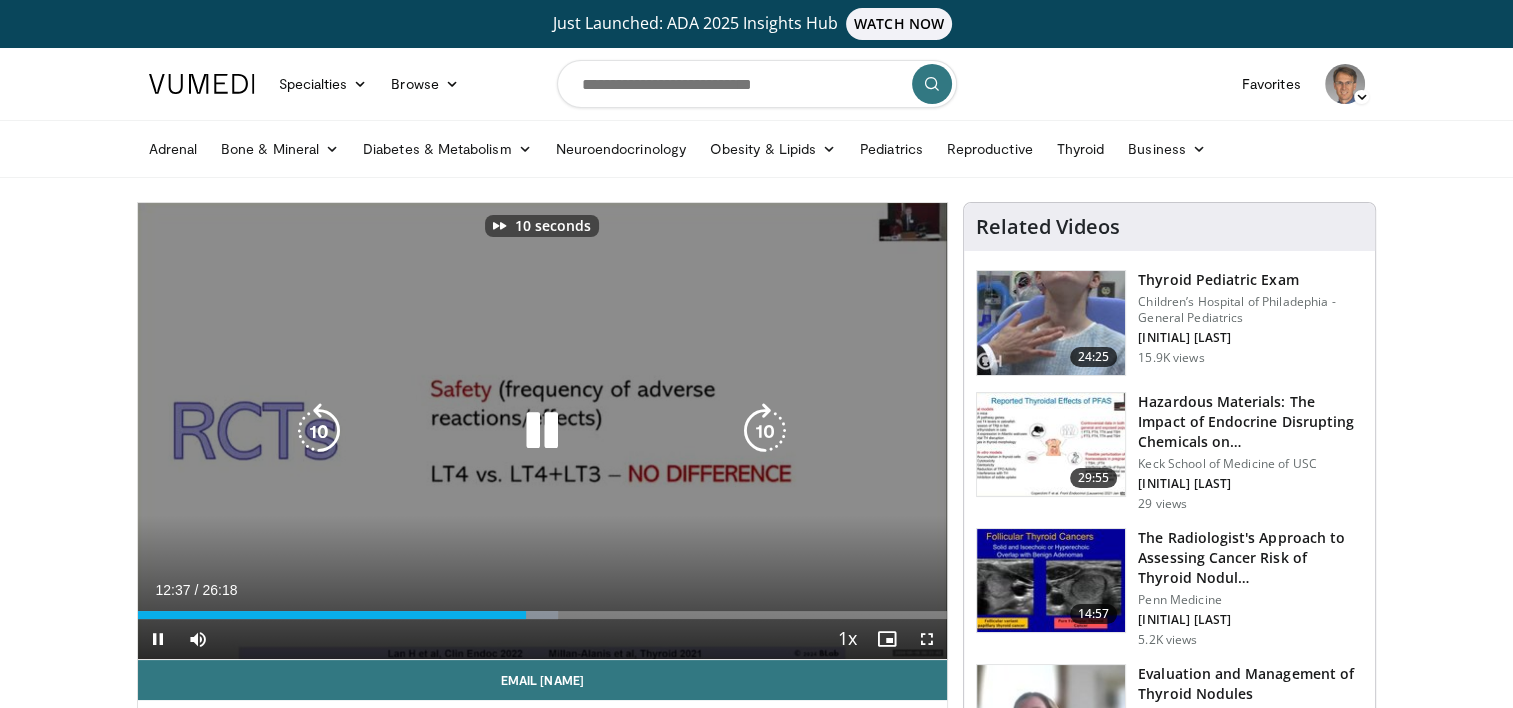 click at bounding box center (765, 431) 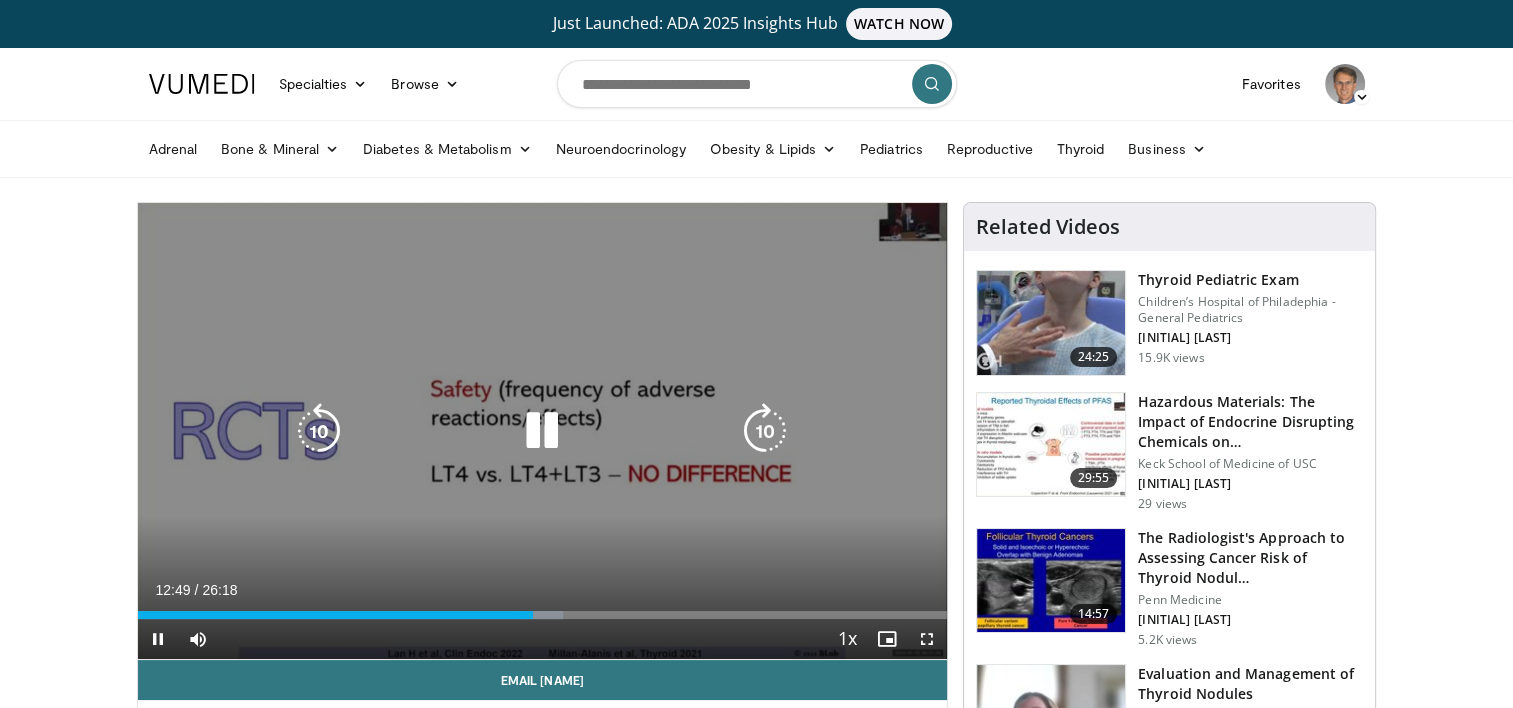 click at bounding box center [765, 431] 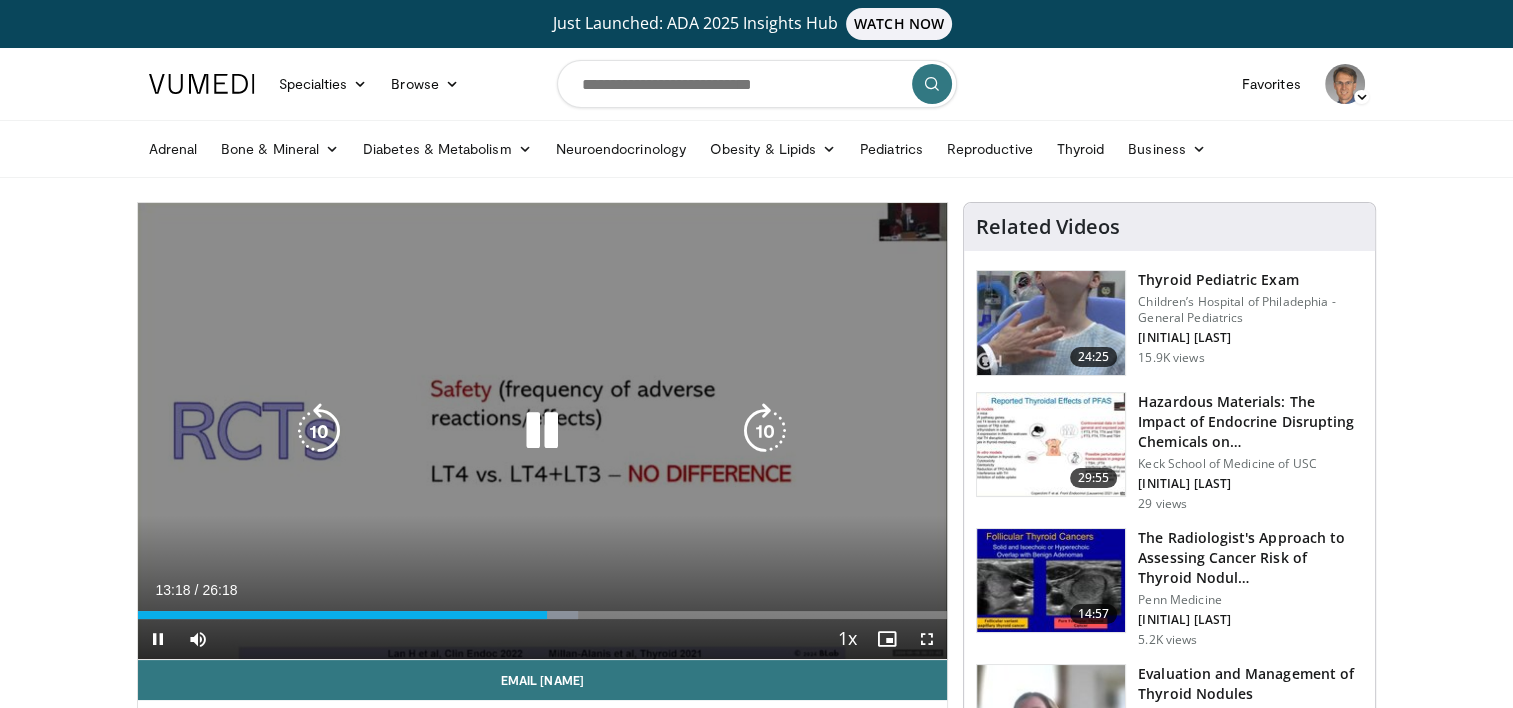click at bounding box center (765, 431) 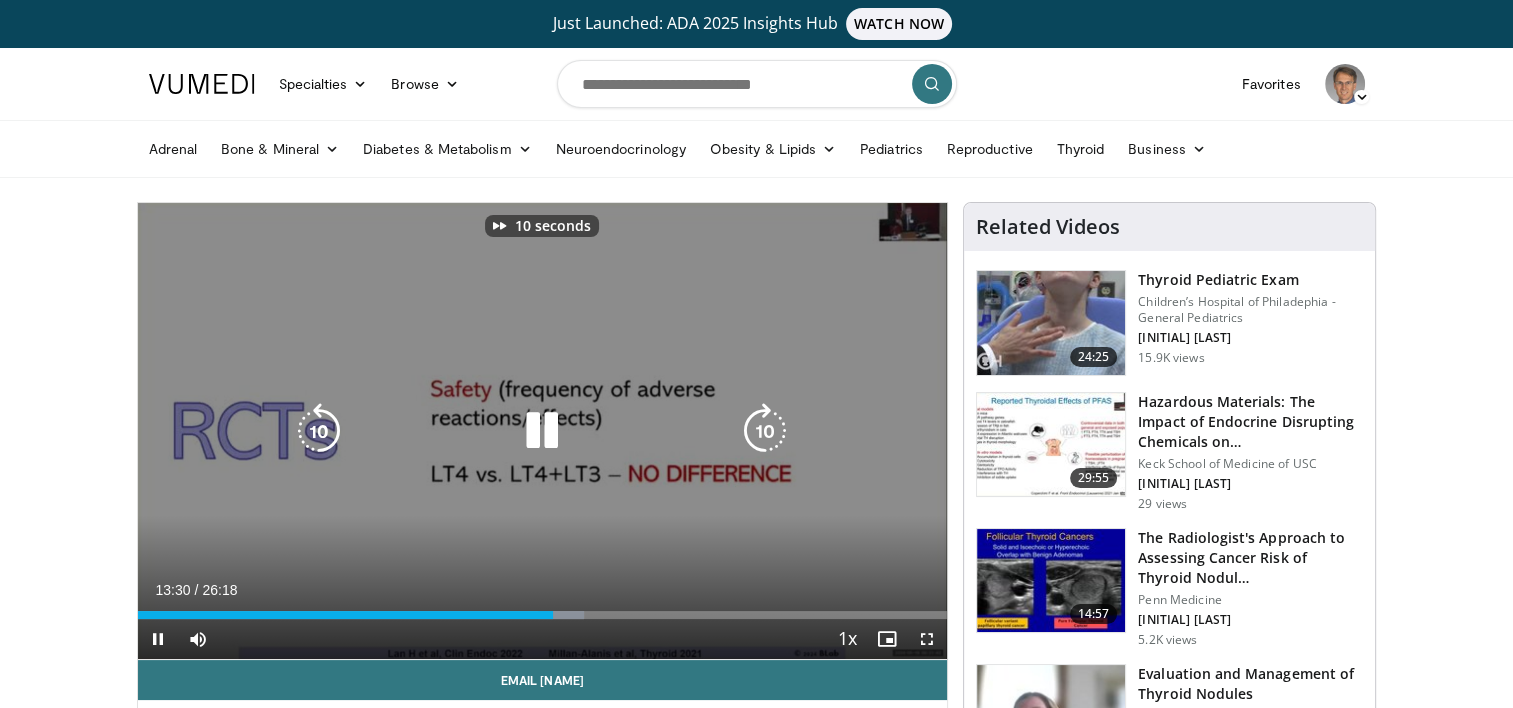 click at bounding box center (765, 431) 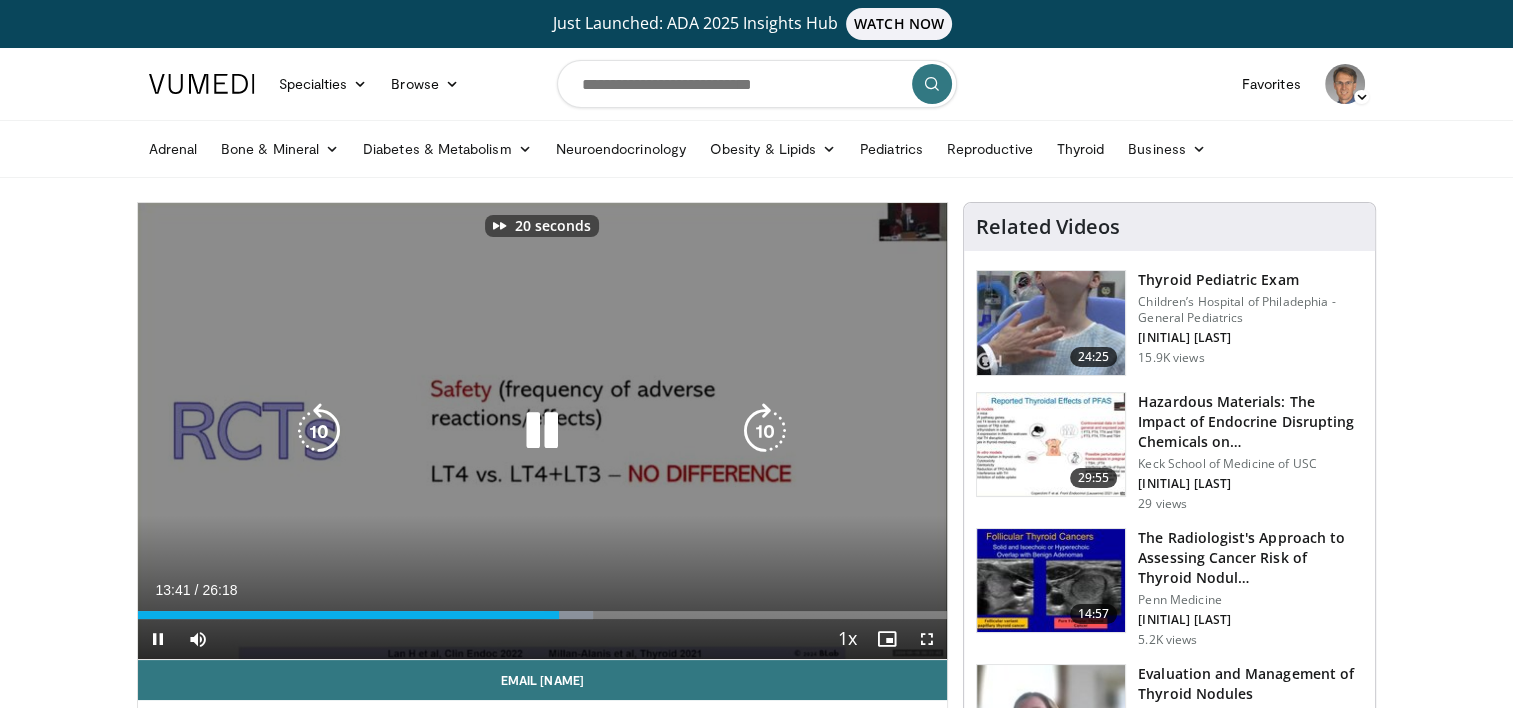 click at bounding box center [765, 431] 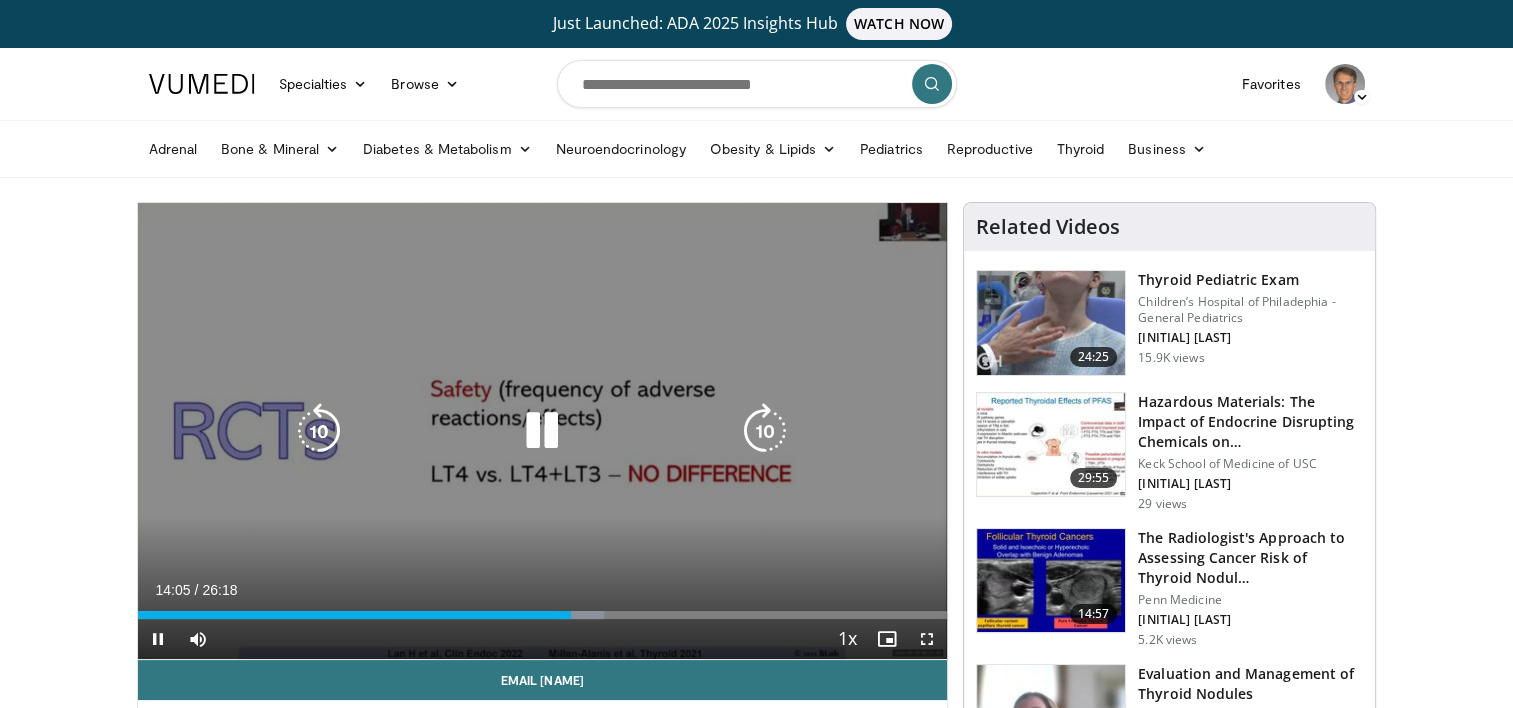 click at bounding box center [765, 431] 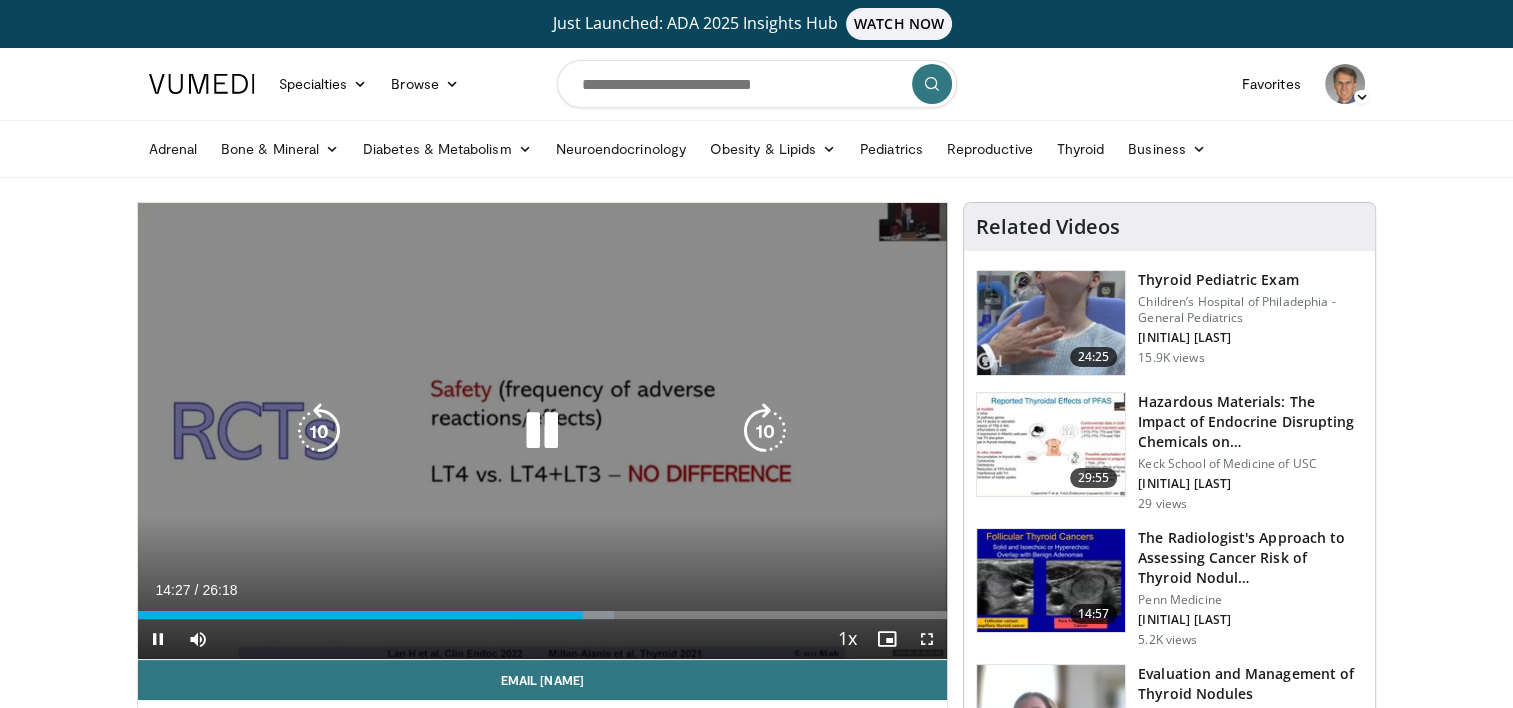 click at bounding box center (765, 431) 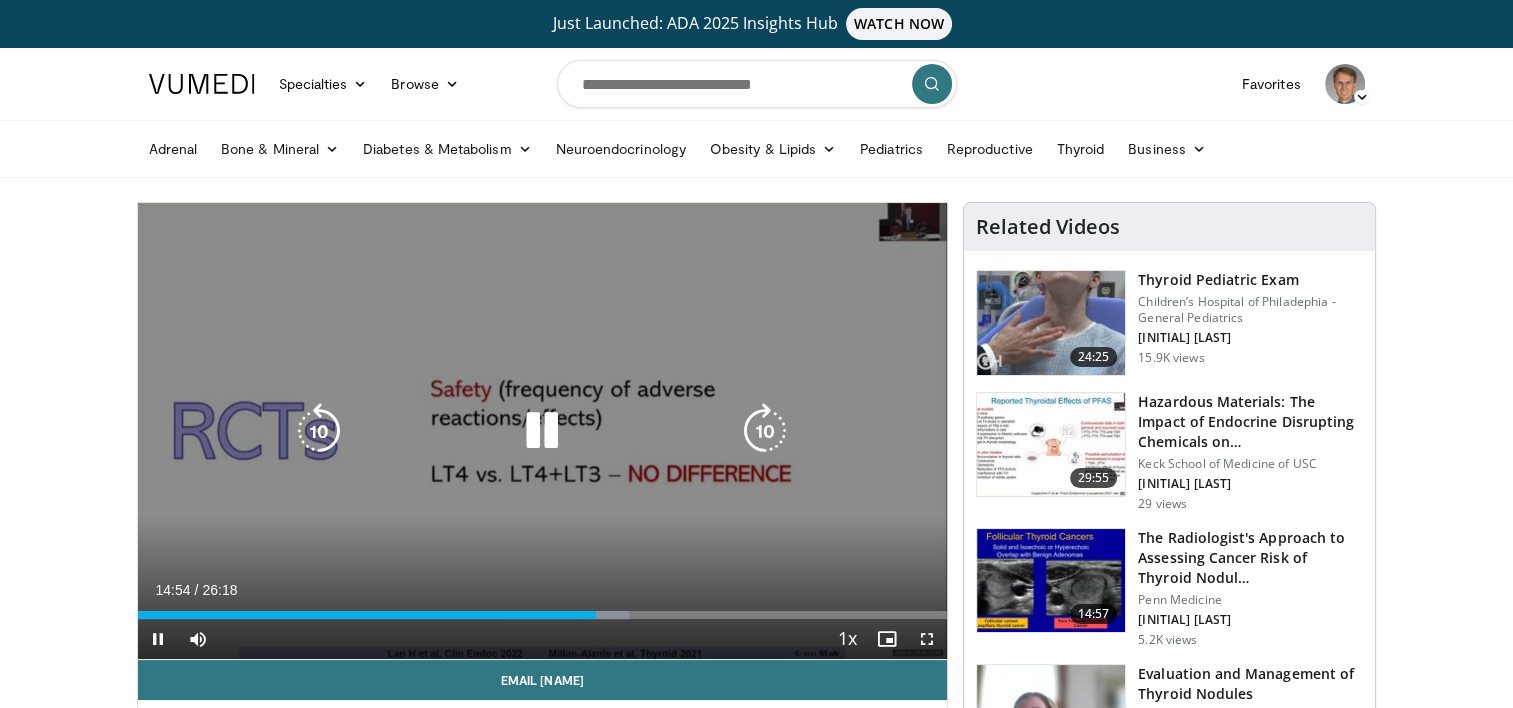 click at bounding box center [765, 431] 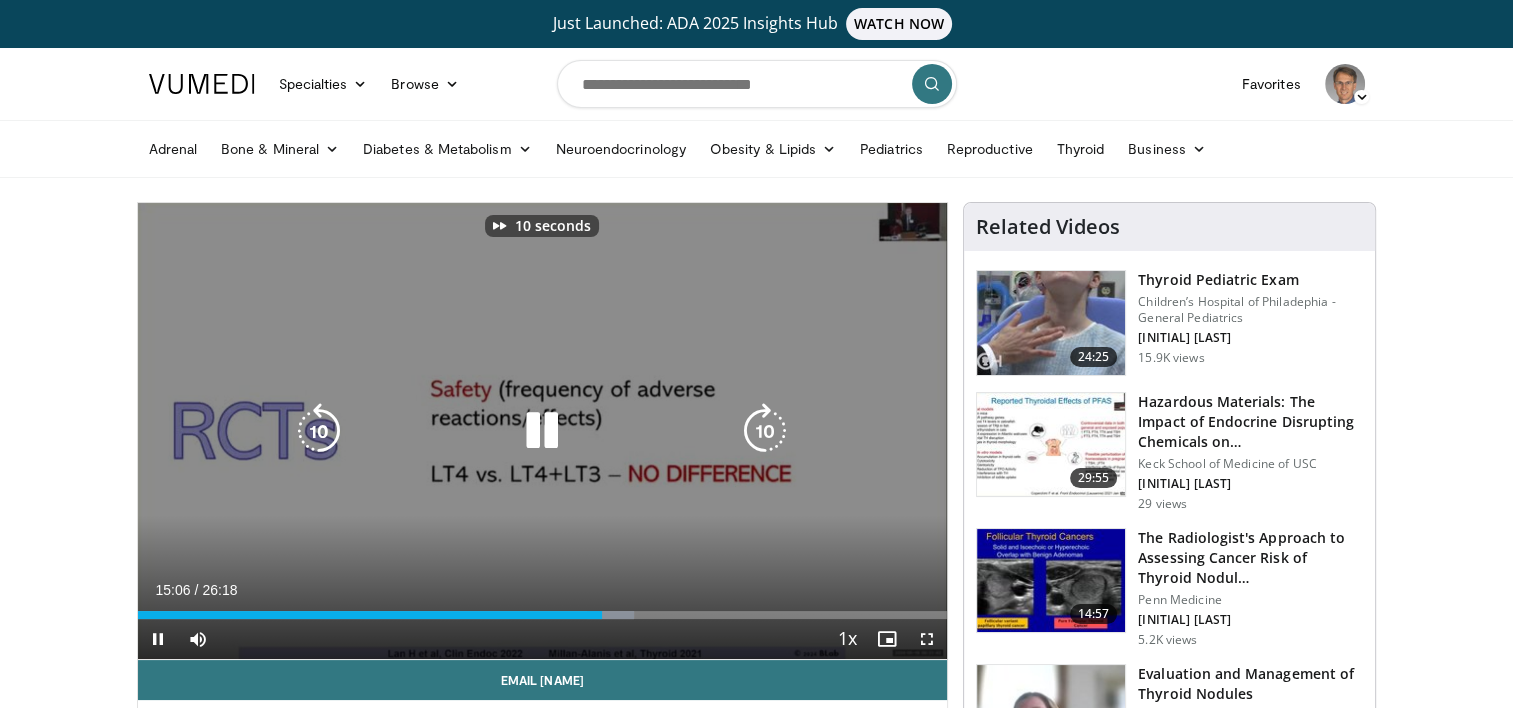 click at bounding box center (765, 431) 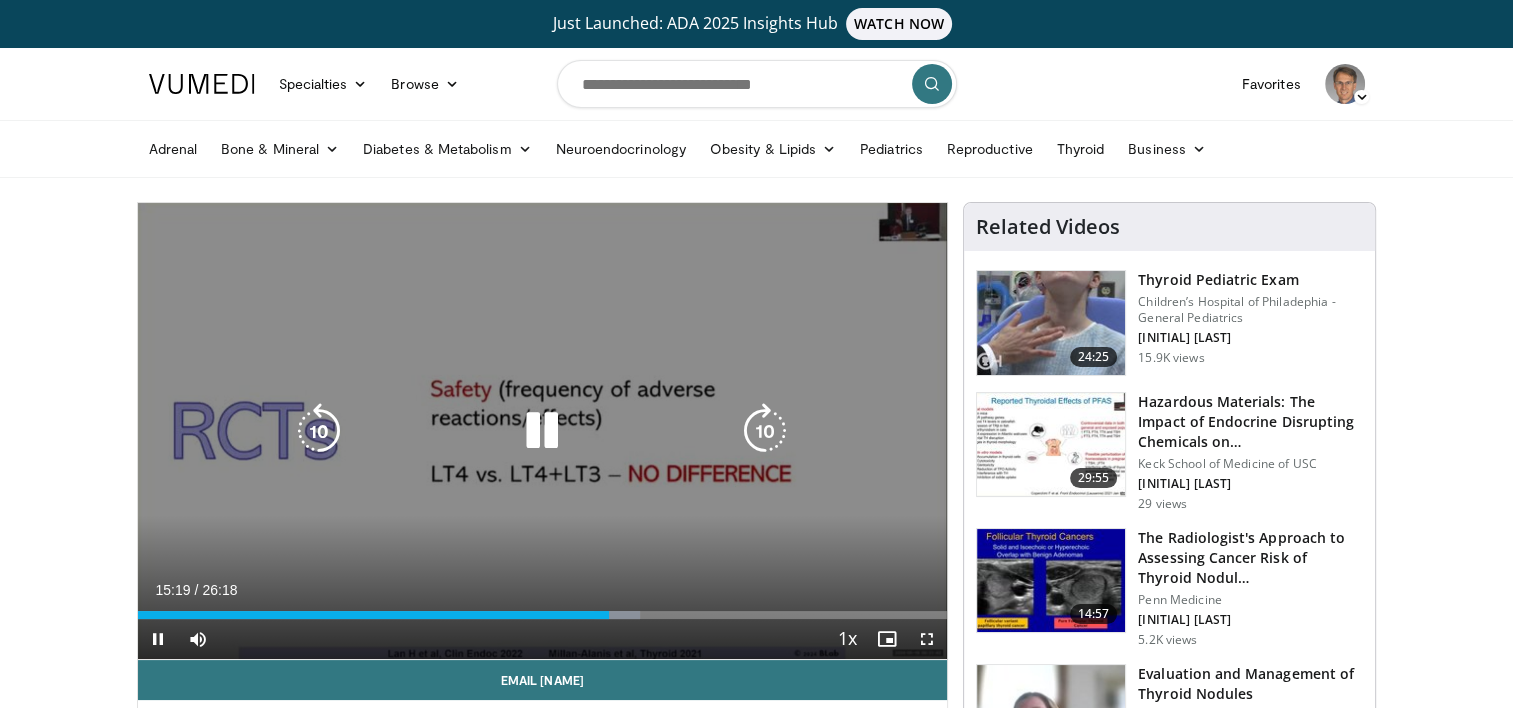 click at bounding box center (765, 431) 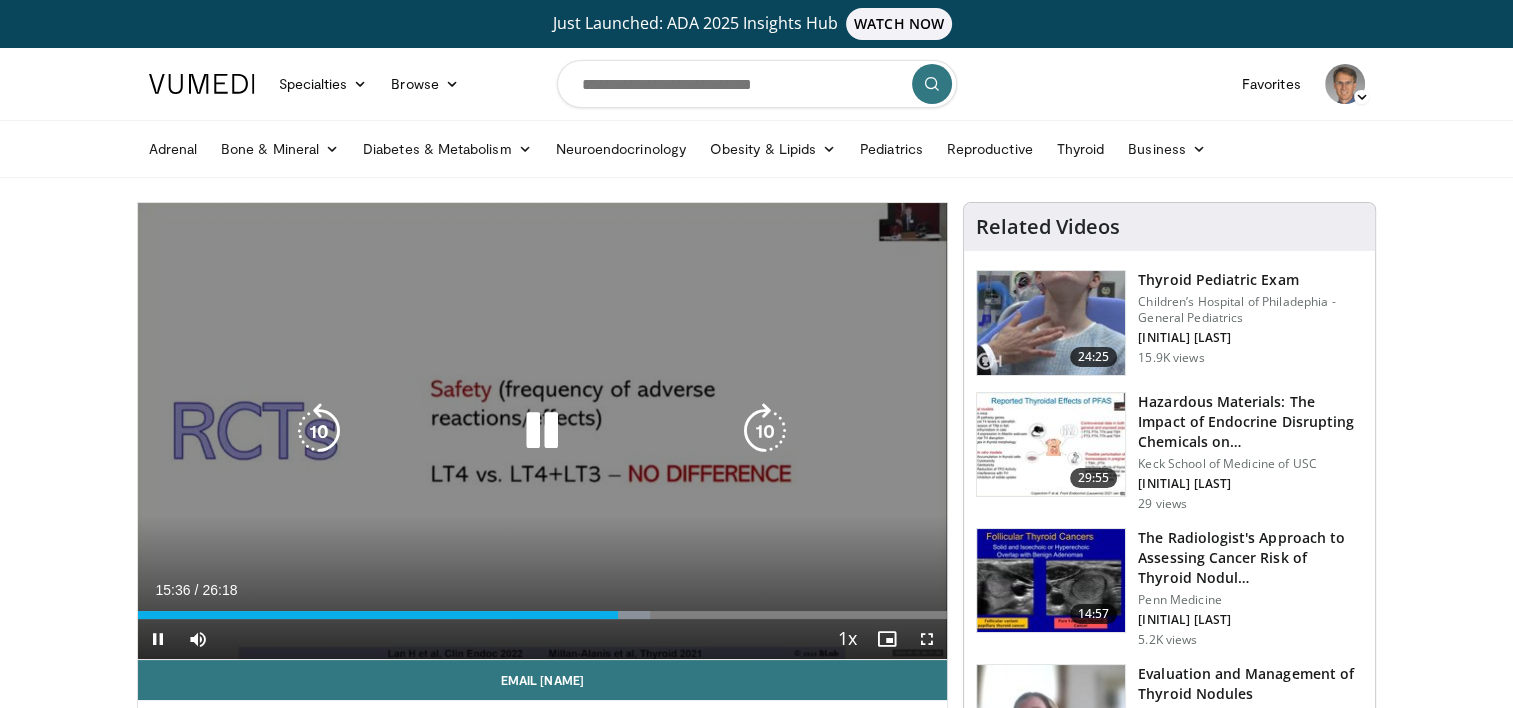 click at bounding box center (765, 431) 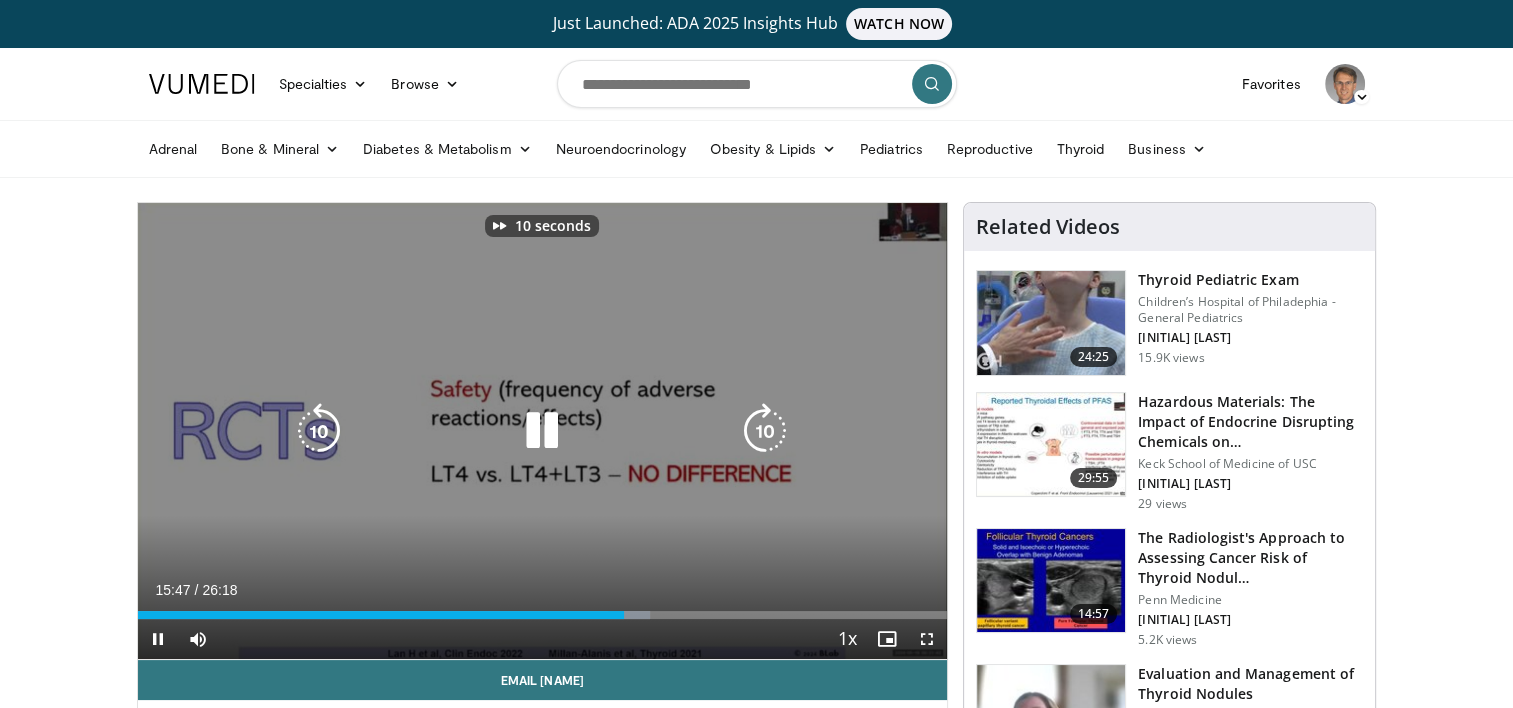 click at bounding box center [765, 431] 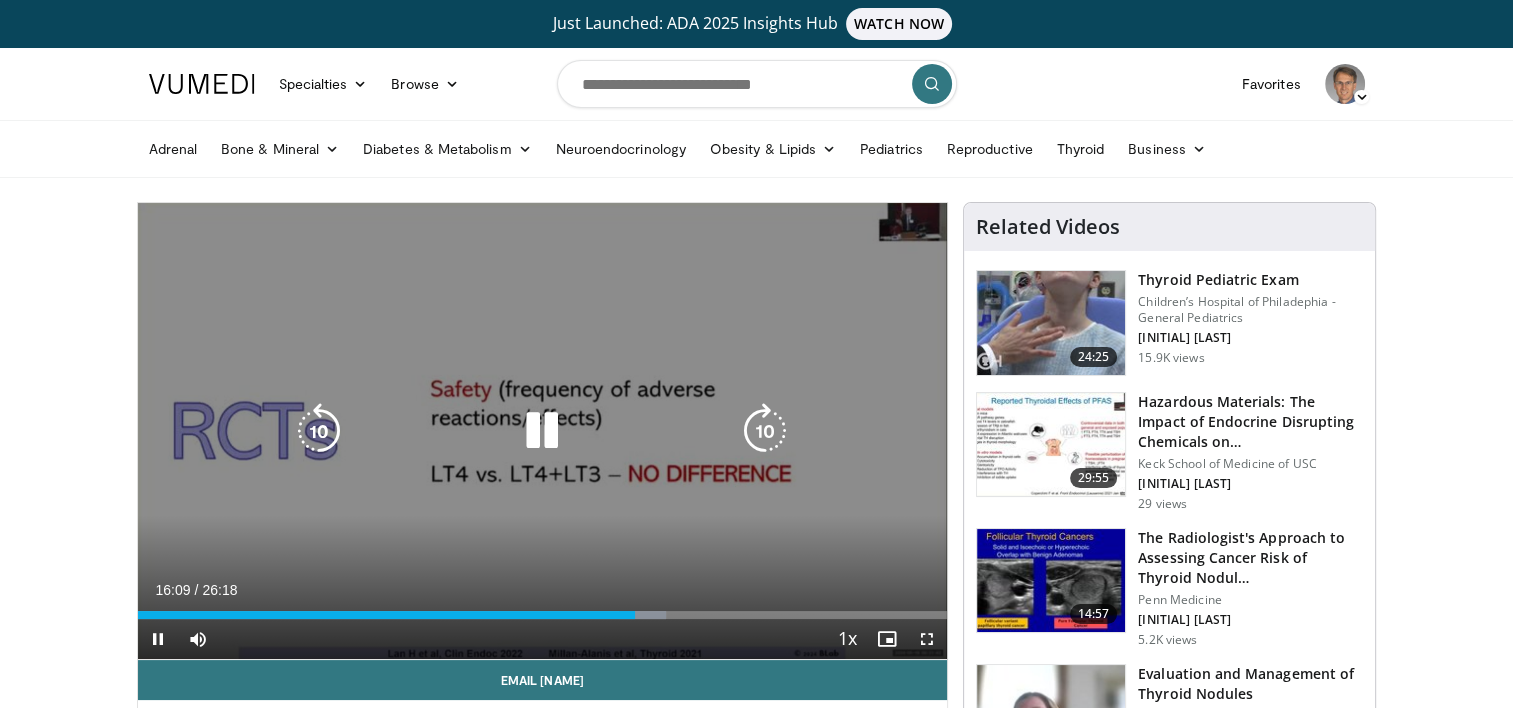 click at bounding box center [765, 431] 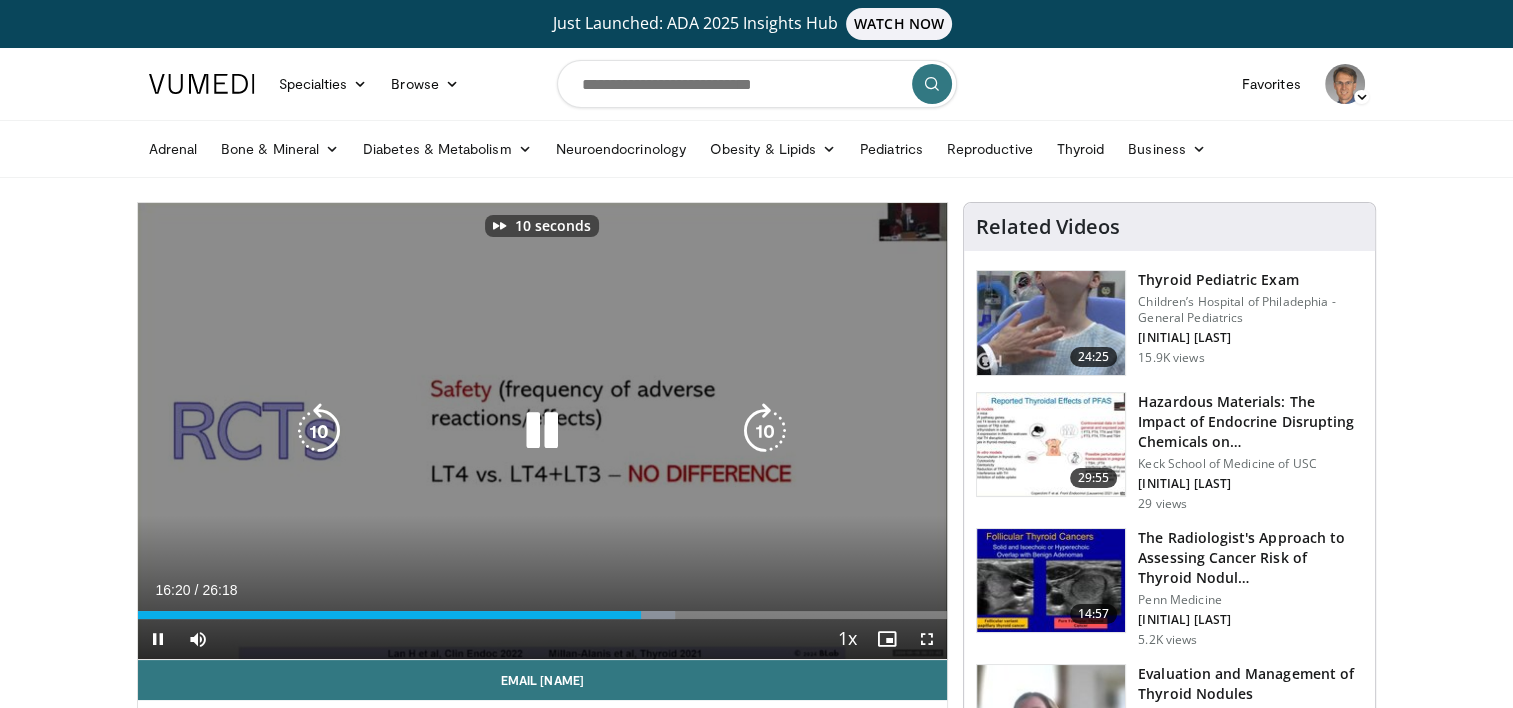 click at bounding box center (765, 431) 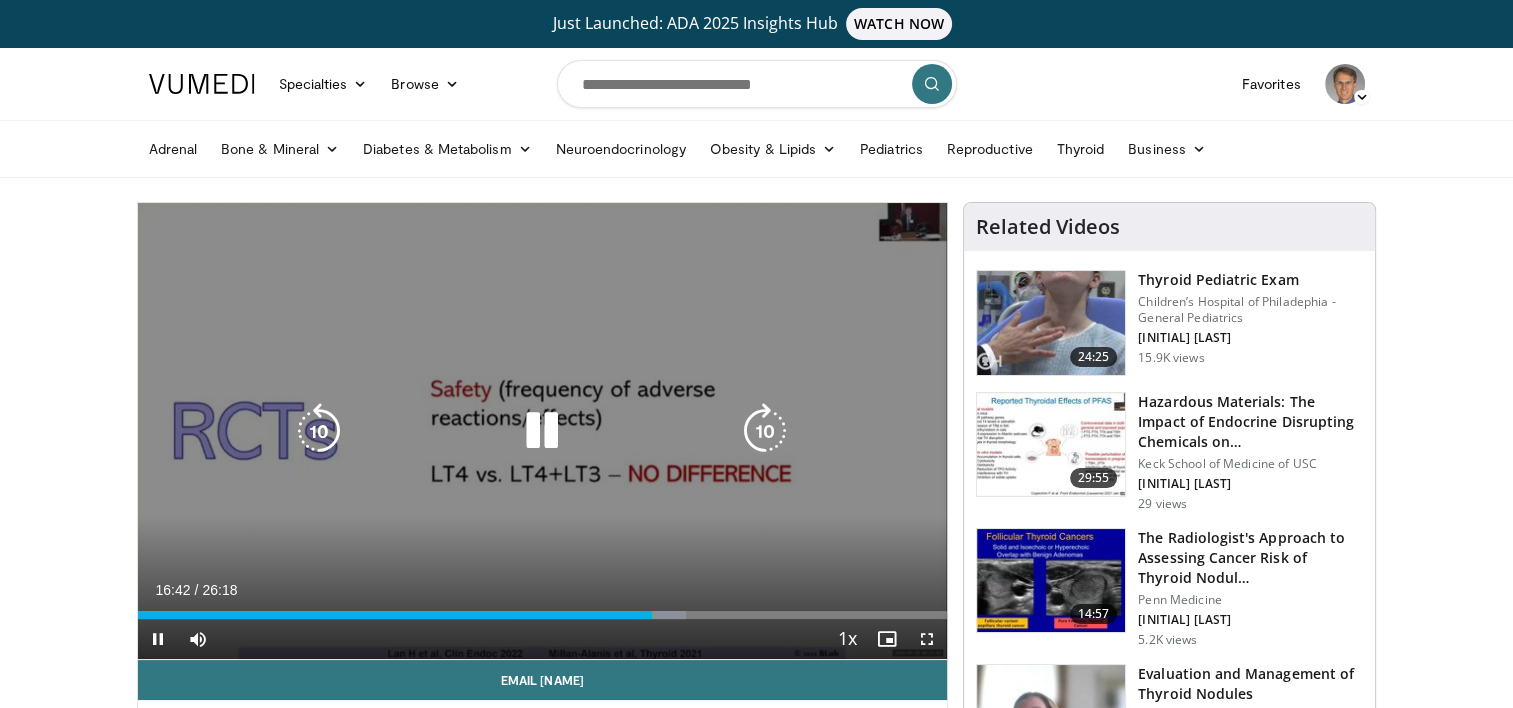 click at bounding box center (765, 431) 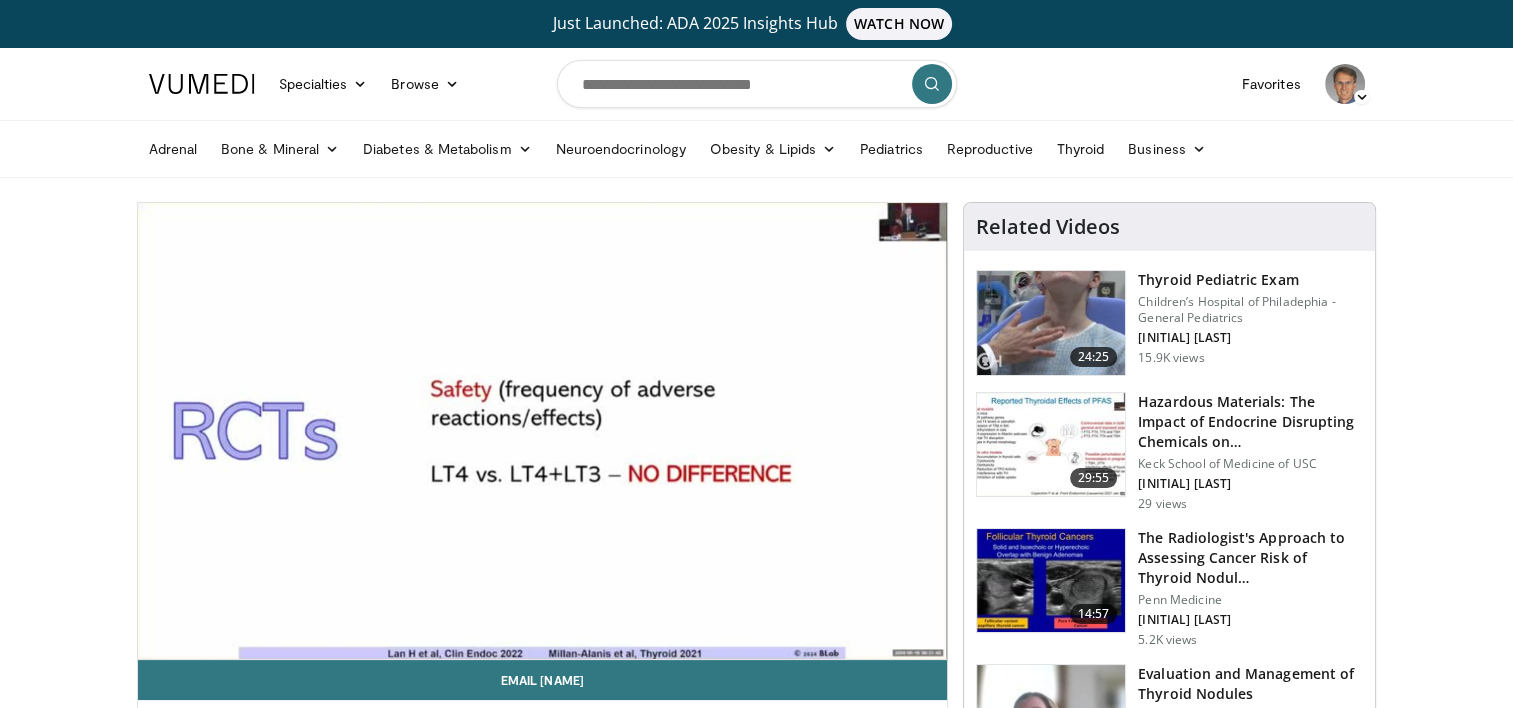 click on "10 seconds
Tap to unmute" at bounding box center (543, 431) 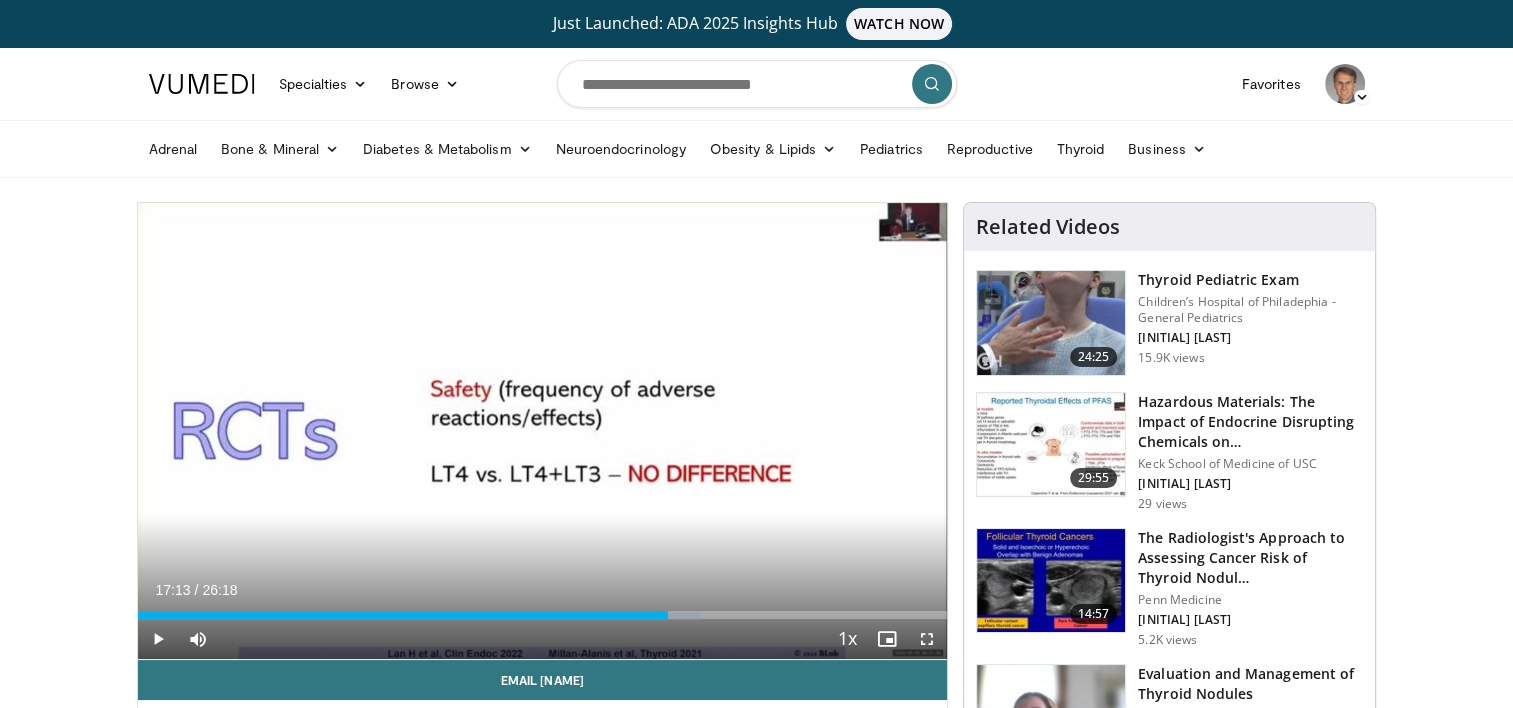 click on "10 seconds
Tap to unmute" at bounding box center (543, 431) 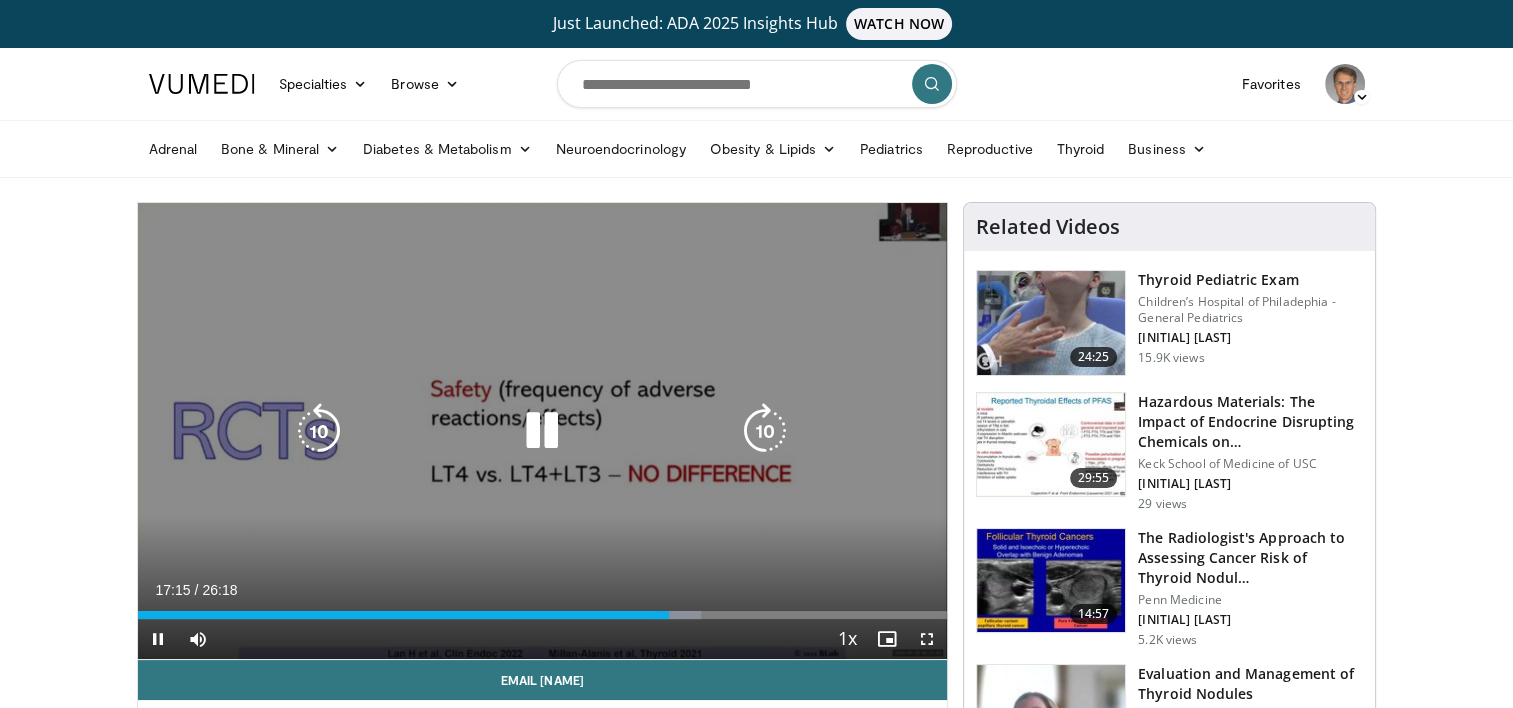 click at bounding box center (765, 431) 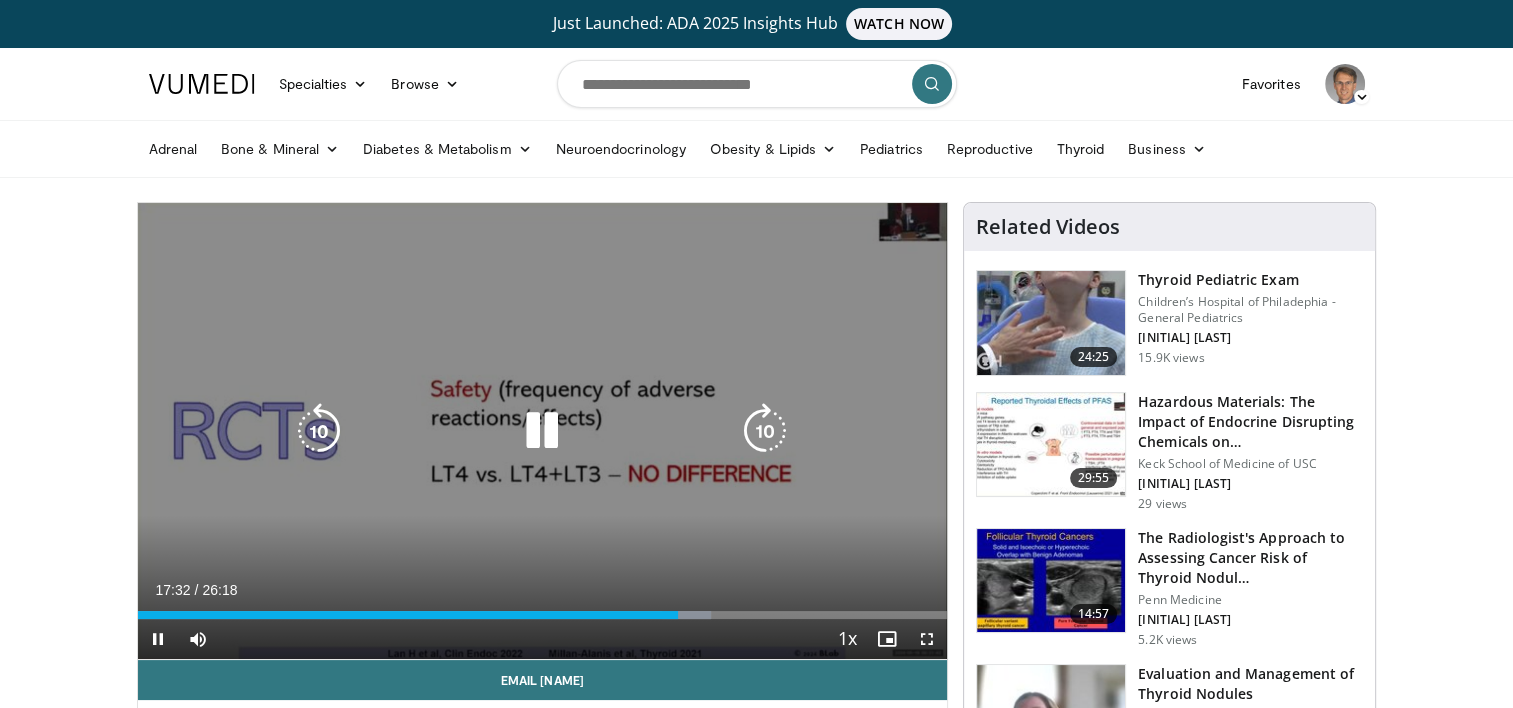click at bounding box center (765, 431) 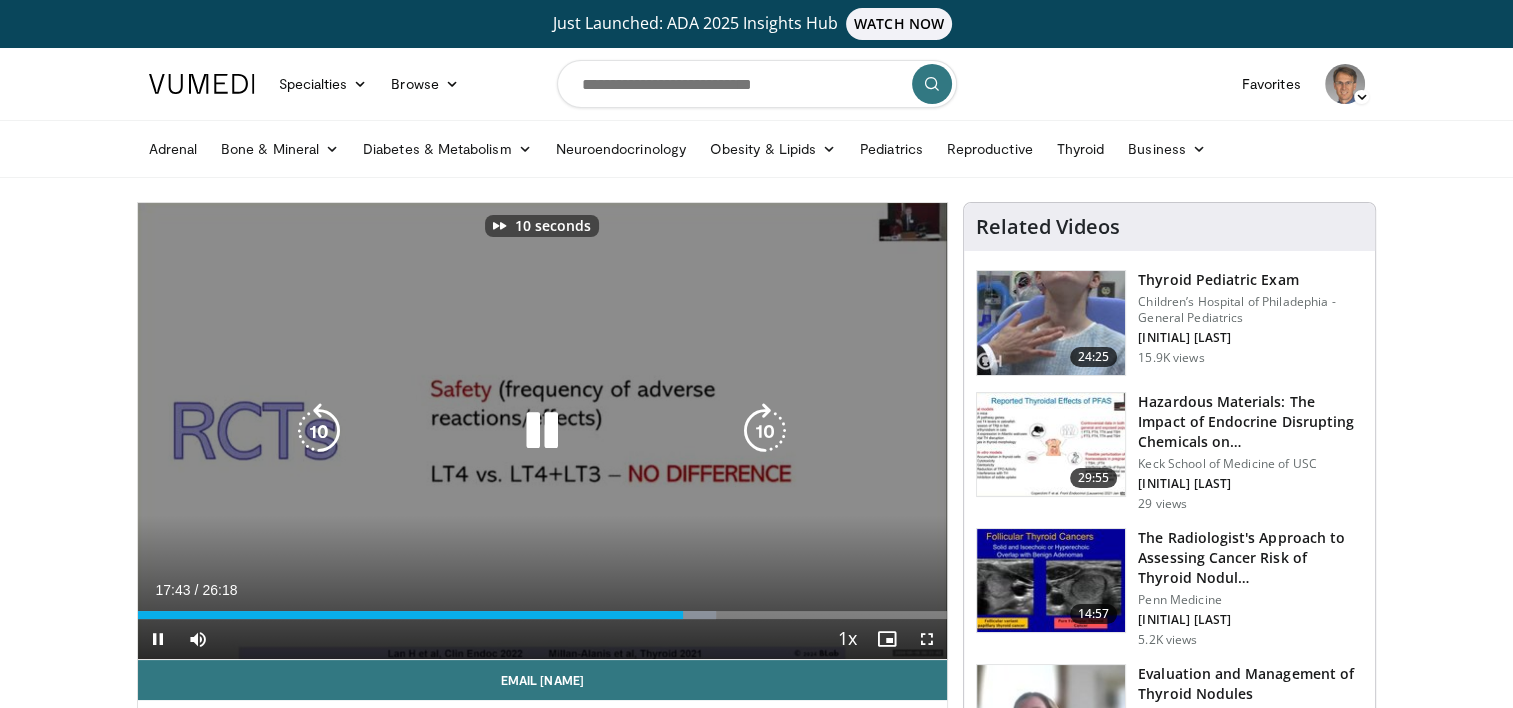 click at bounding box center [765, 431] 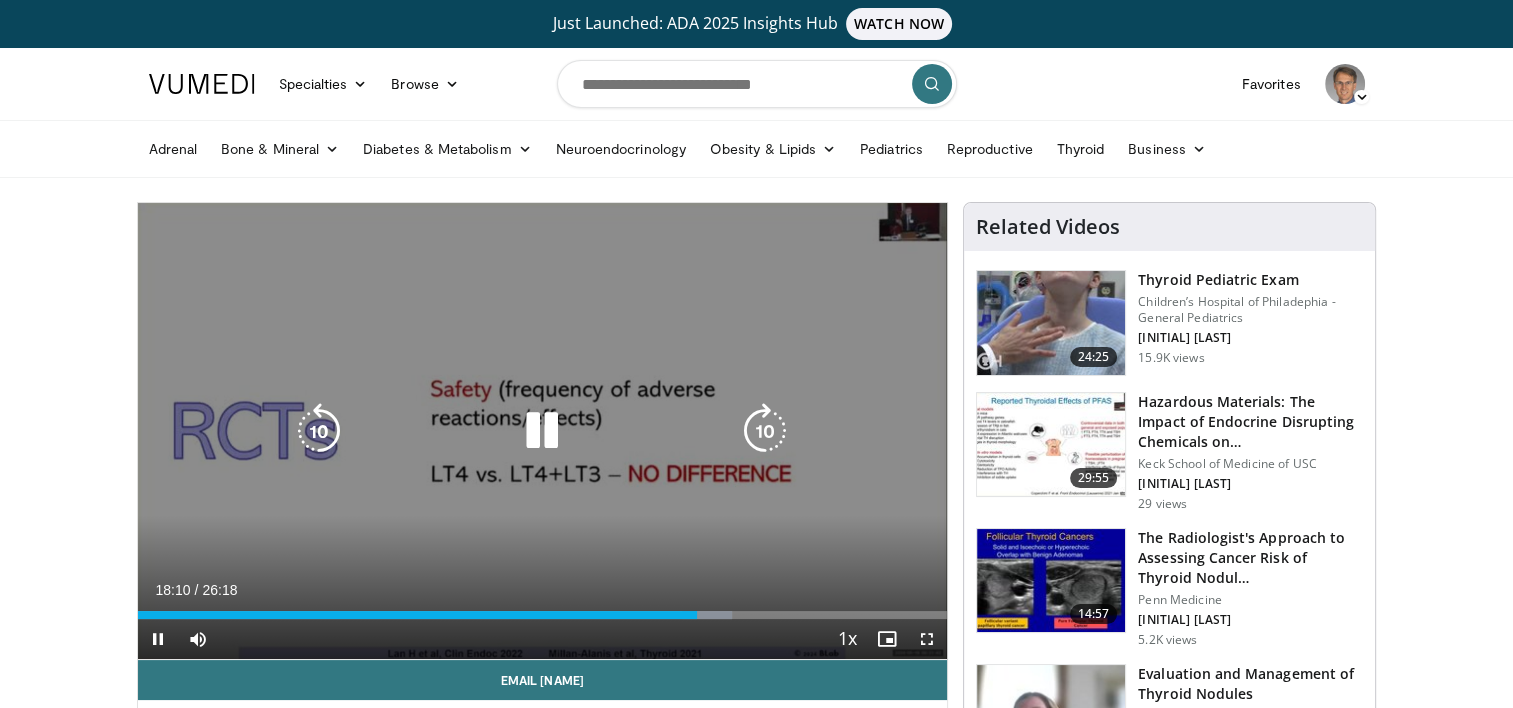 click at bounding box center (765, 431) 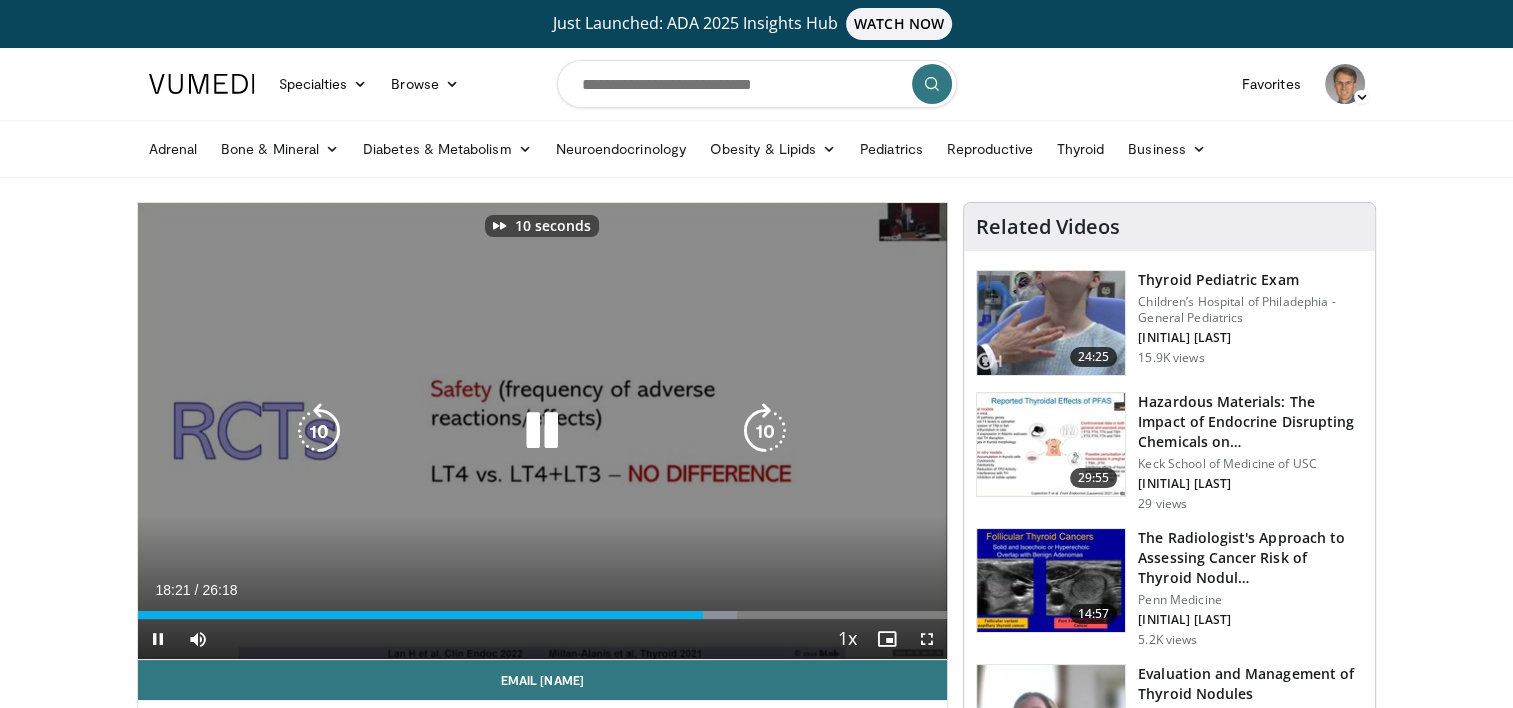 click at bounding box center (765, 431) 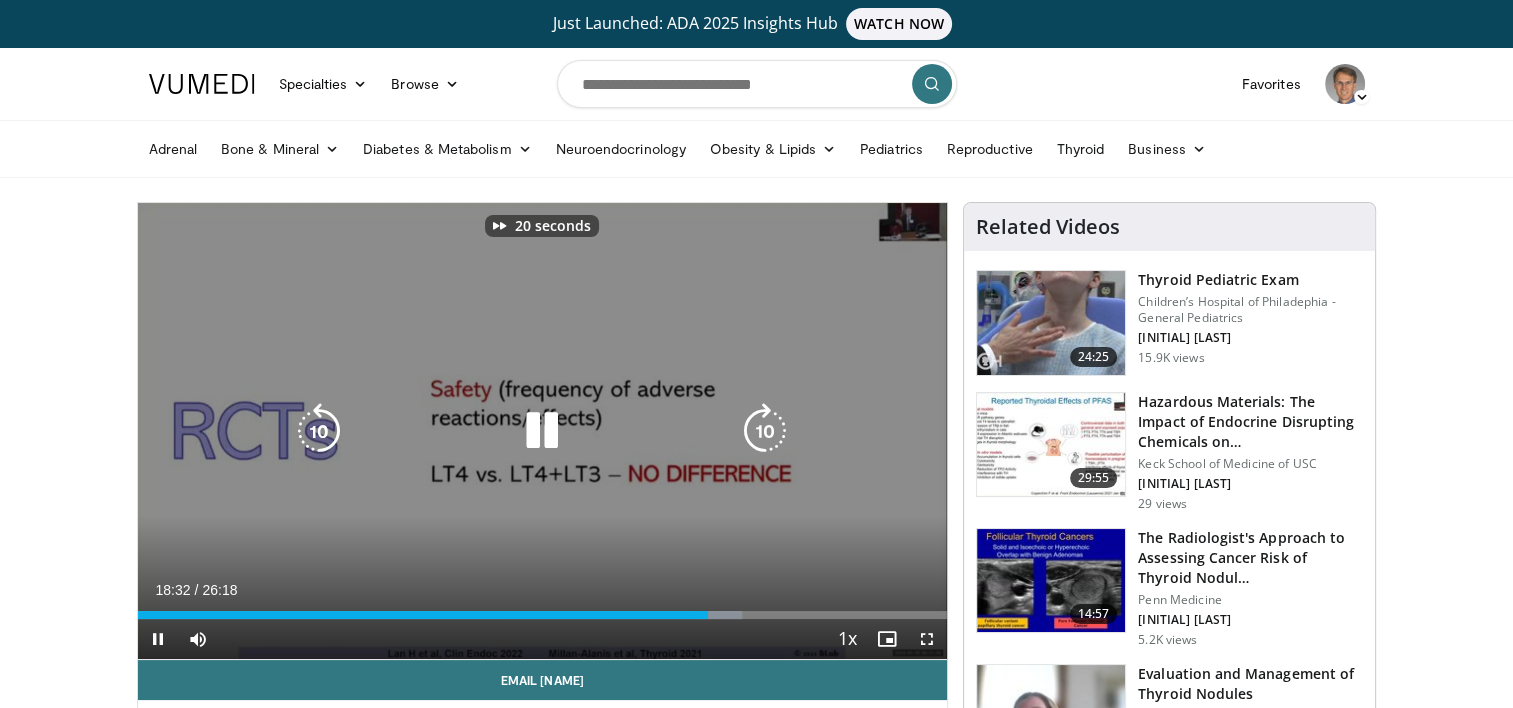 click at bounding box center [765, 431] 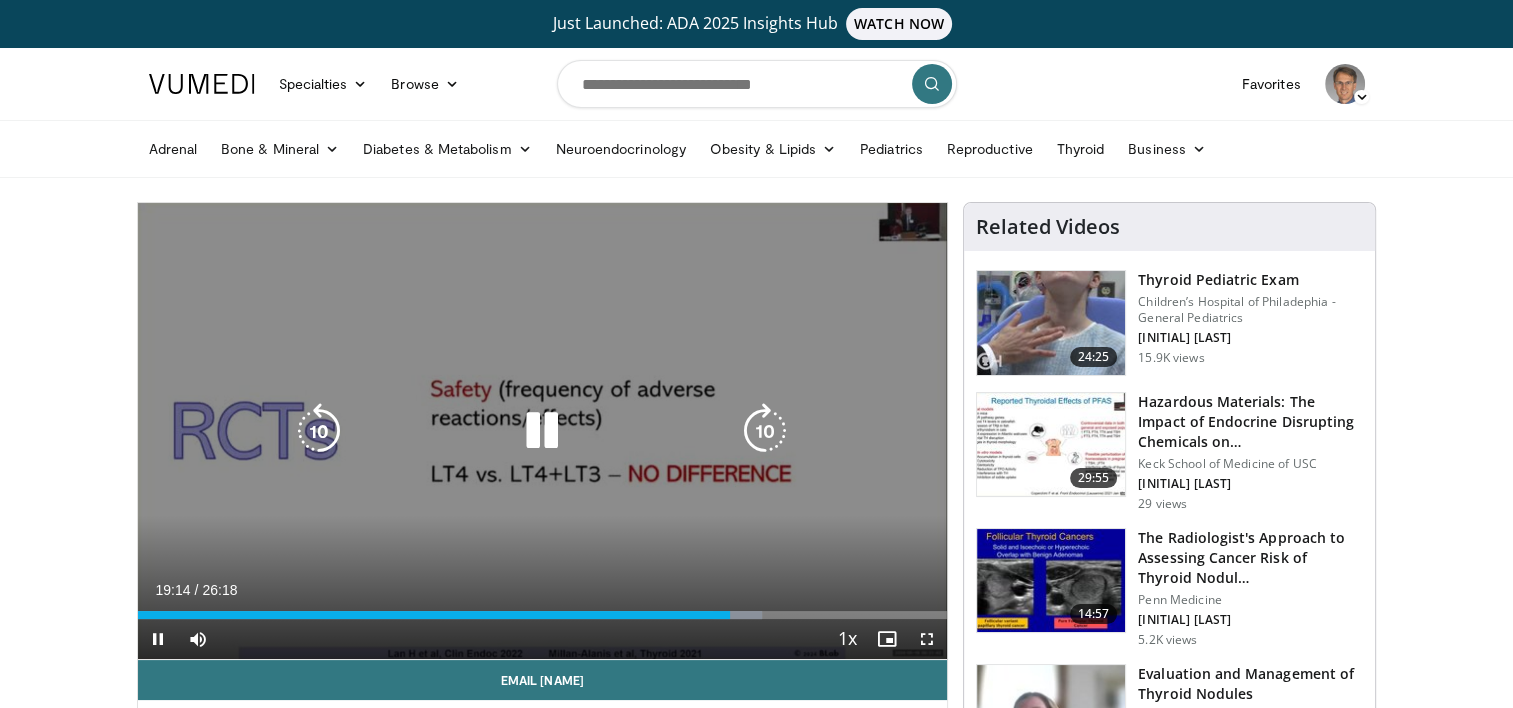 click at bounding box center (765, 431) 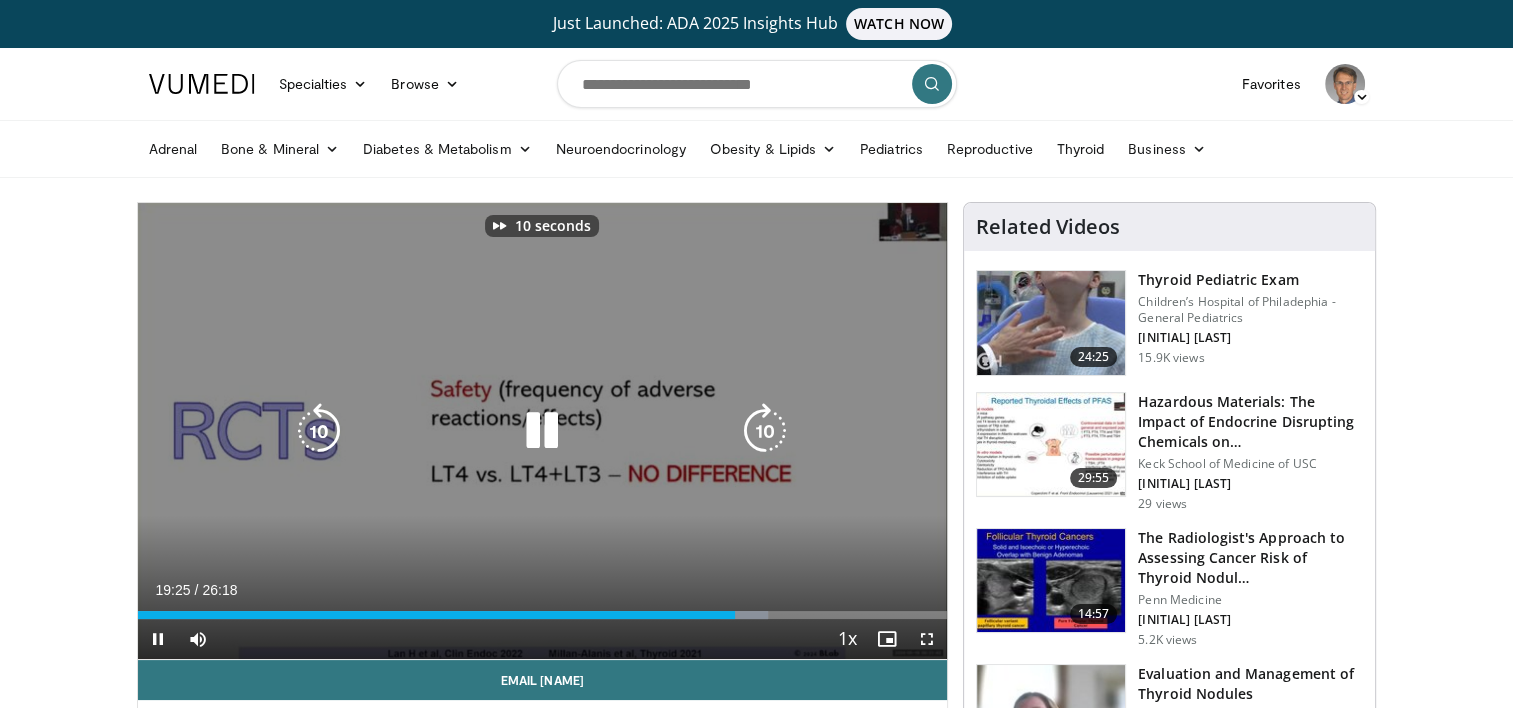 click at bounding box center [765, 431] 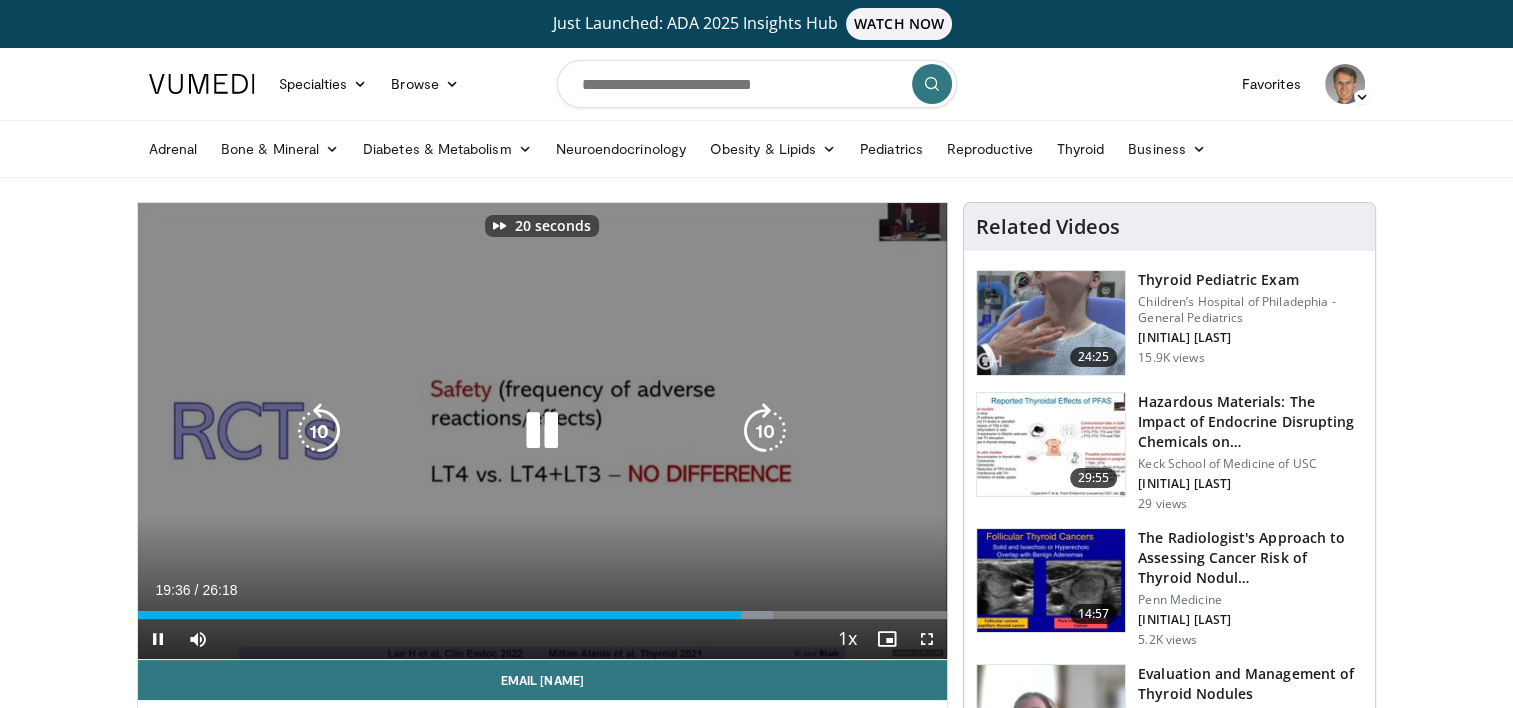 click at bounding box center [765, 431] 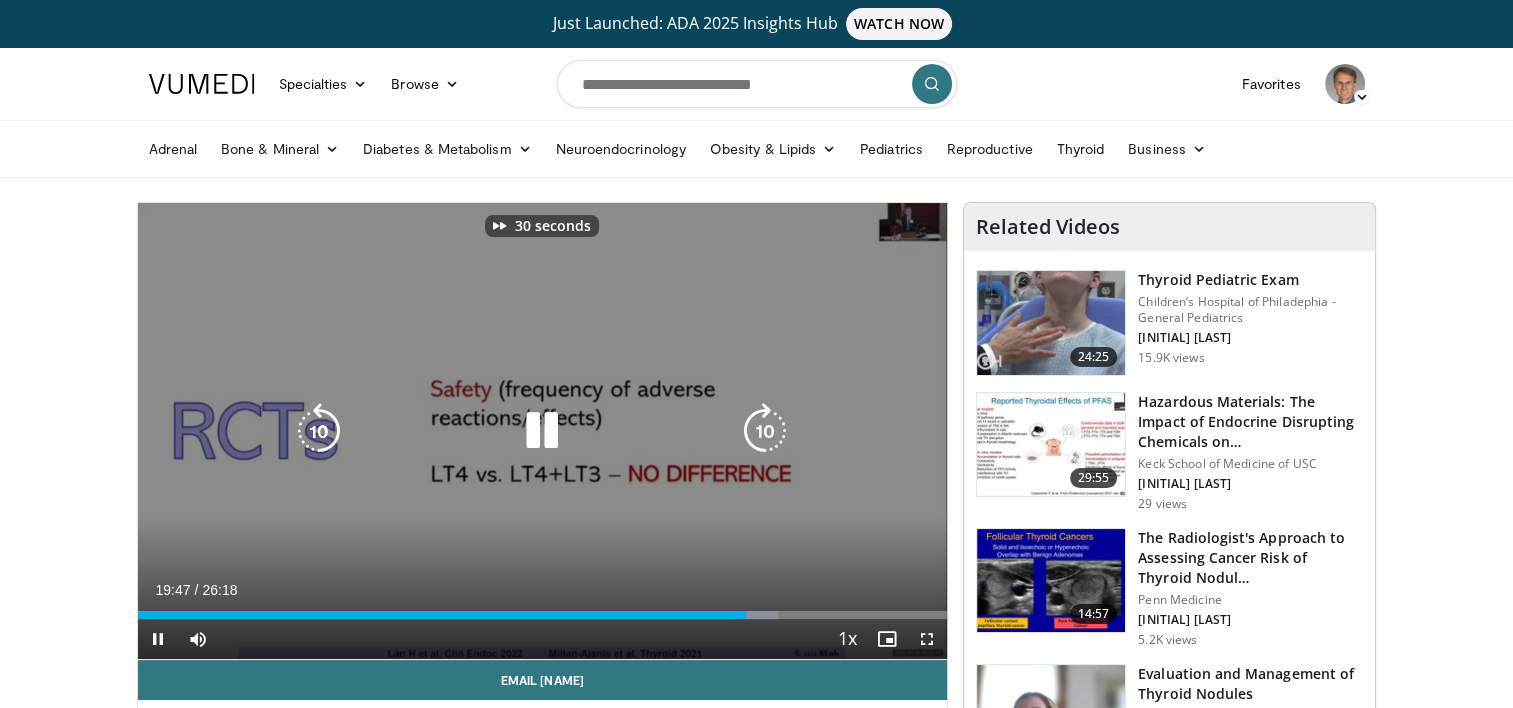 click at bounding box center [765, 431] 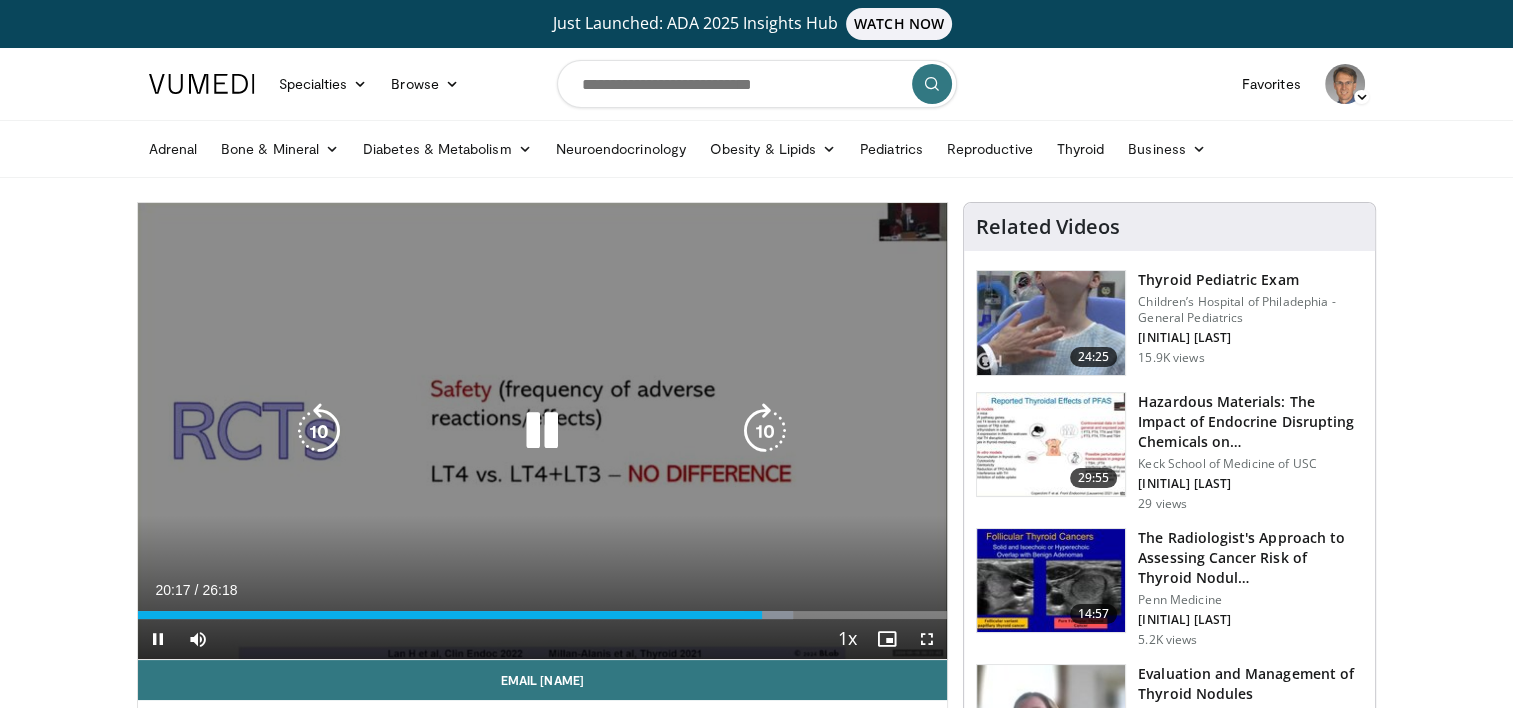 click at bounding box center (765, 431) 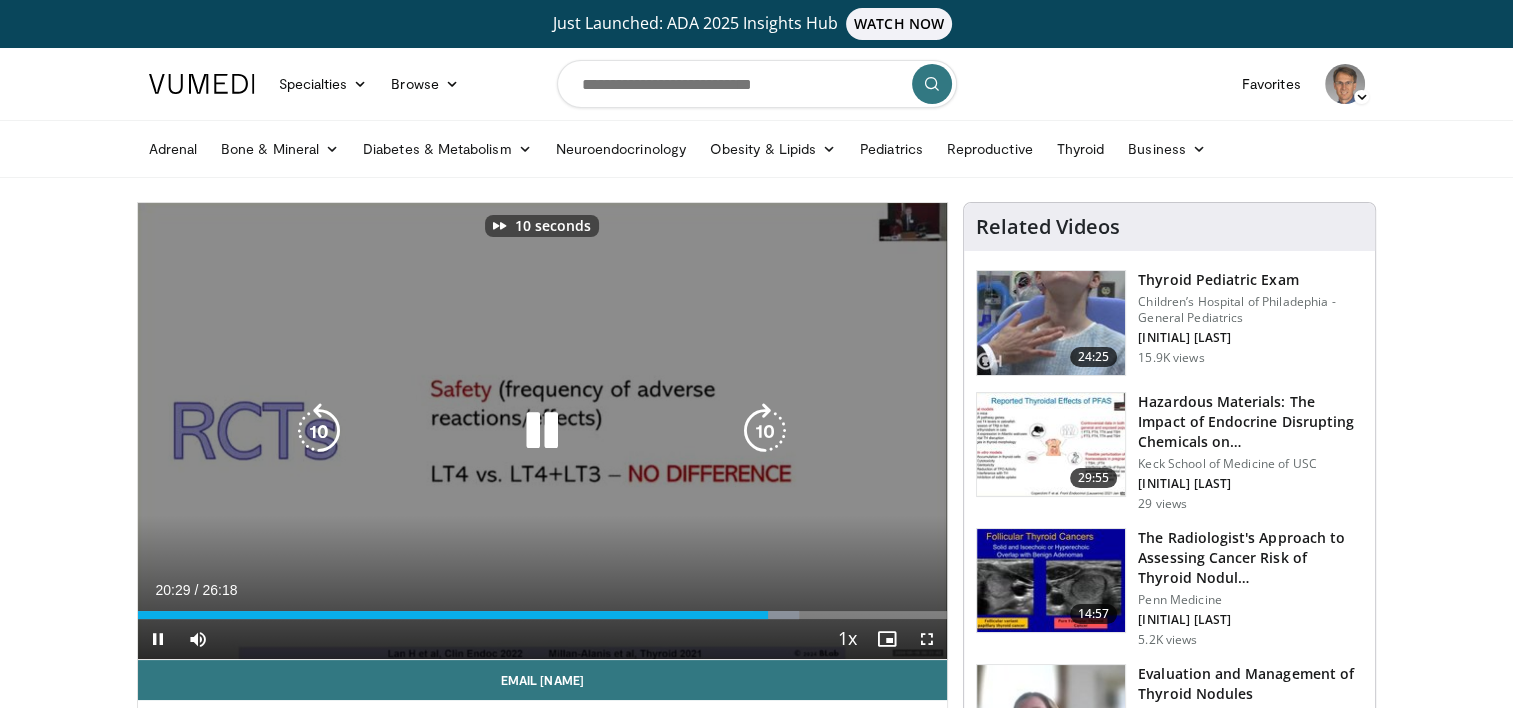 click at bounding box center [765, 431] 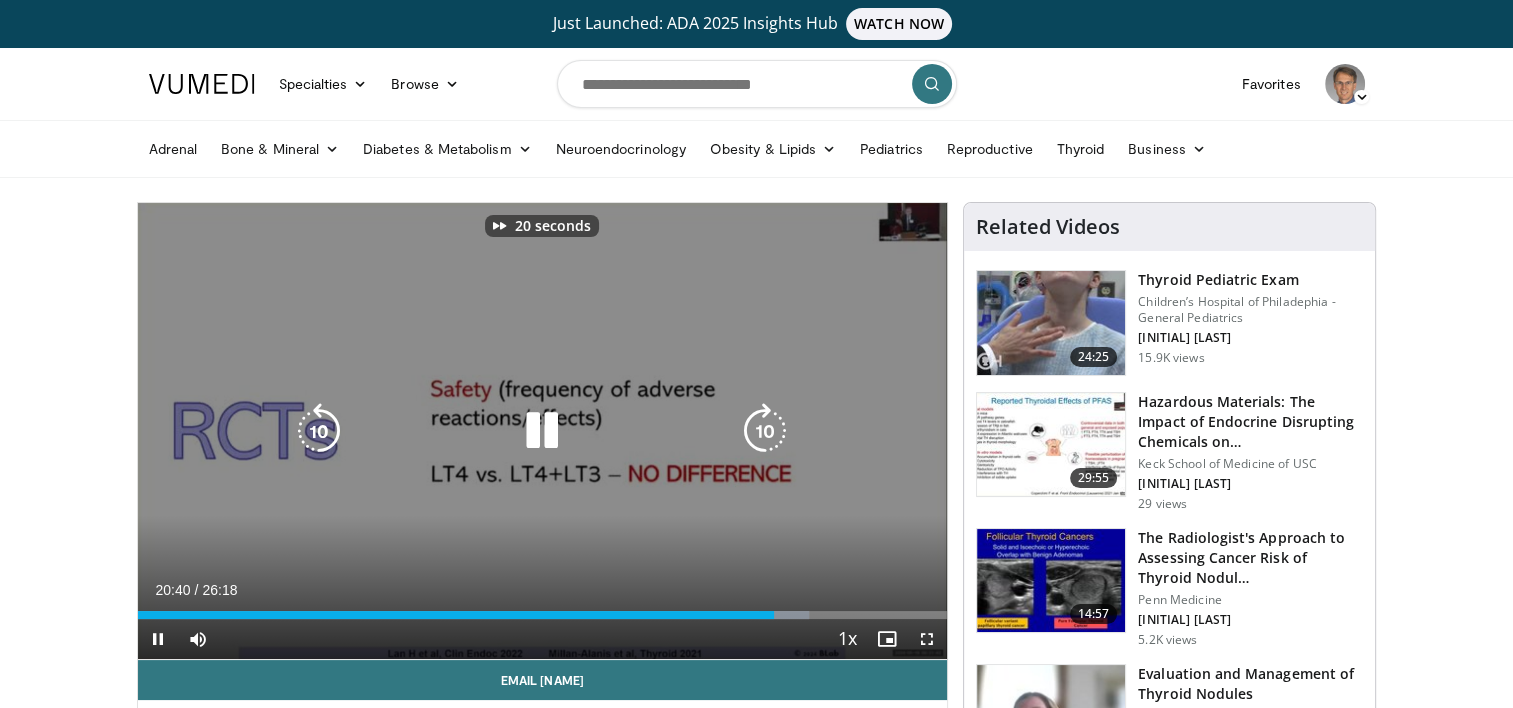 click at bounding box center [765, 431] 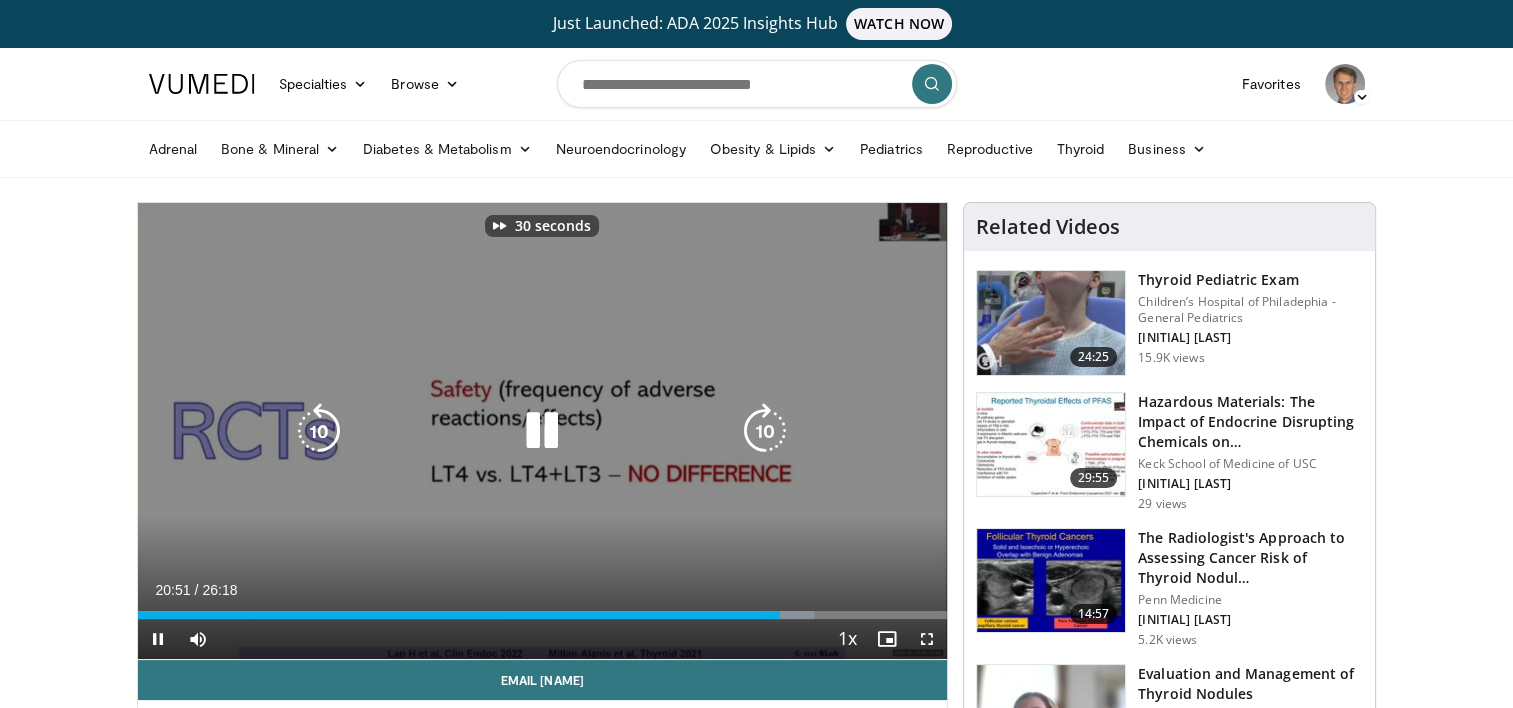click at bounding box center [765, 431] 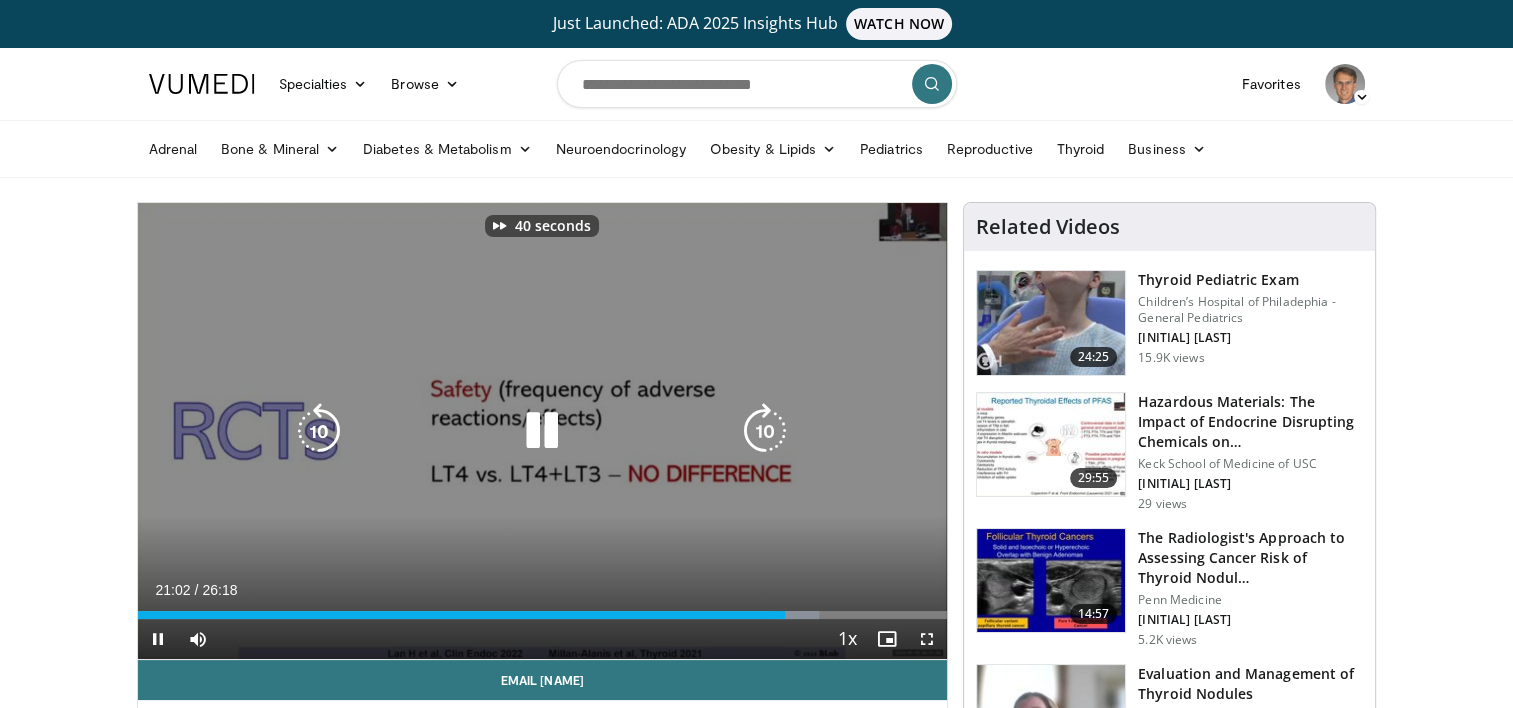click at bounding box center [765, 431] 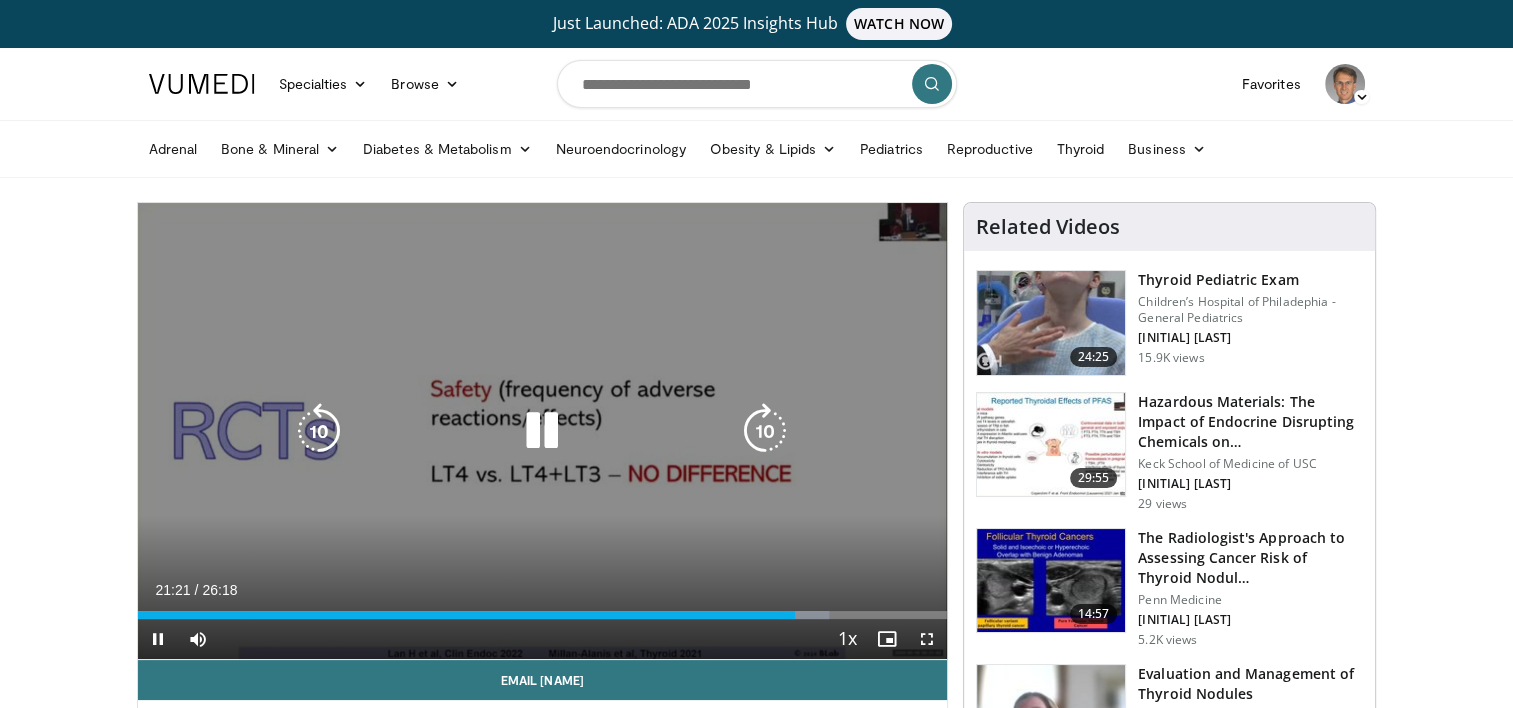 click at bounding box center [765, 431] 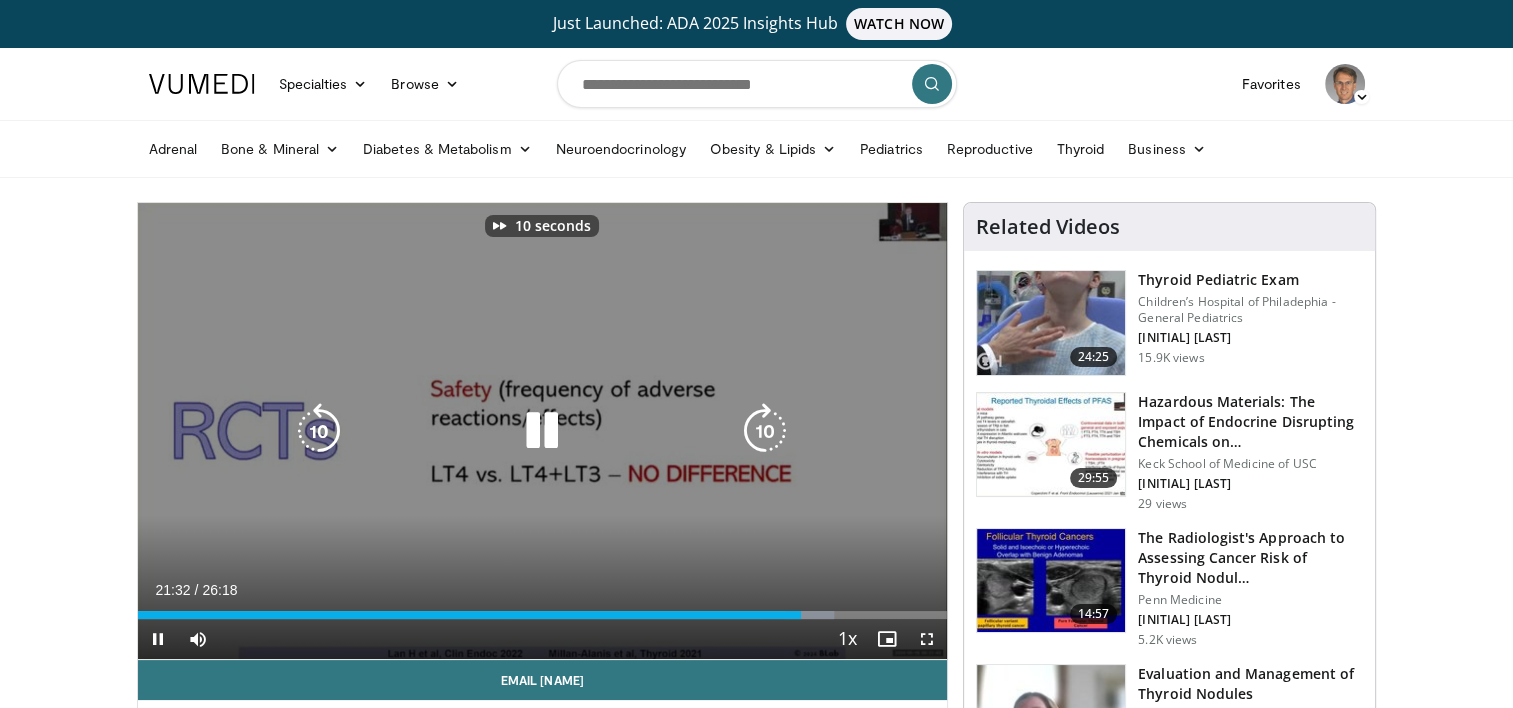 click at bounding box center [765, 431] 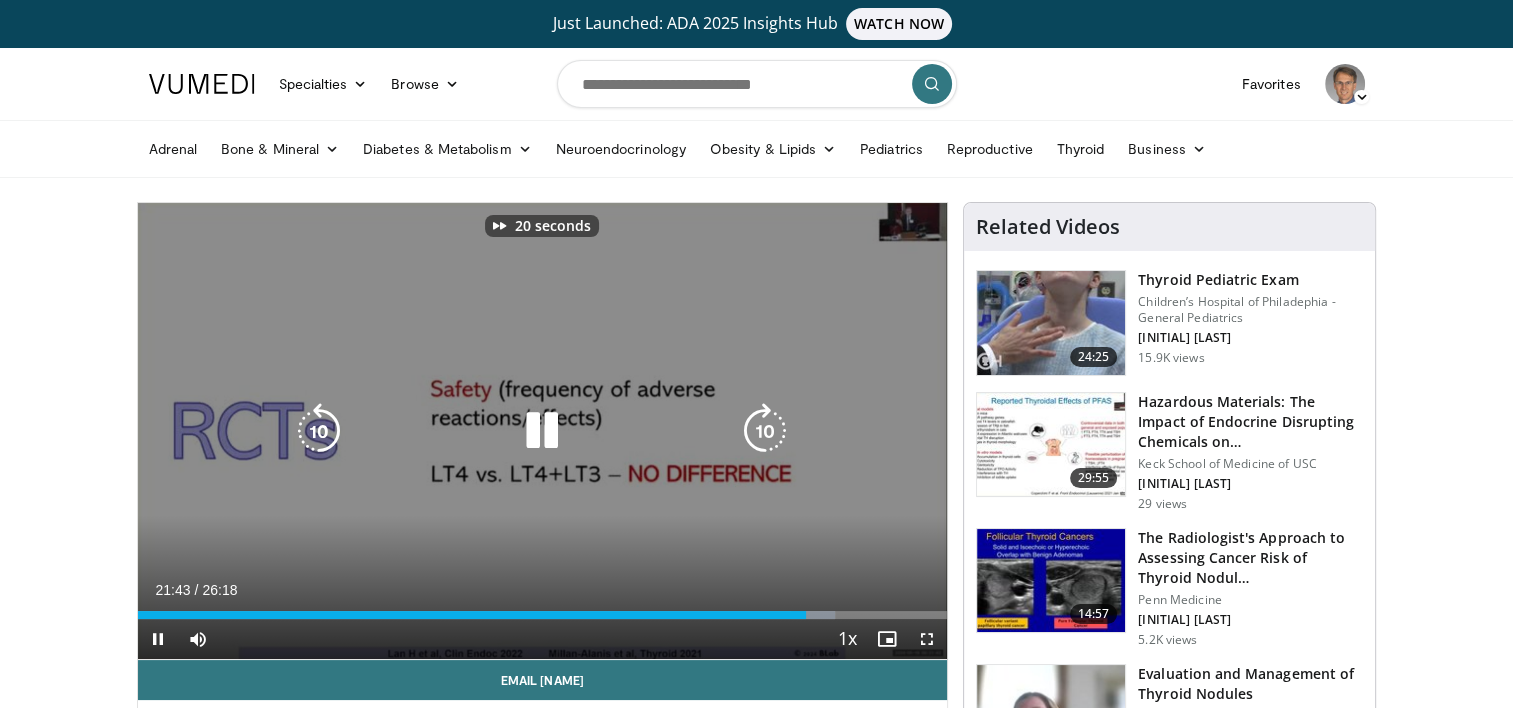click at bounding box center [765, 431] 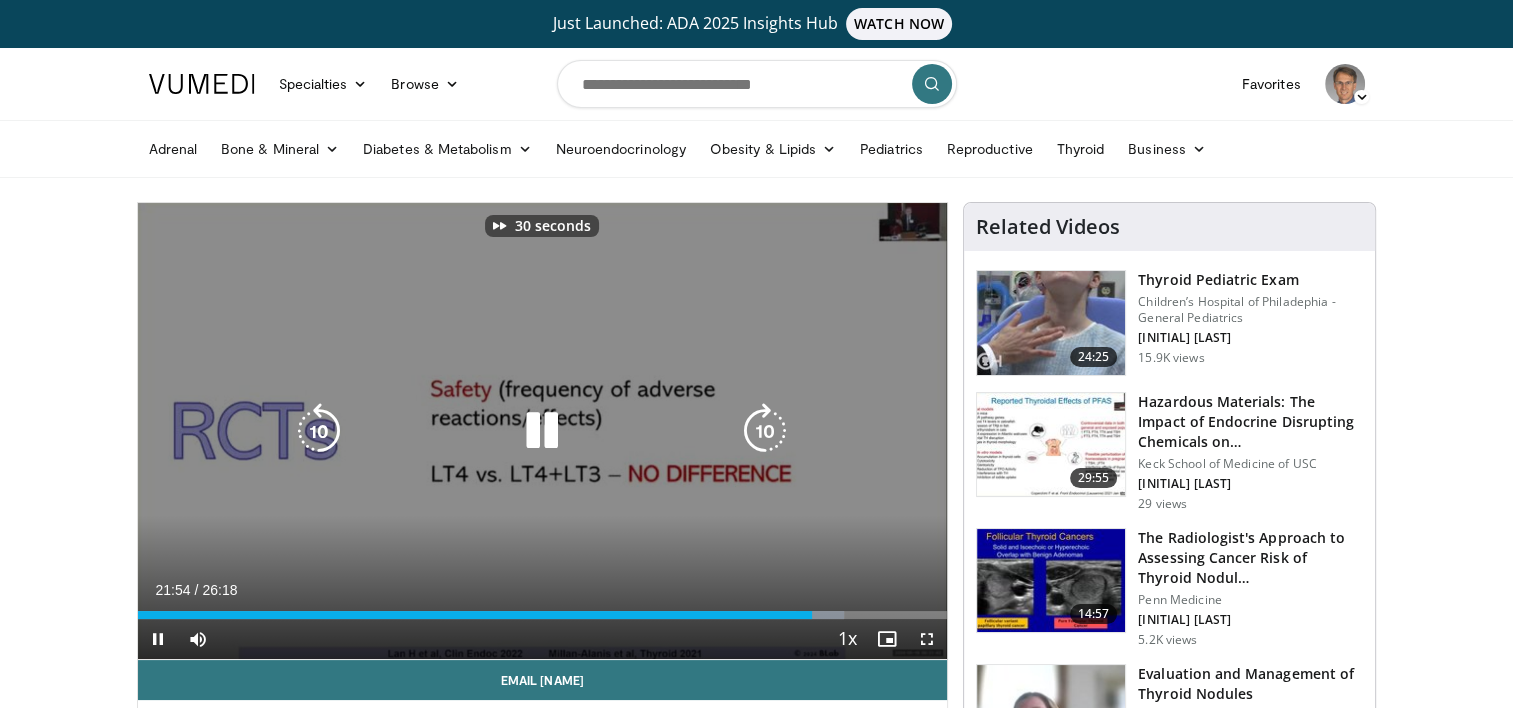 click at bounding box center [765, 431] 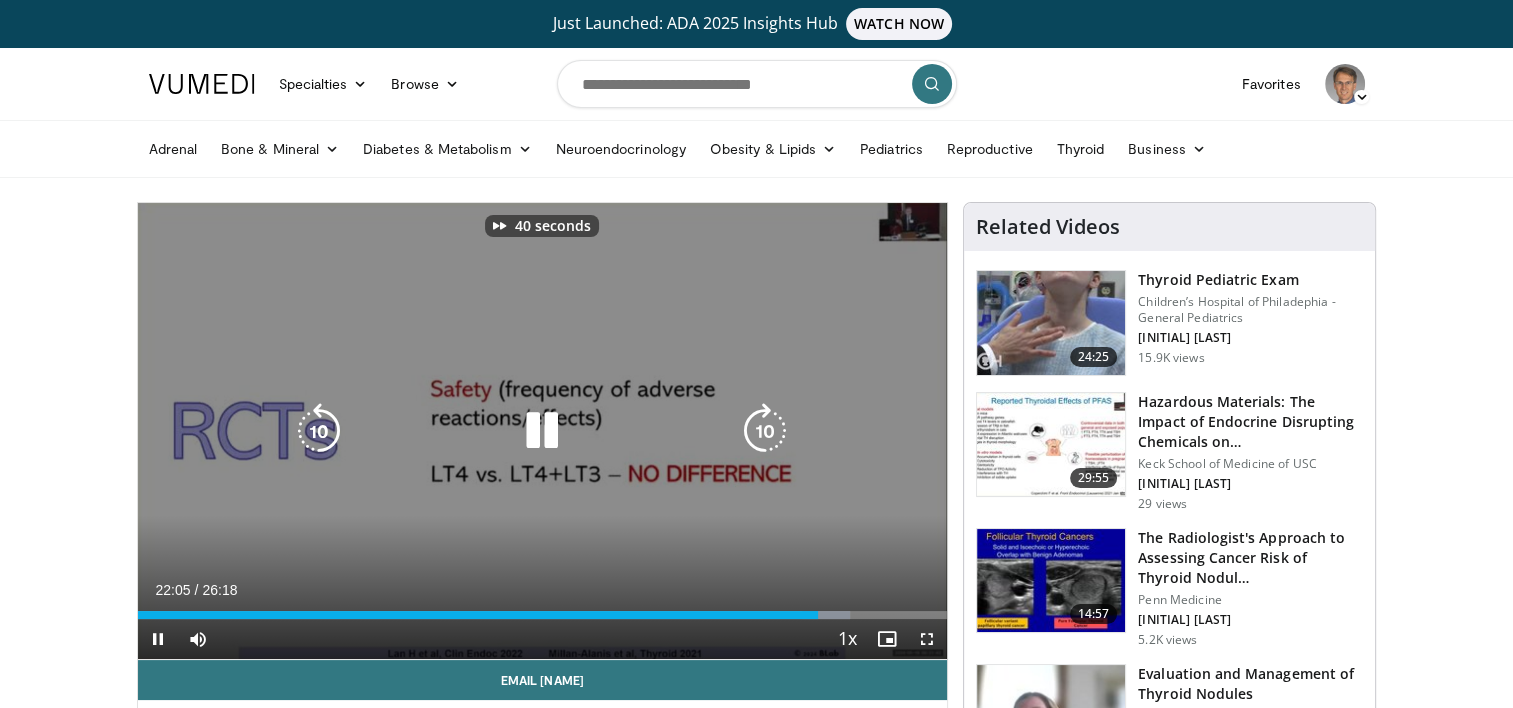 click at bounding box center (765, 431) 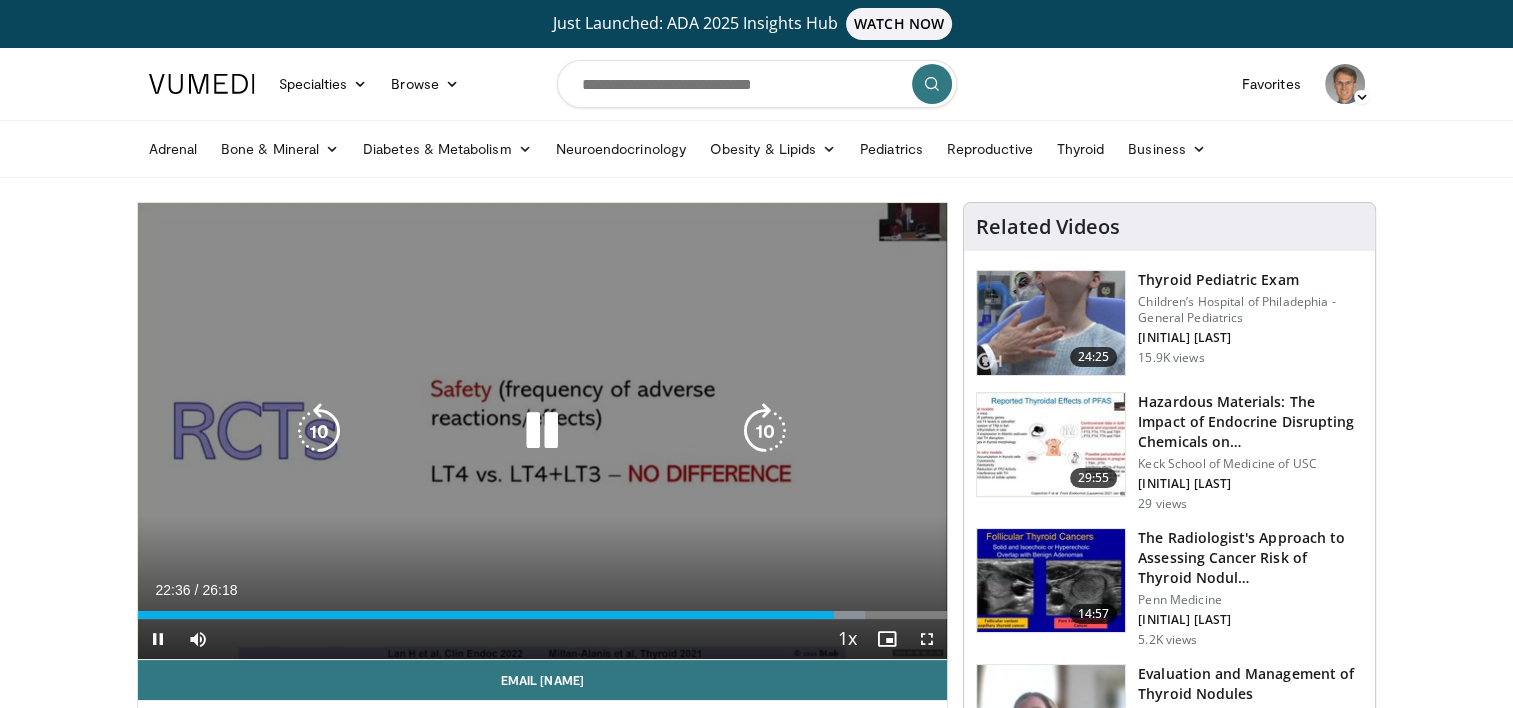 click at bounding box center (765, 431) 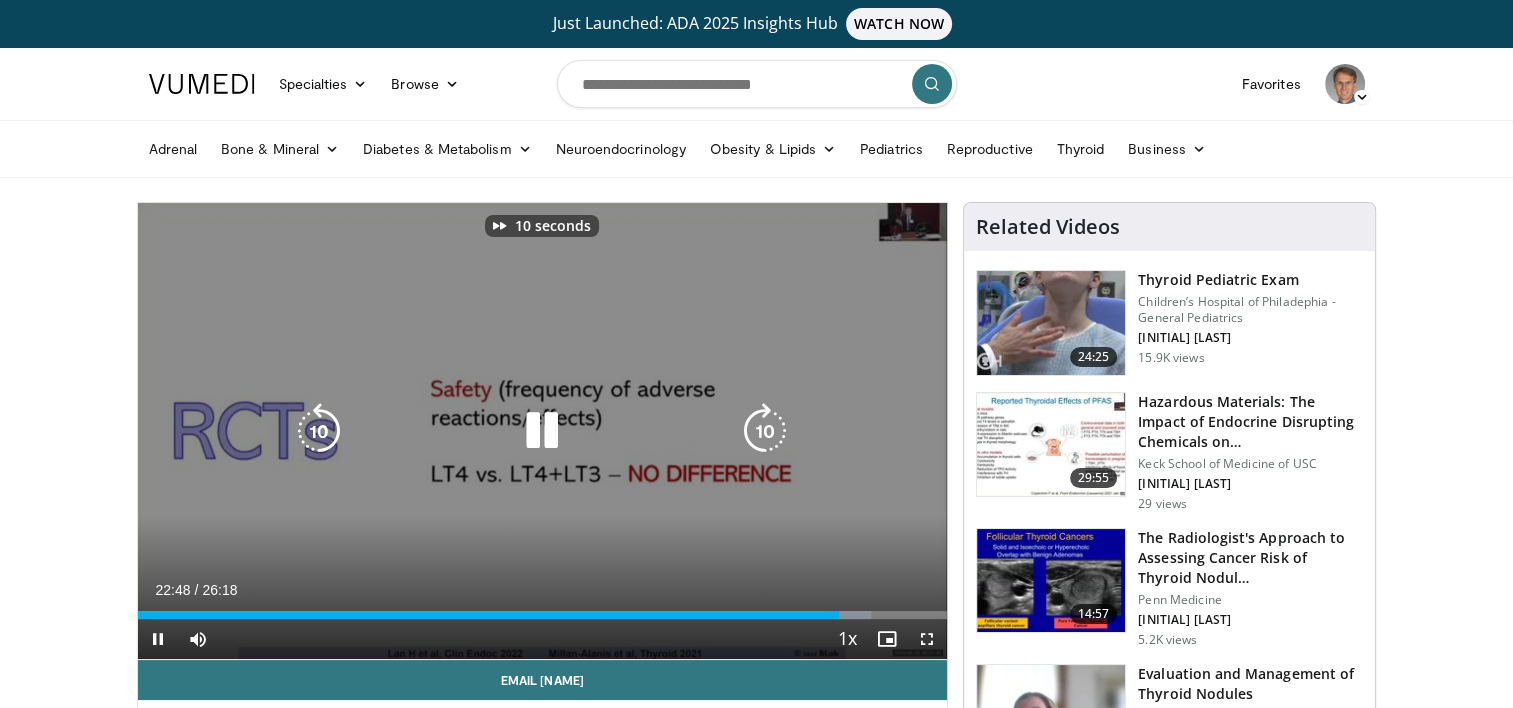 click at bounding box center [765, 431] 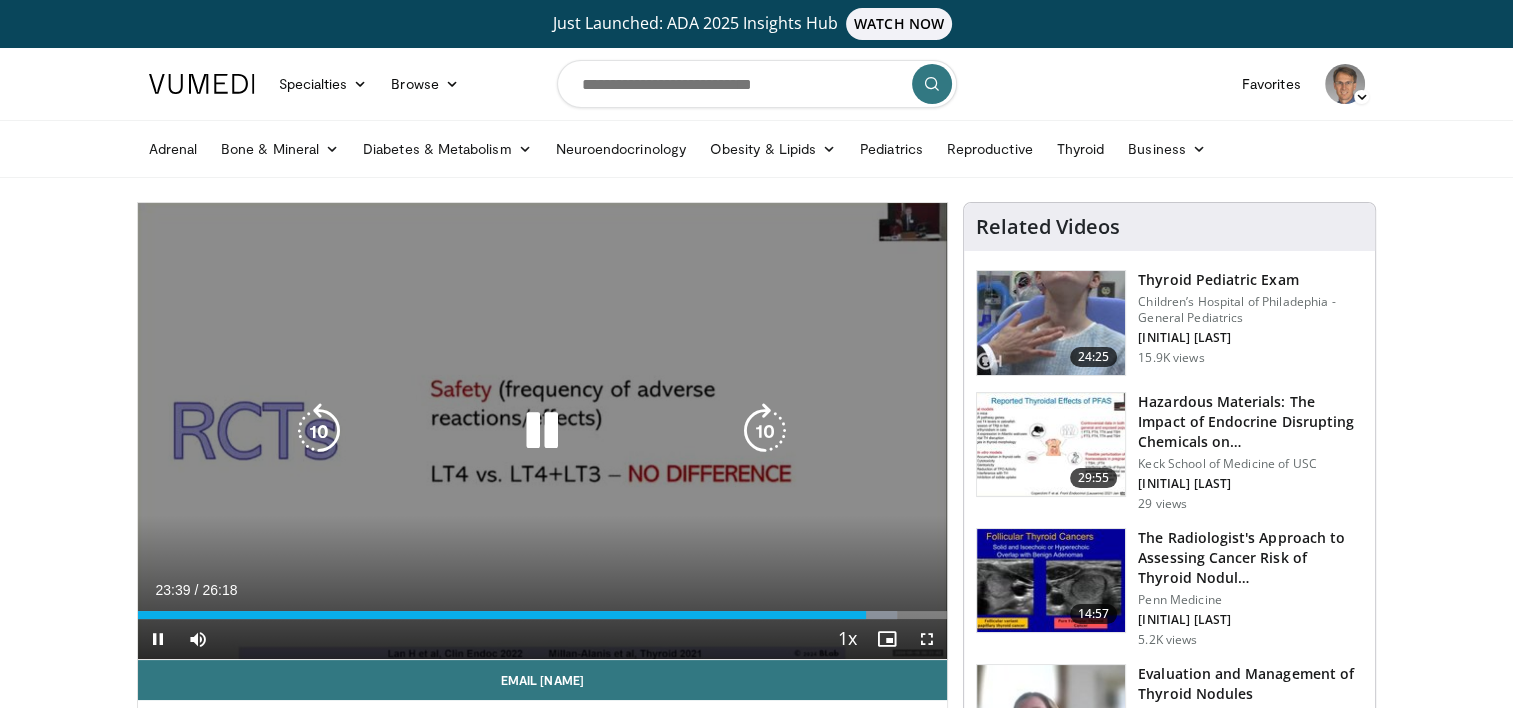 click at bounding box center [765, 431] 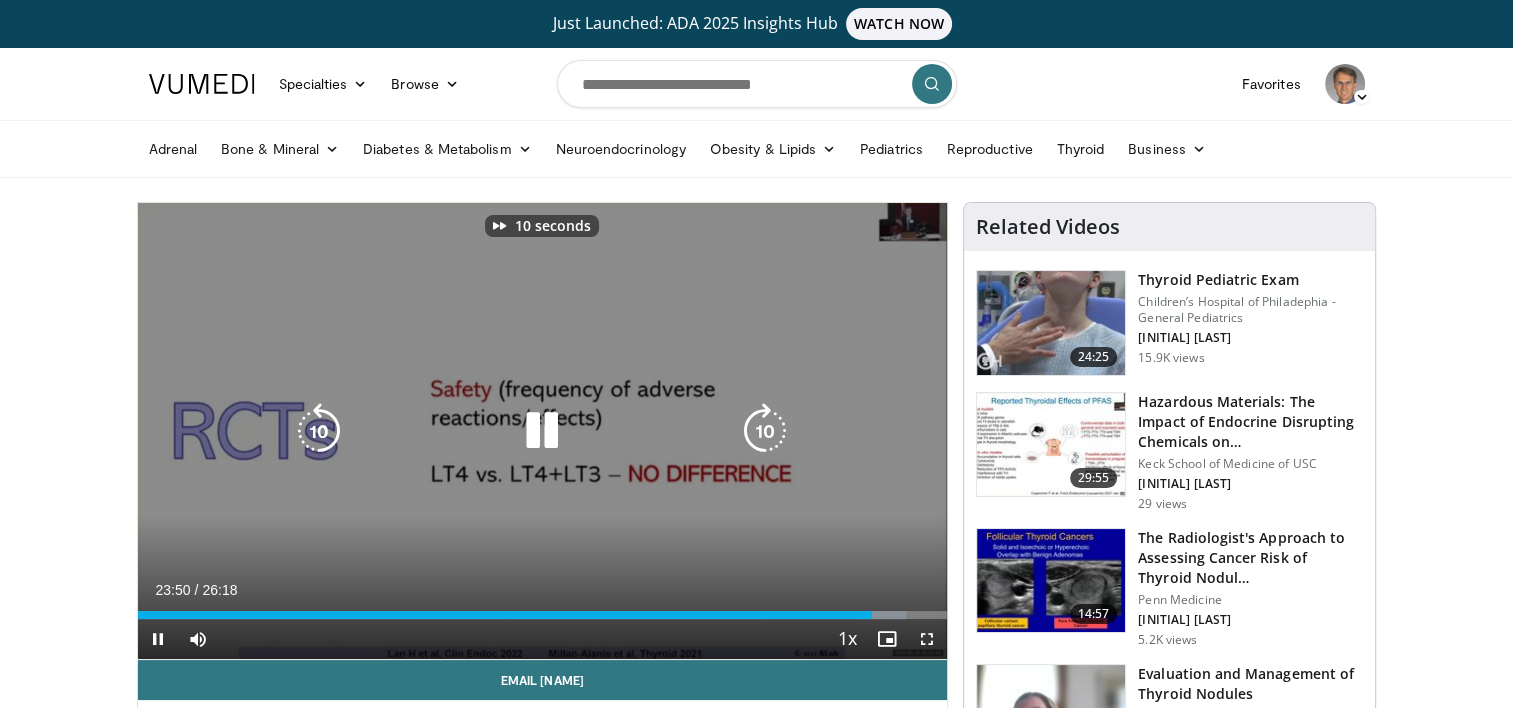 click at bounding box center (765, 431) 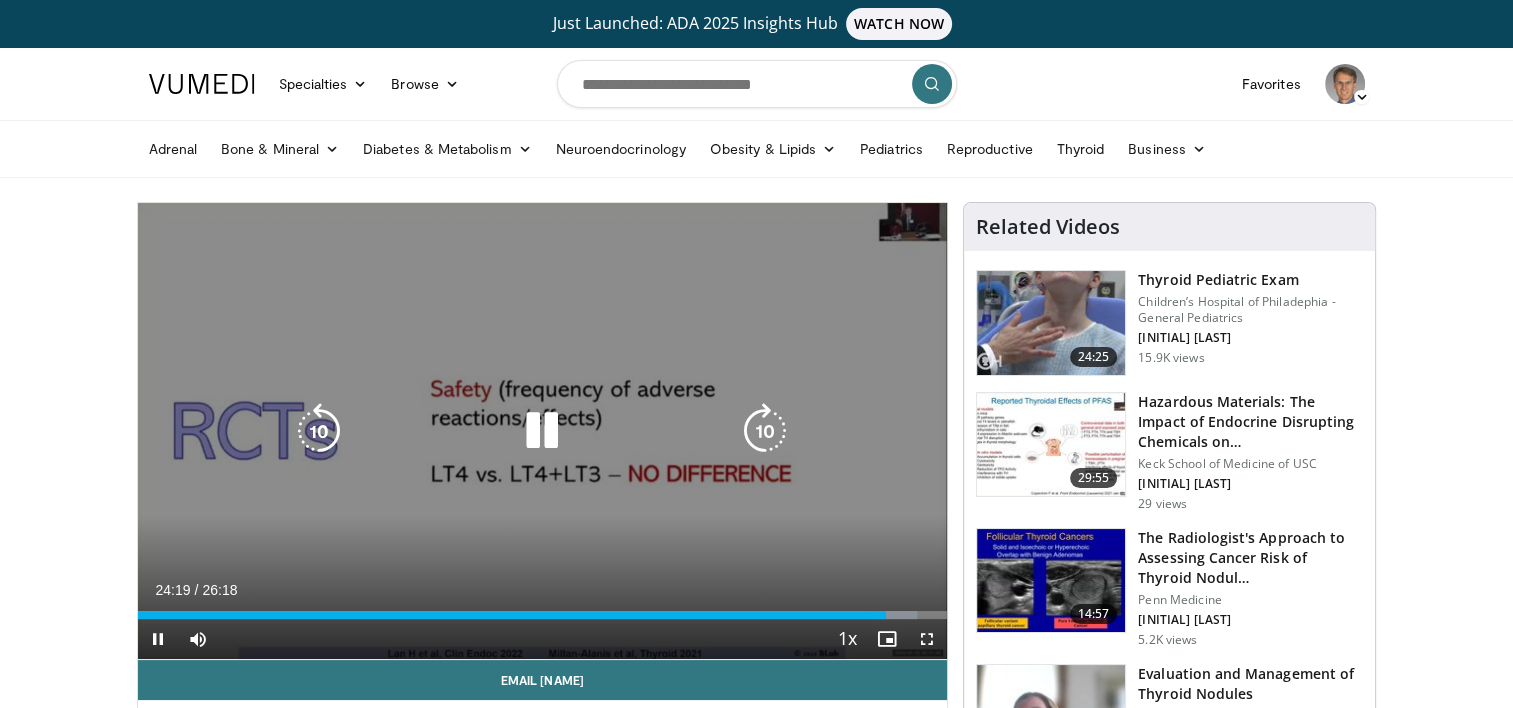 click at bounding box center [765, 431] 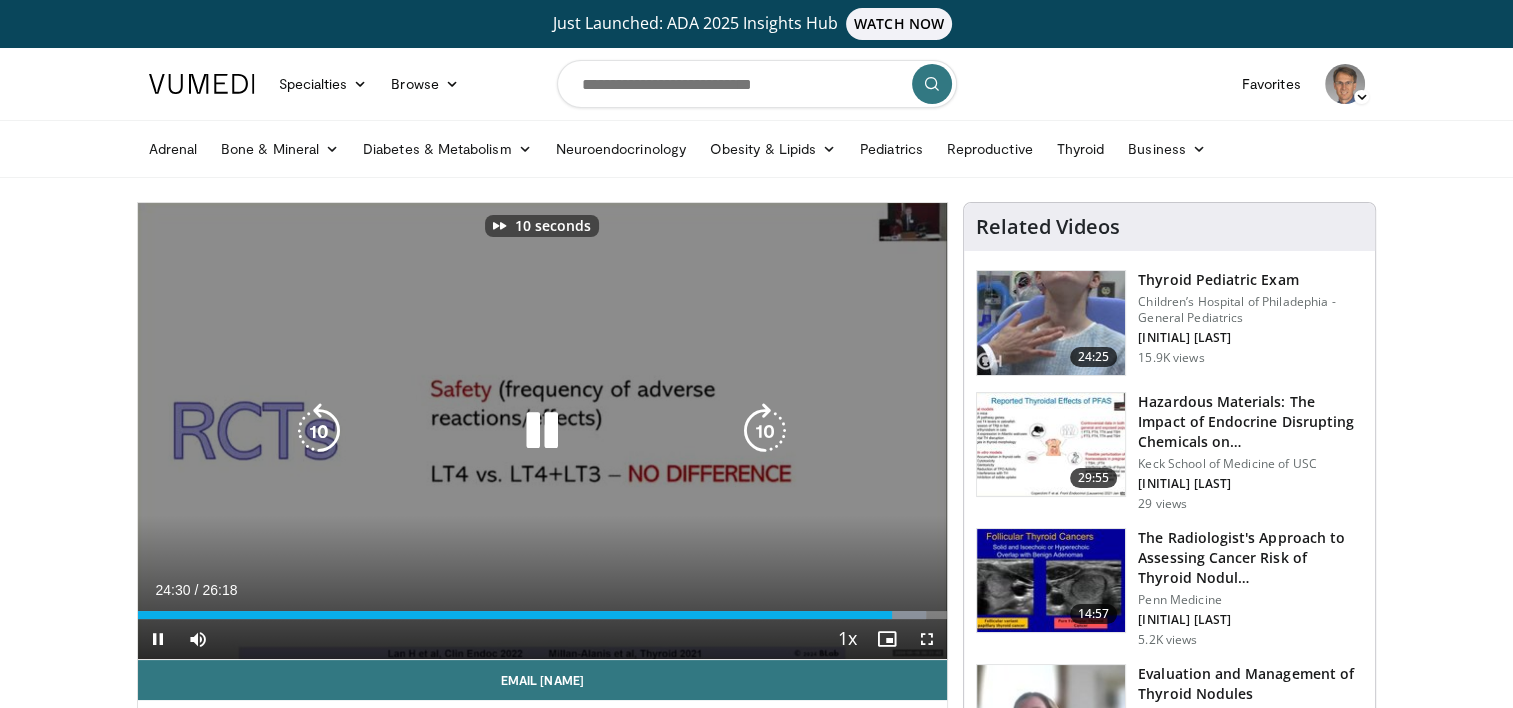 click at bounding box center (765, 431) 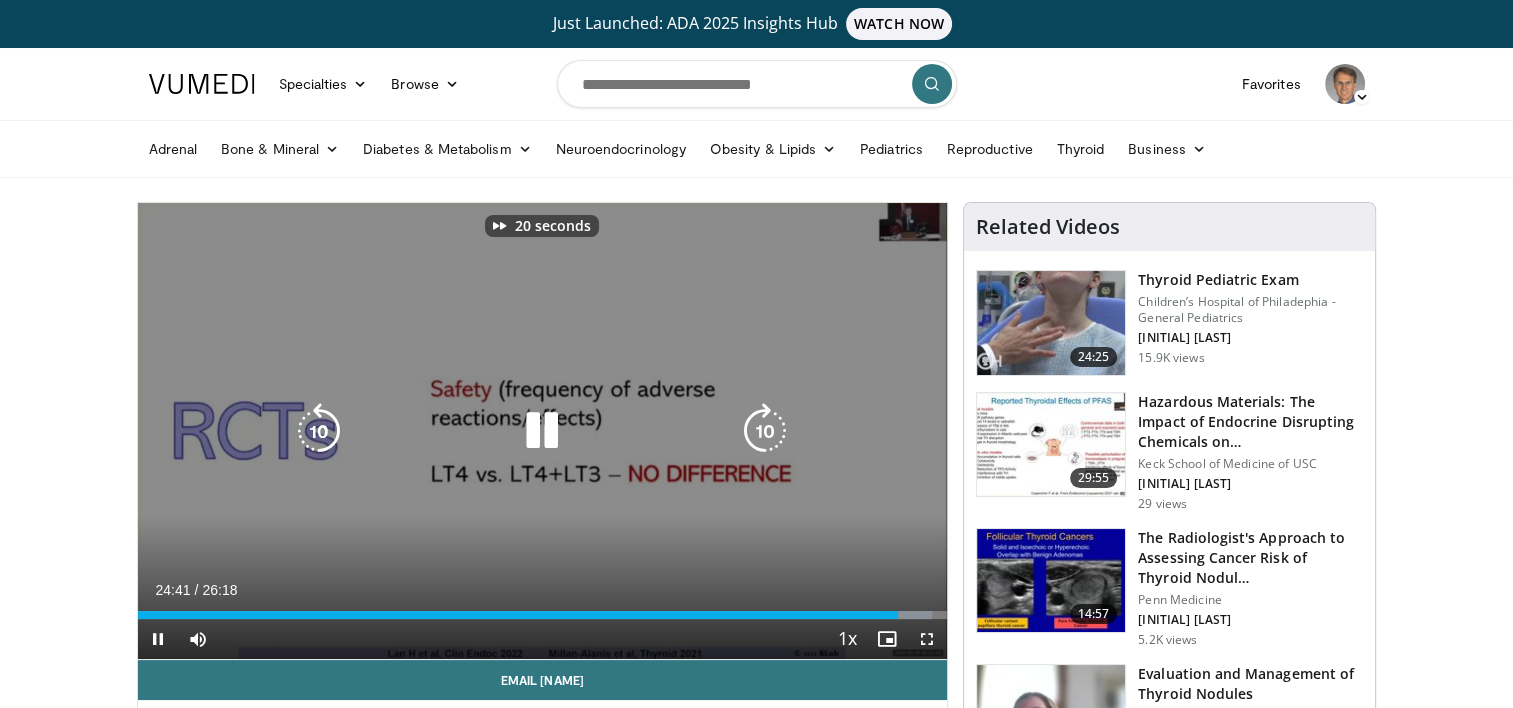 click at bounding box center [765, 431] 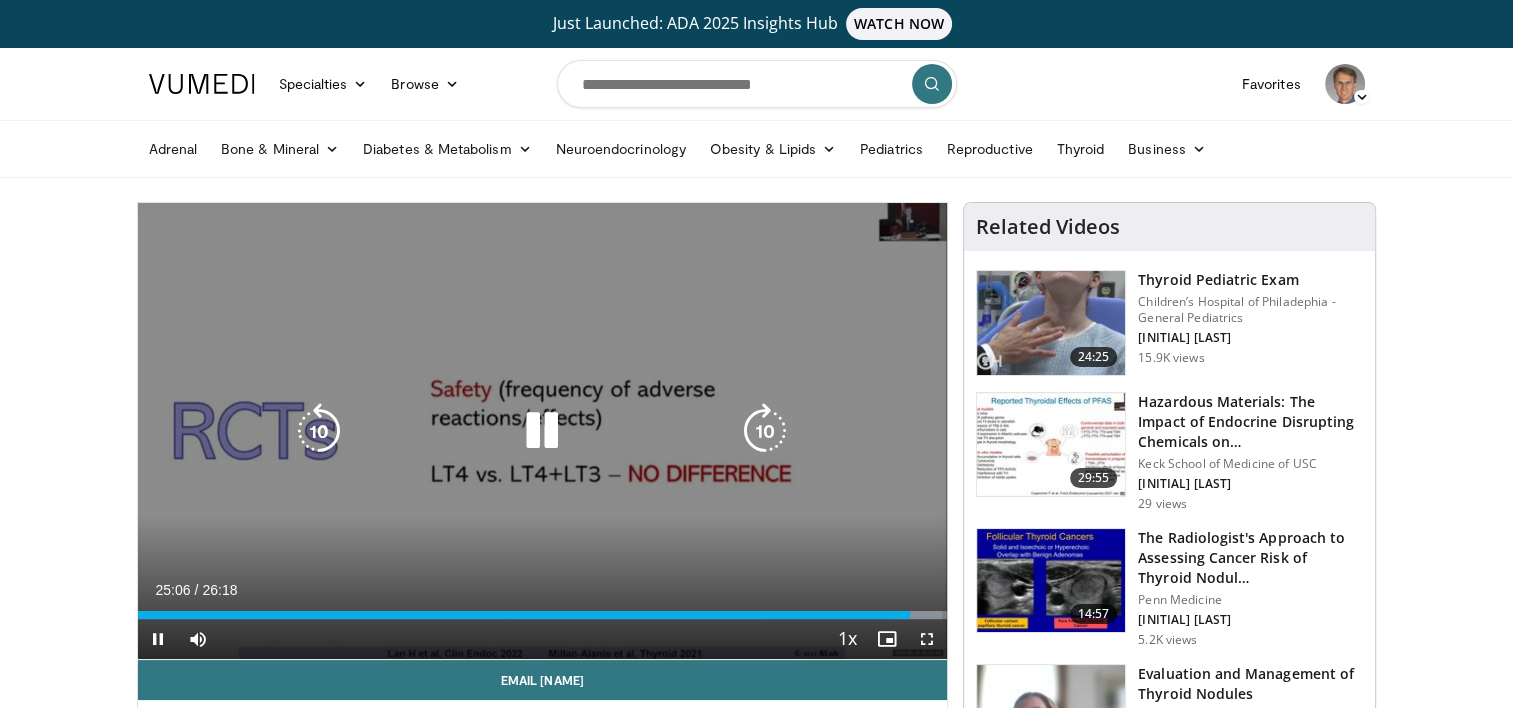 click at bounding box center [765, 431] 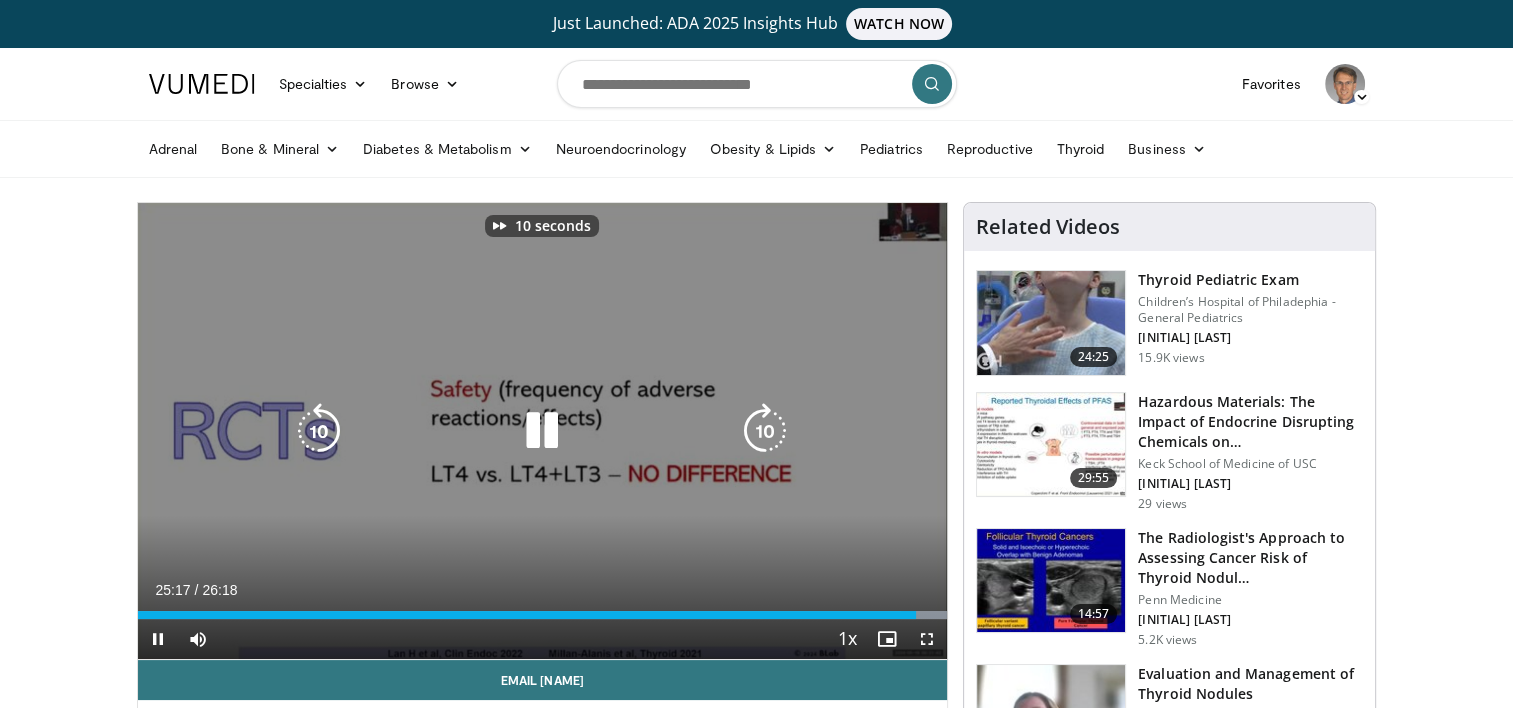 click at bounding box center (765, 431) 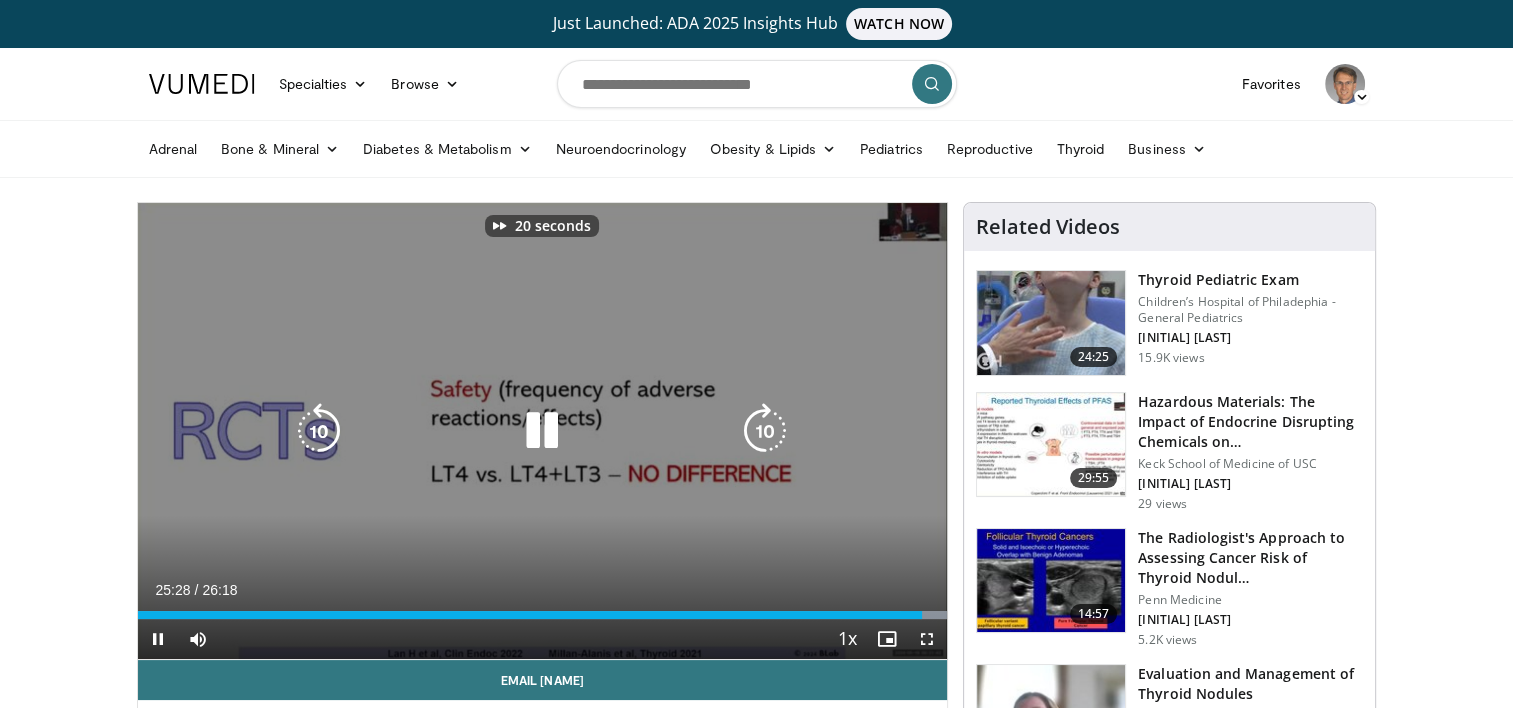 click at bounding box center (765, 431) 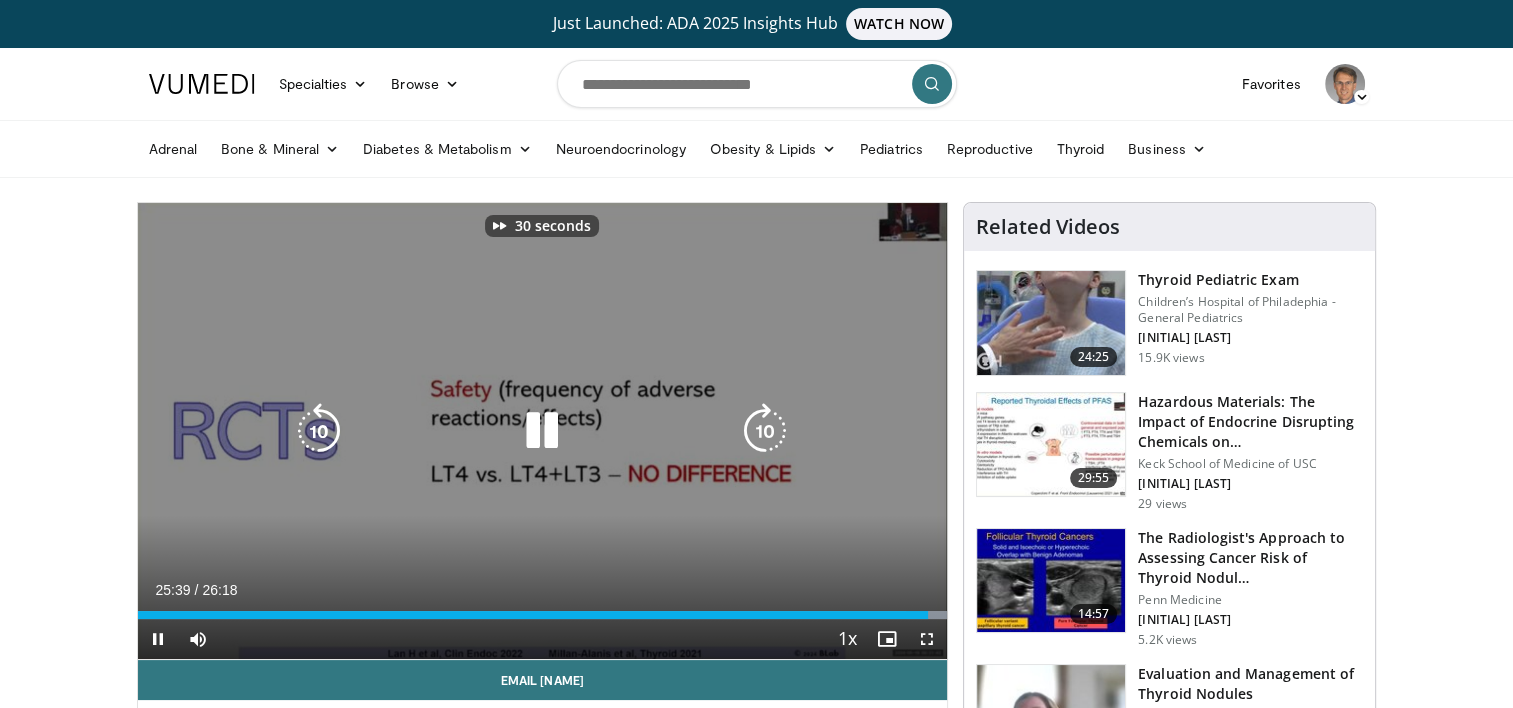 click at bounding box center [765, 431] 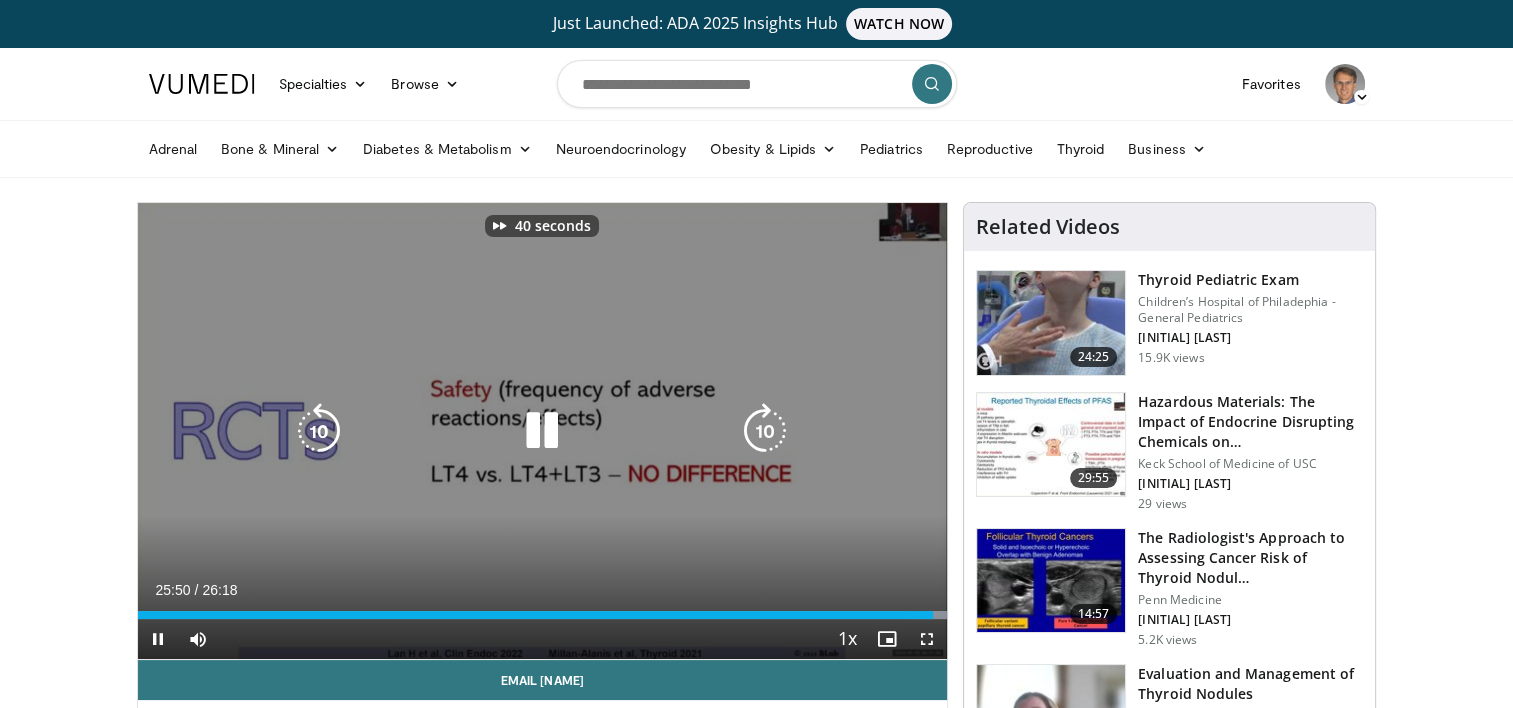 click at bounding box center [765, 431] 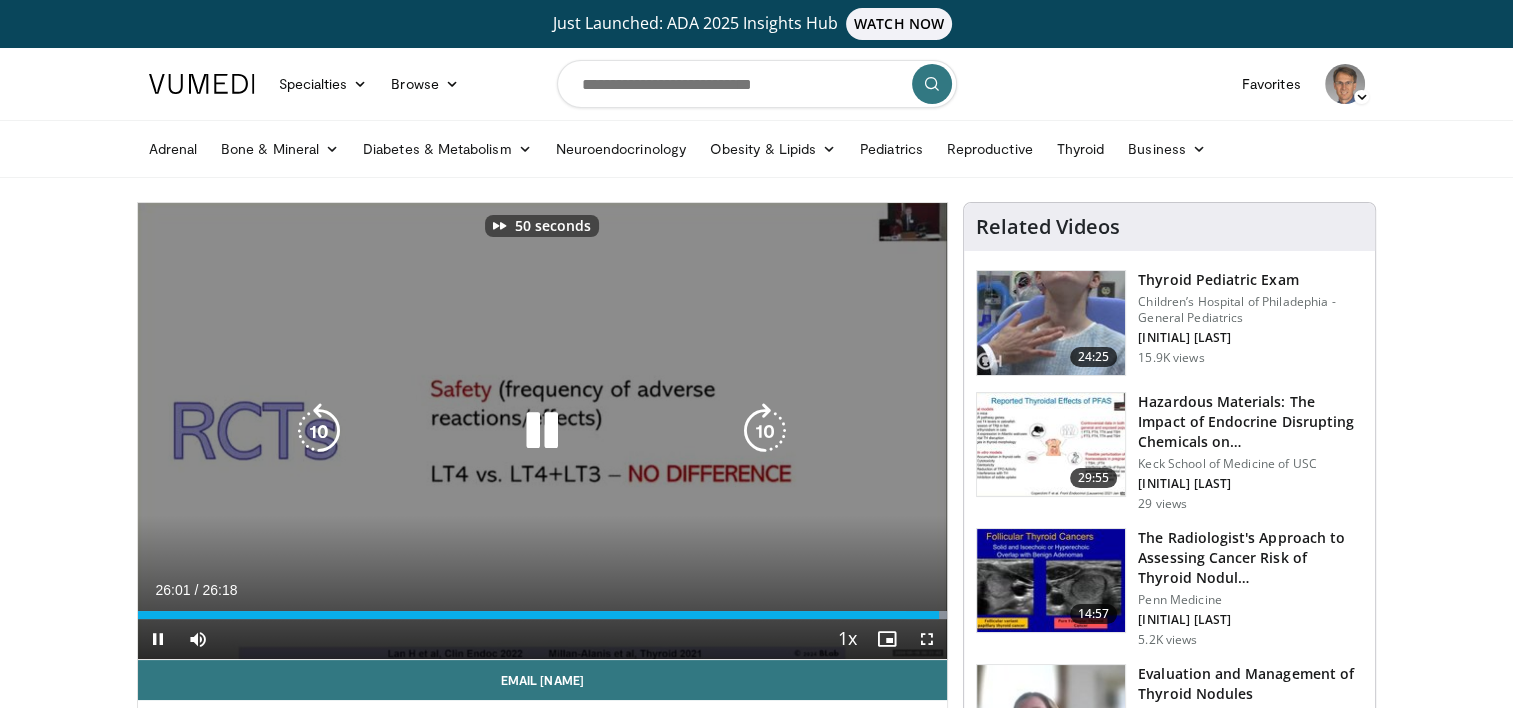 click at bounding box center [765, 431] 